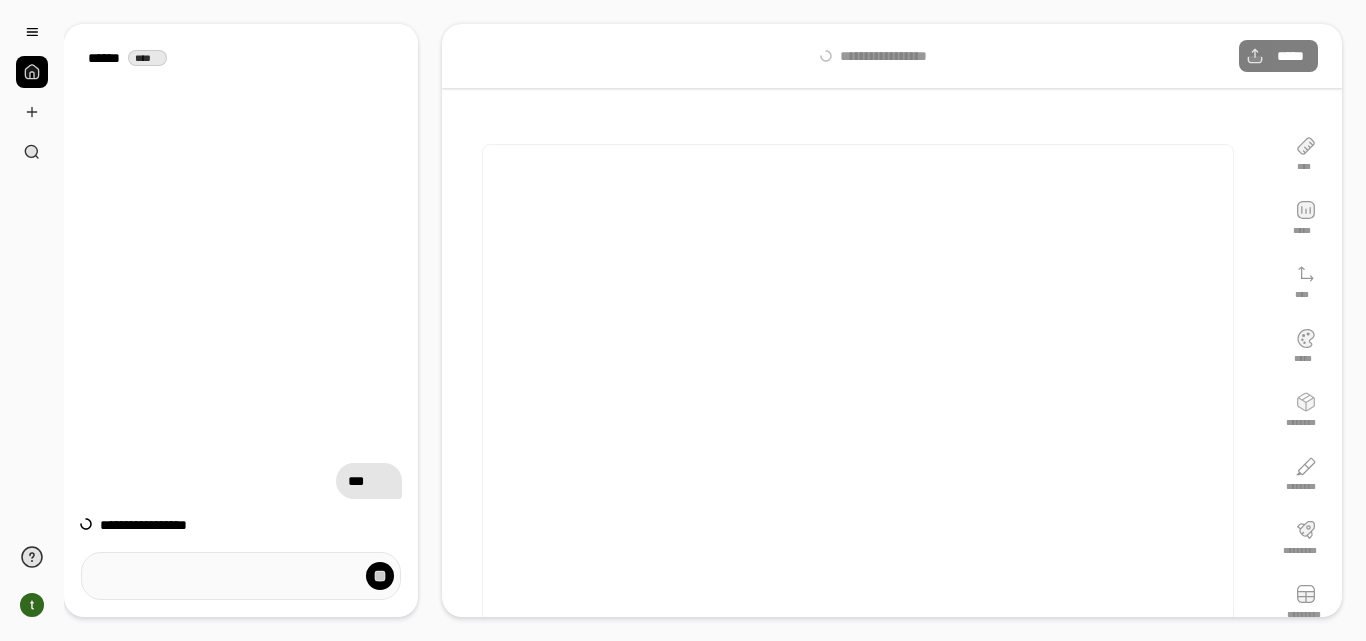 scroll, scrollTop: 0, scrollLeft: 0, axis: both 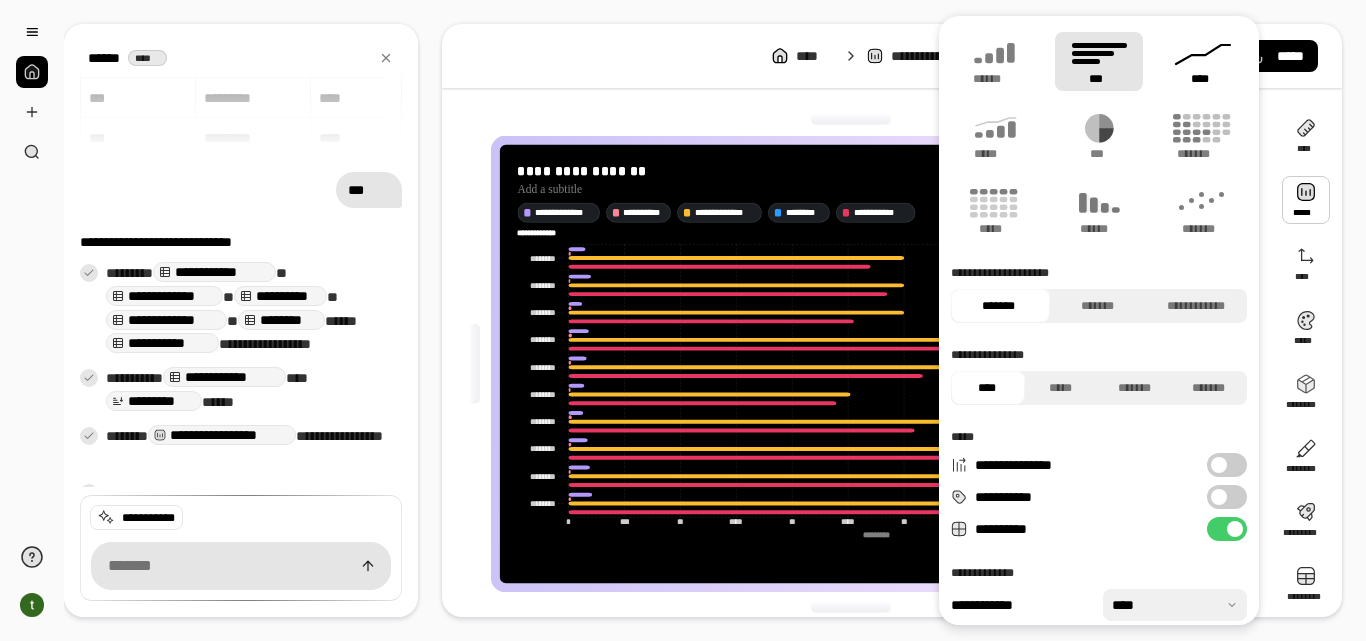 click 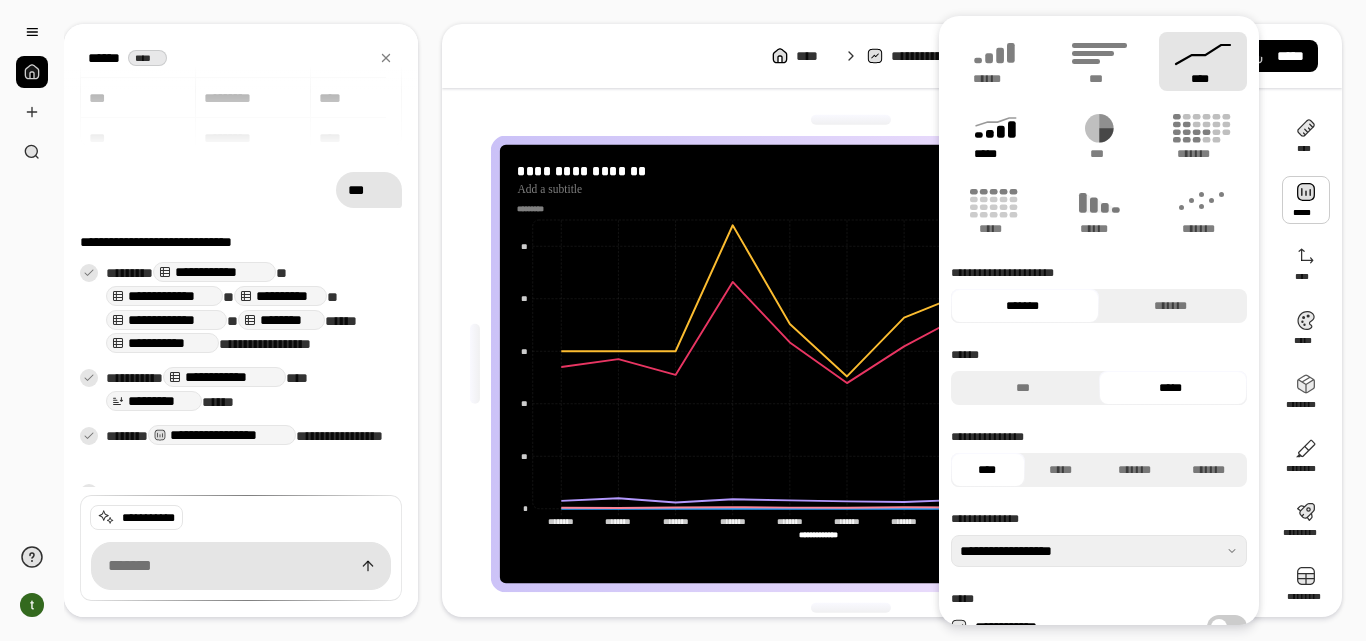 click 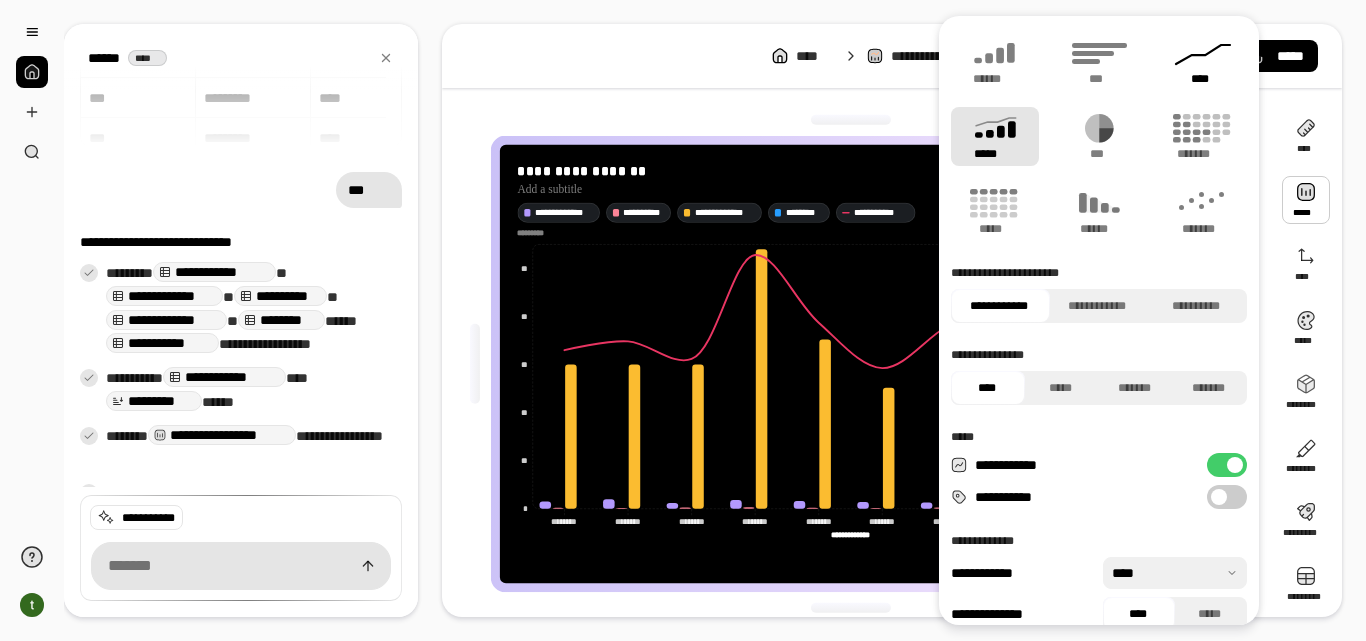 click on "****" at bounding box center [1203, 79] 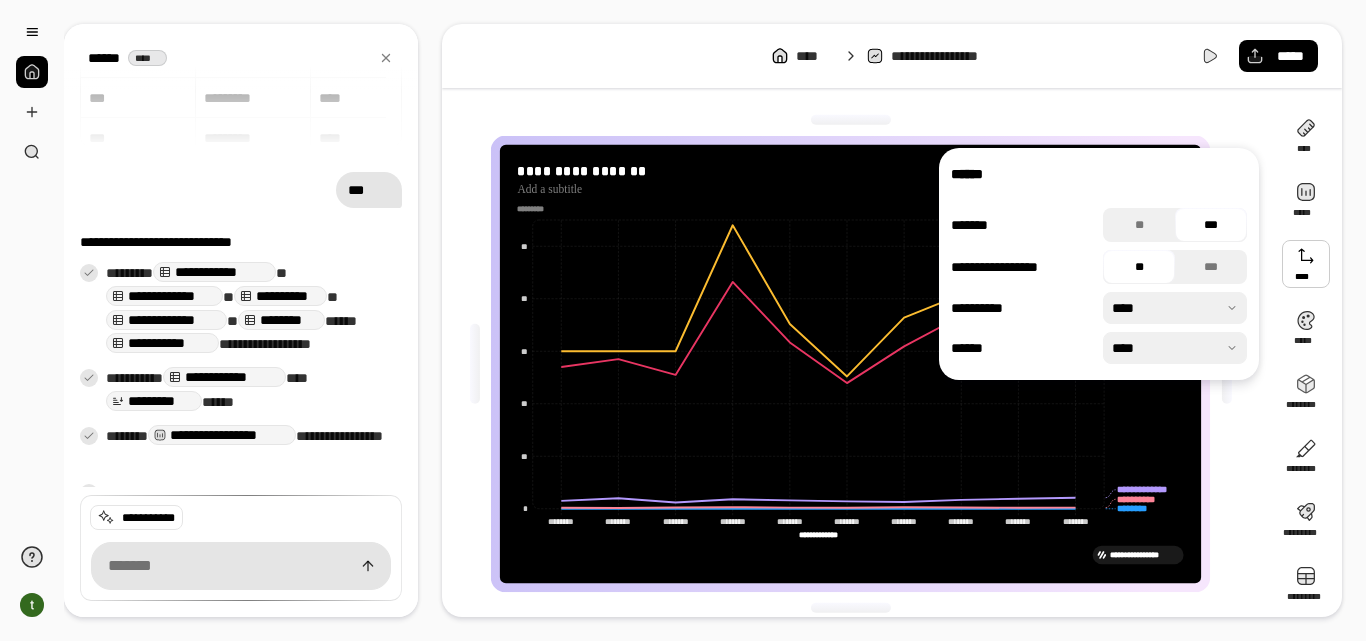 click on "****** ****" at bounding box center [241, 58] 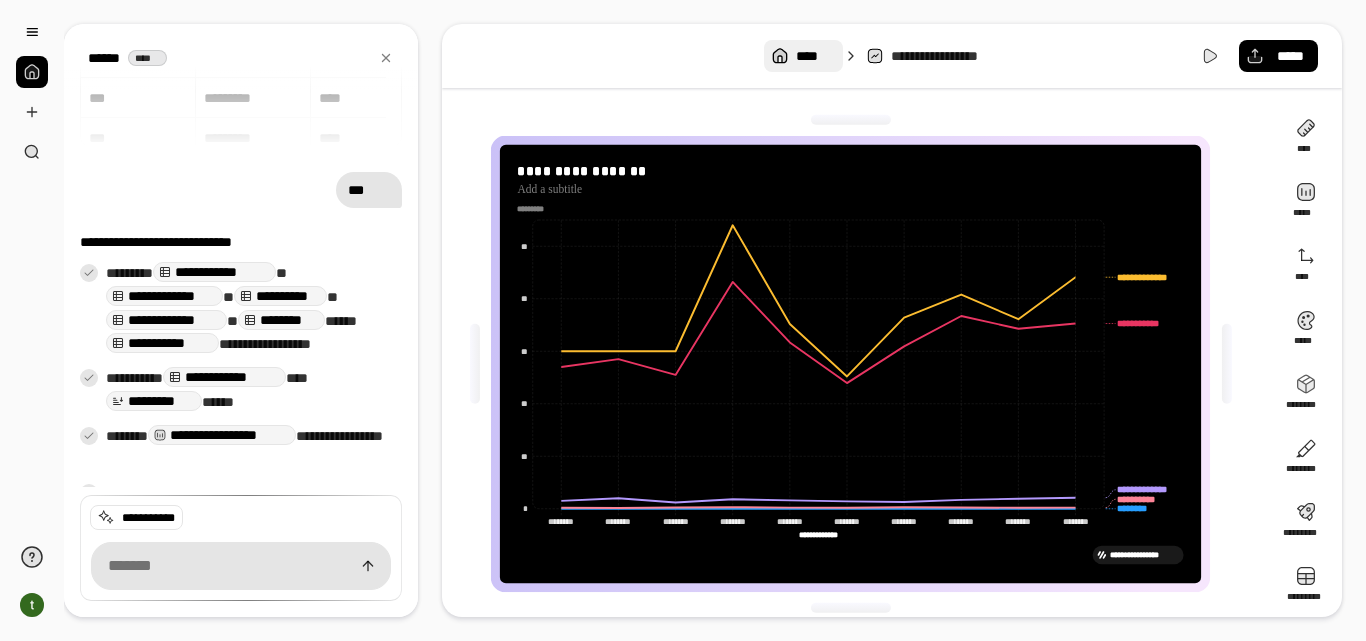 click on "****" at bounding box center (815, 56) 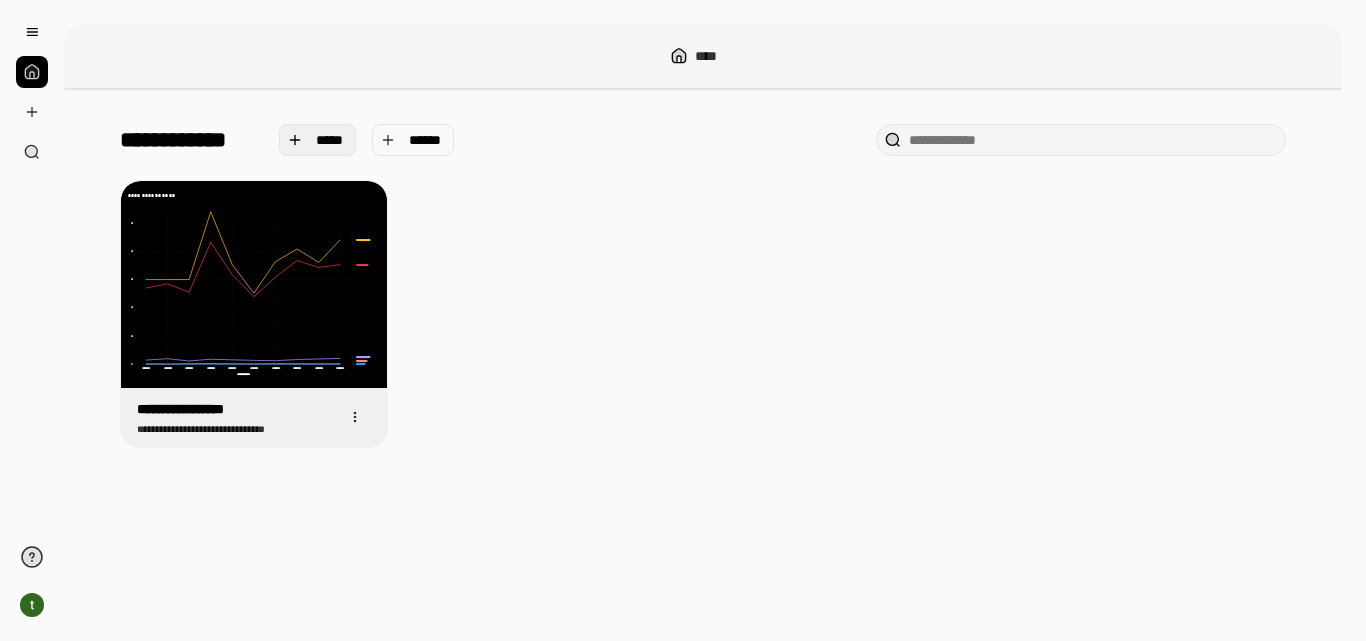 click on "*****" at bounding box center [330, 140] 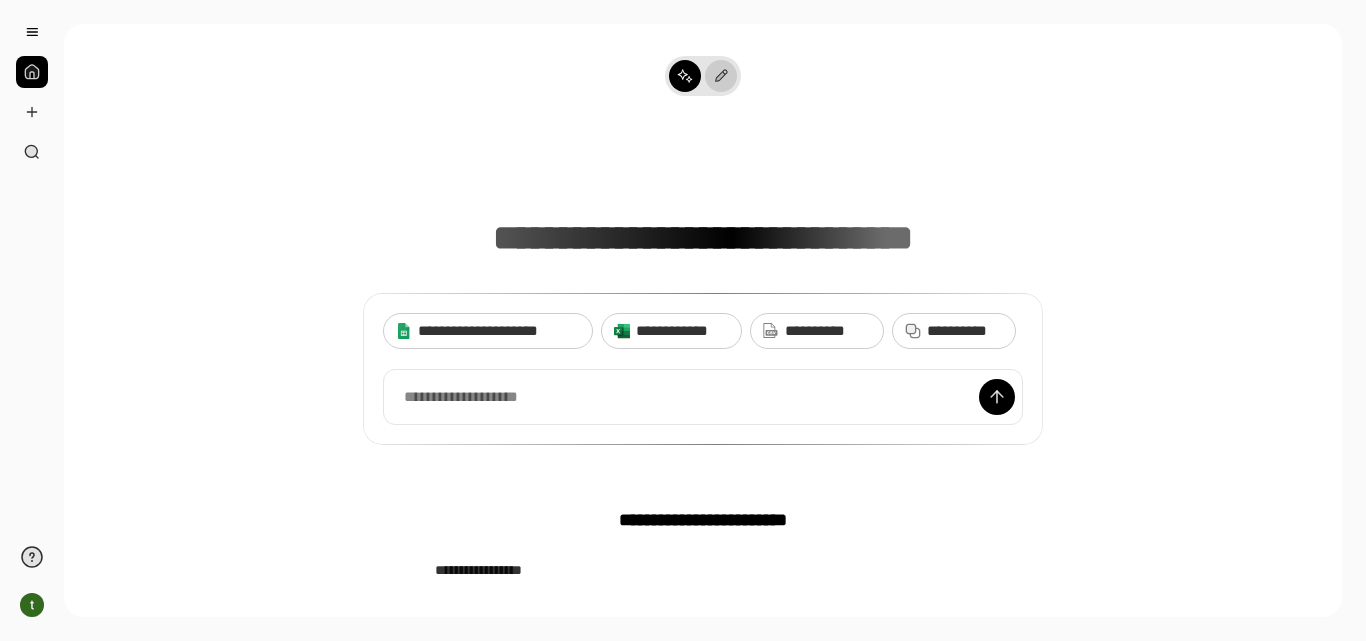 click at bounding box center (721, 76) 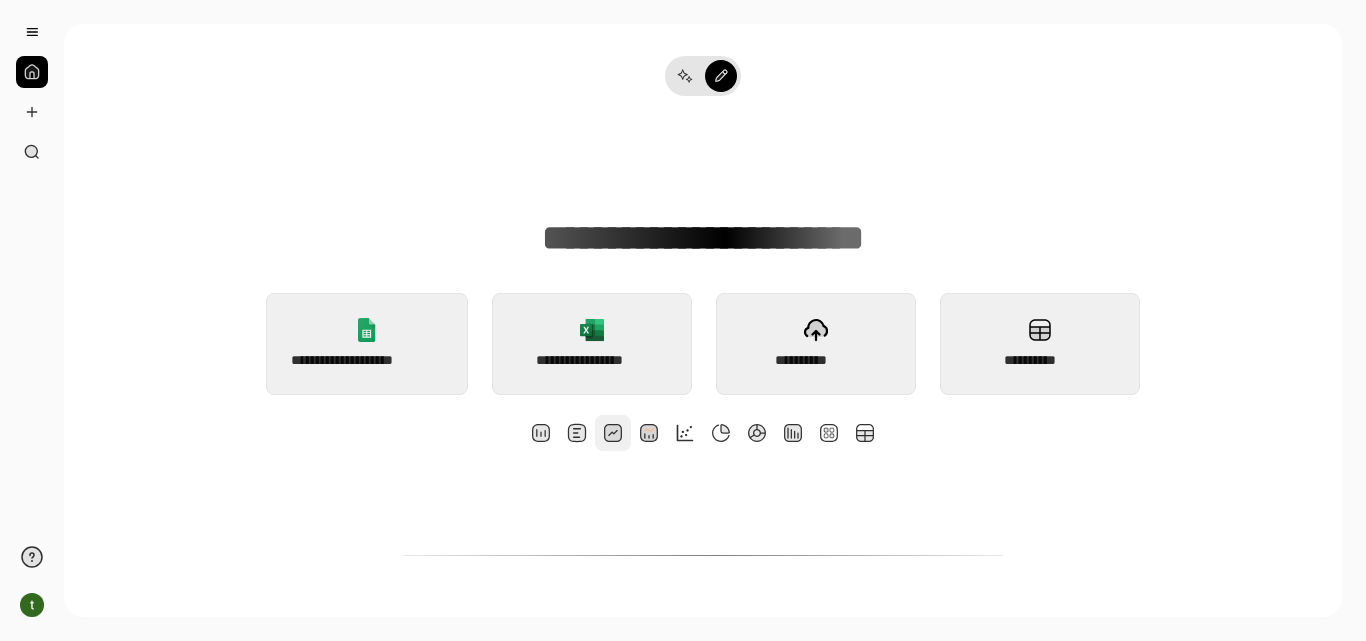 click at bounding box center [613, 433] 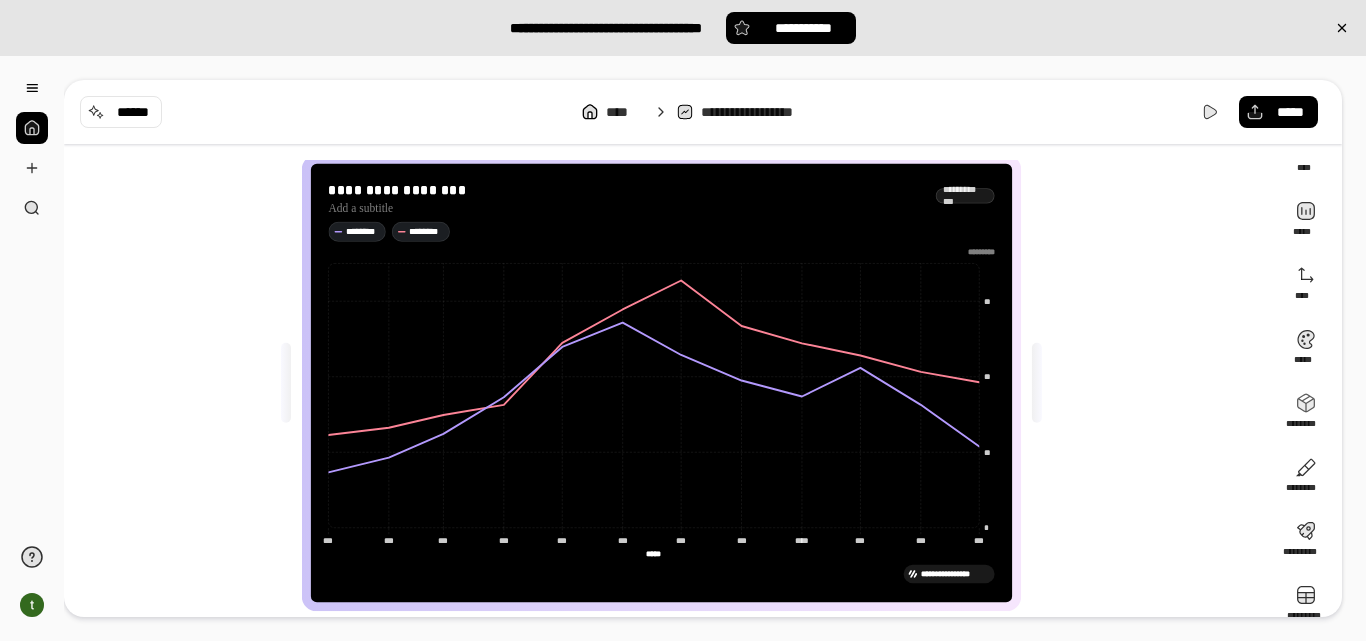 scroll, scrollTop: 67, scrollLeft: 0, axis: vertical 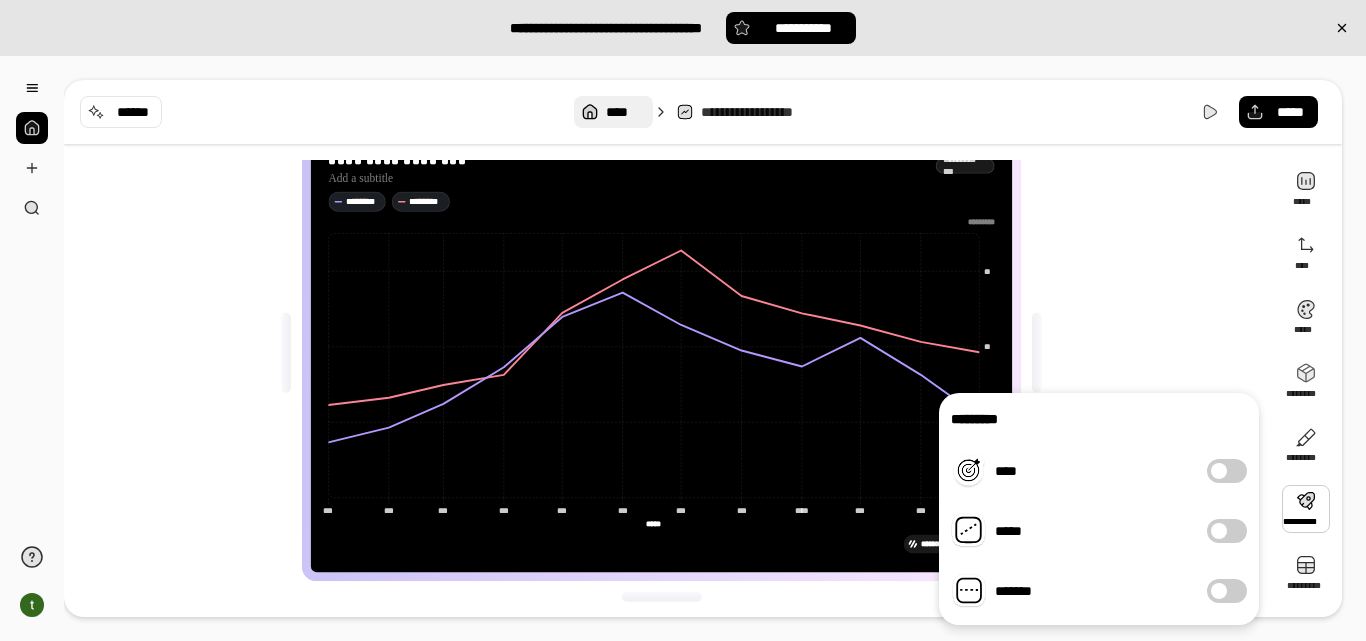 click on "****" at bounding box center (625, 112) 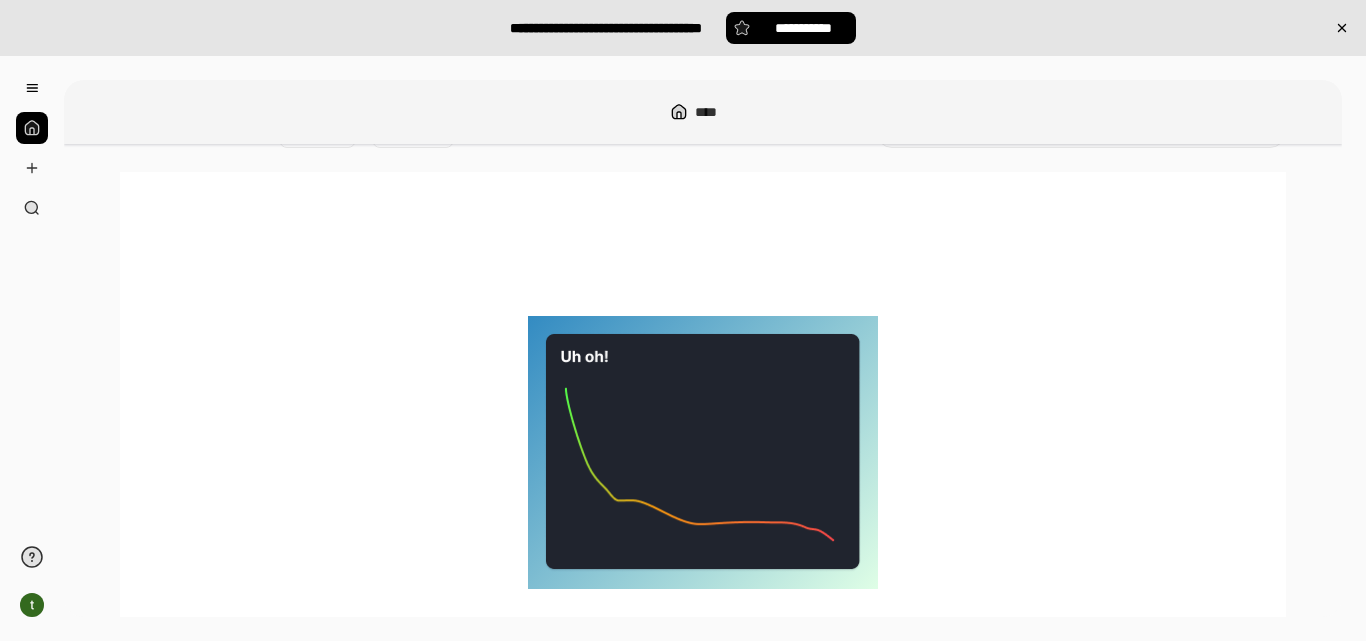 scroll, scrollTop: 0, scrollLeft: 0, axis: both 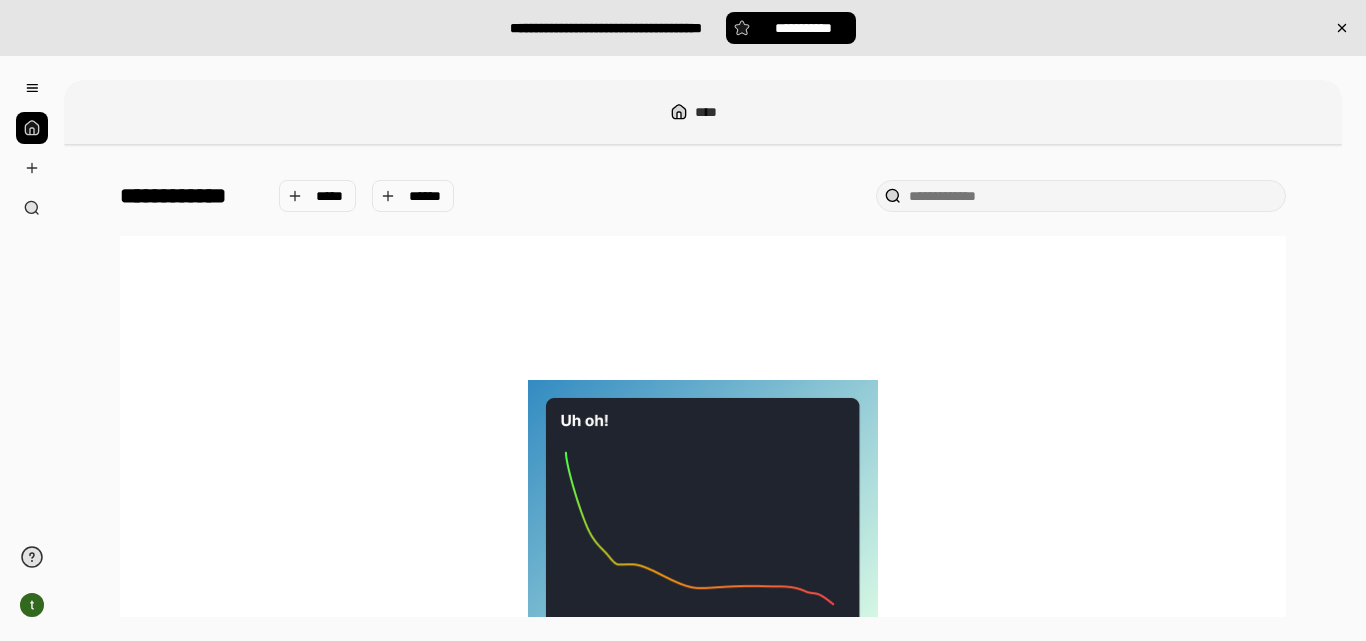 click on "****" at bounding box center (703, 112) 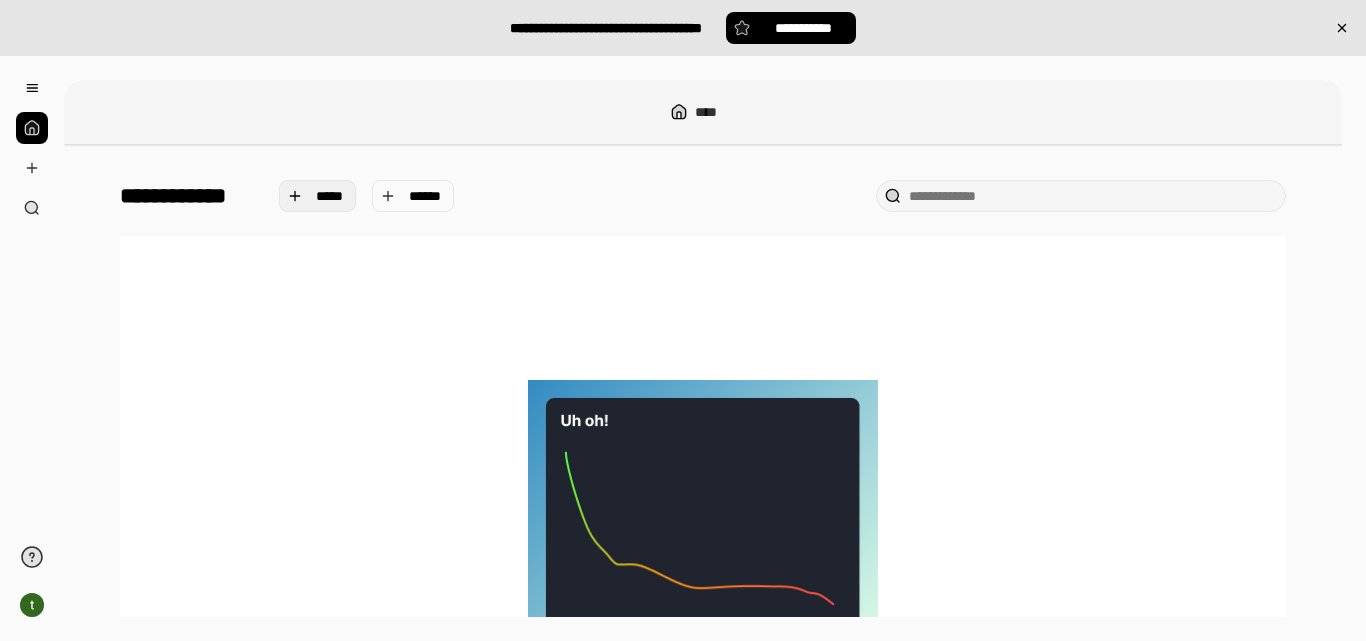 click on "*****" at bounding box center (318, 196) 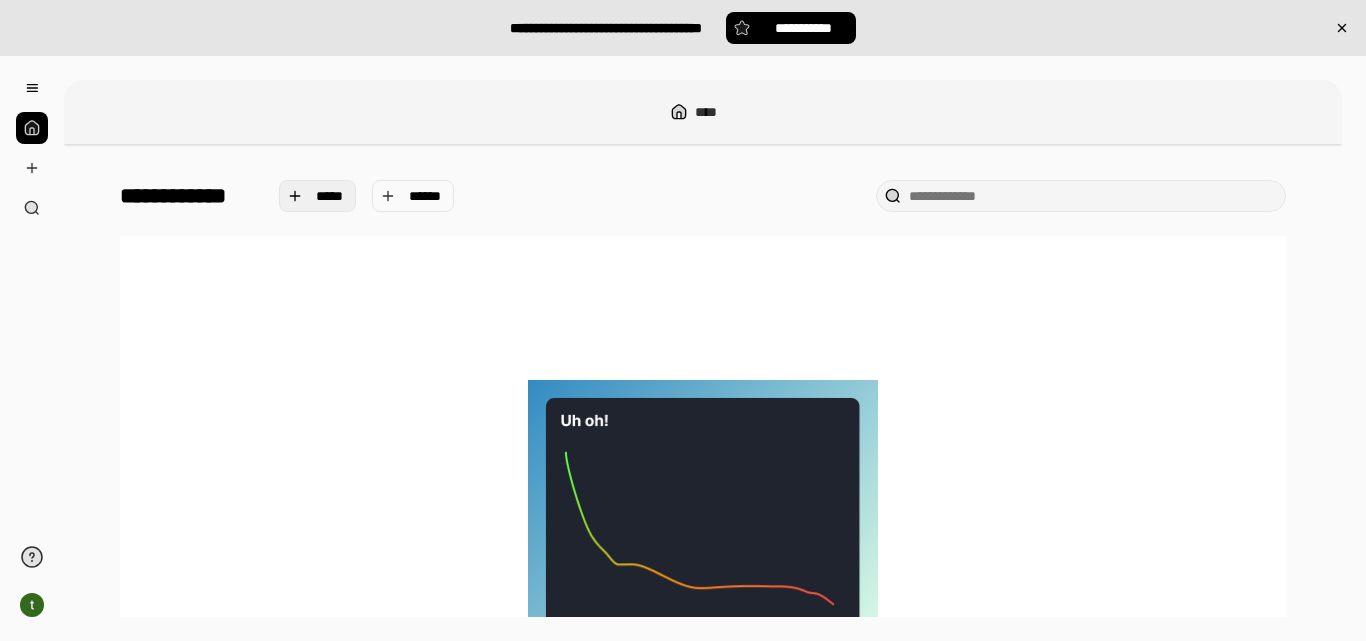 click on "*****" at bounding box center (330, 196) 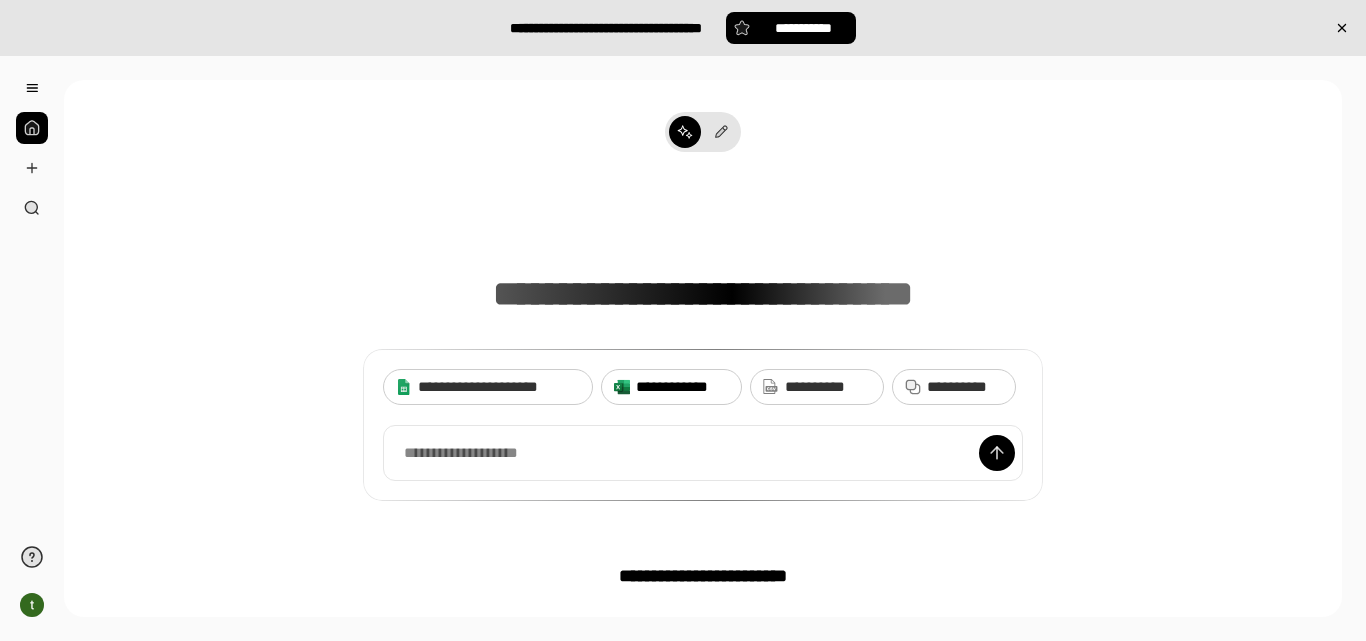 click on "**********" at bounding box center [682, 387] 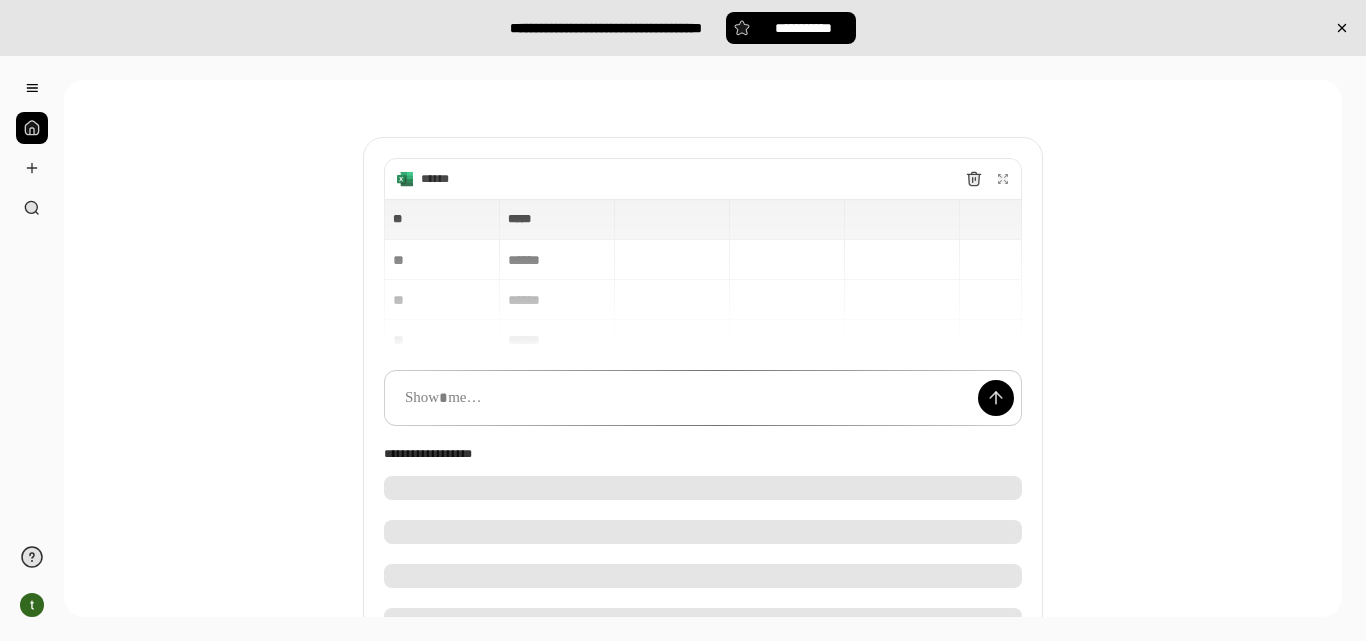 scroll, scrollTop: 0, scrollLeft: 0, axis: both 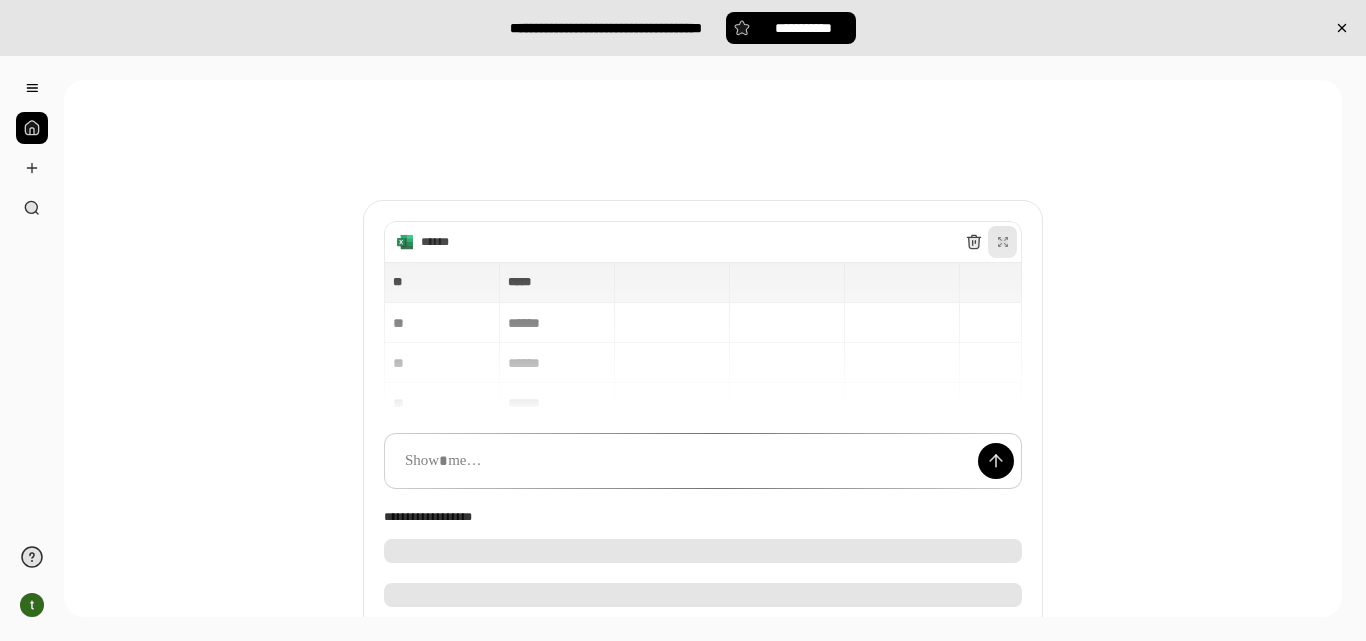 click 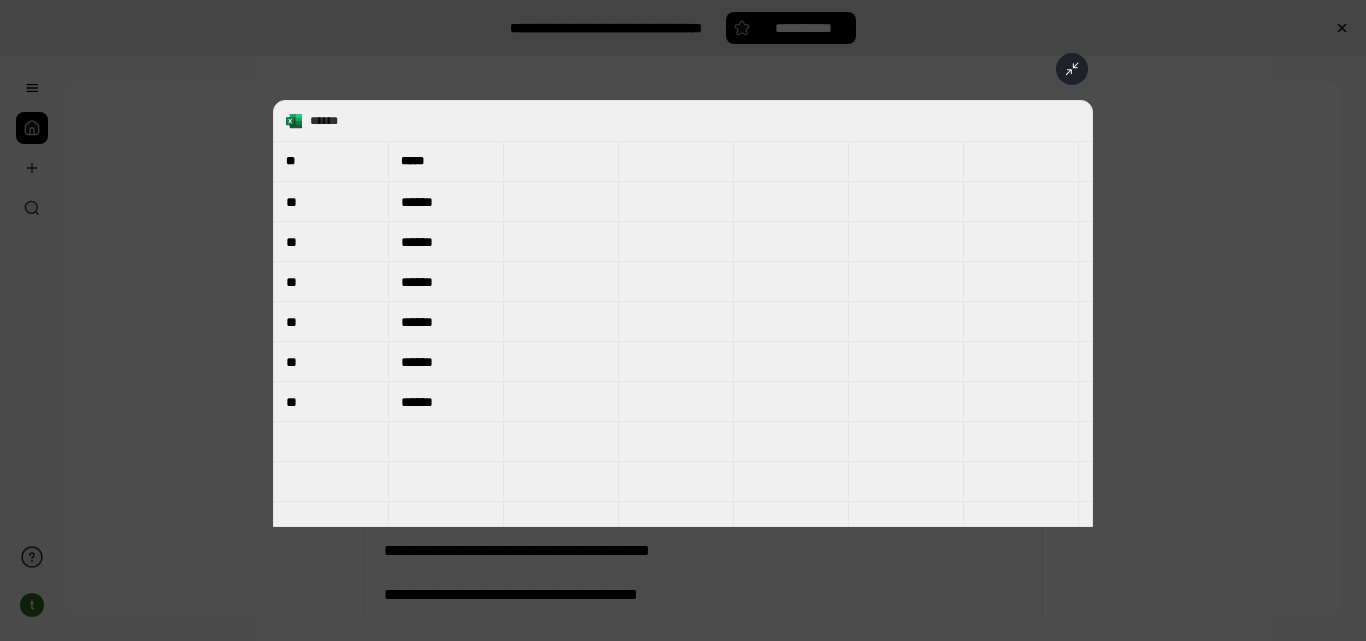 click on "****** ** ** ***** ***** ** ****** ** ****** ** ****** ** ****** ** ****** ** ******" at bounding box center [683, 313] 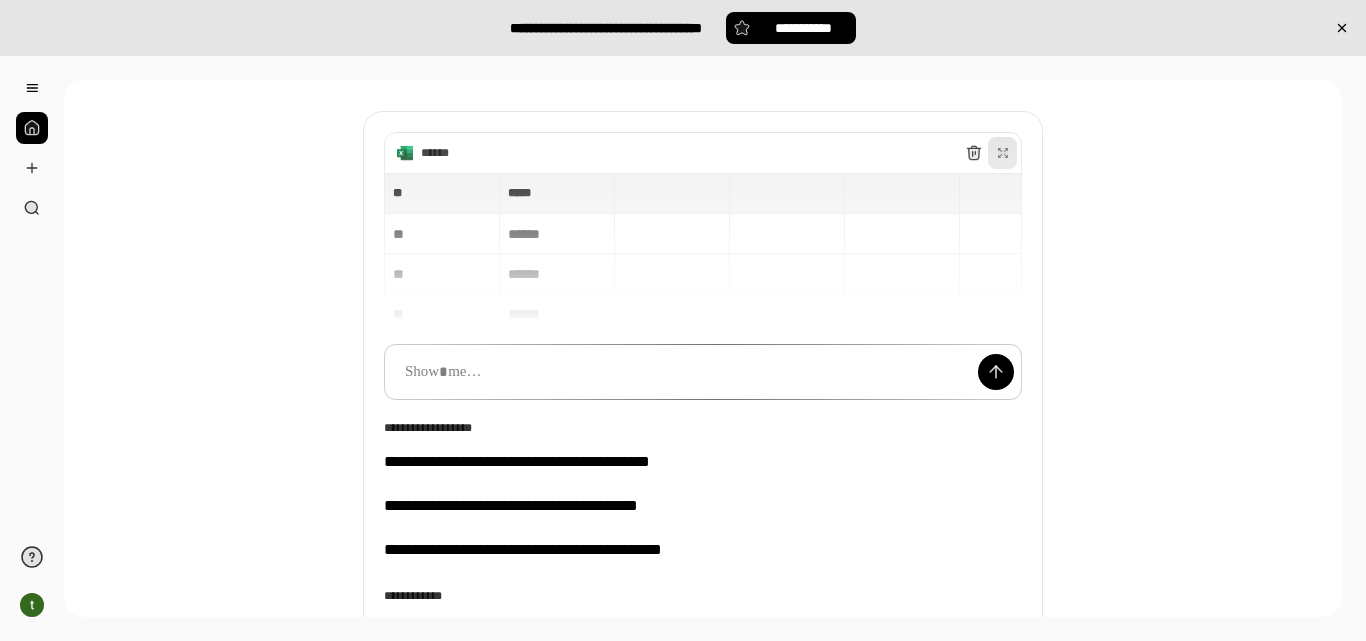 scroll, scrollTop: 41, scrollLeft: 0, axis: vertical 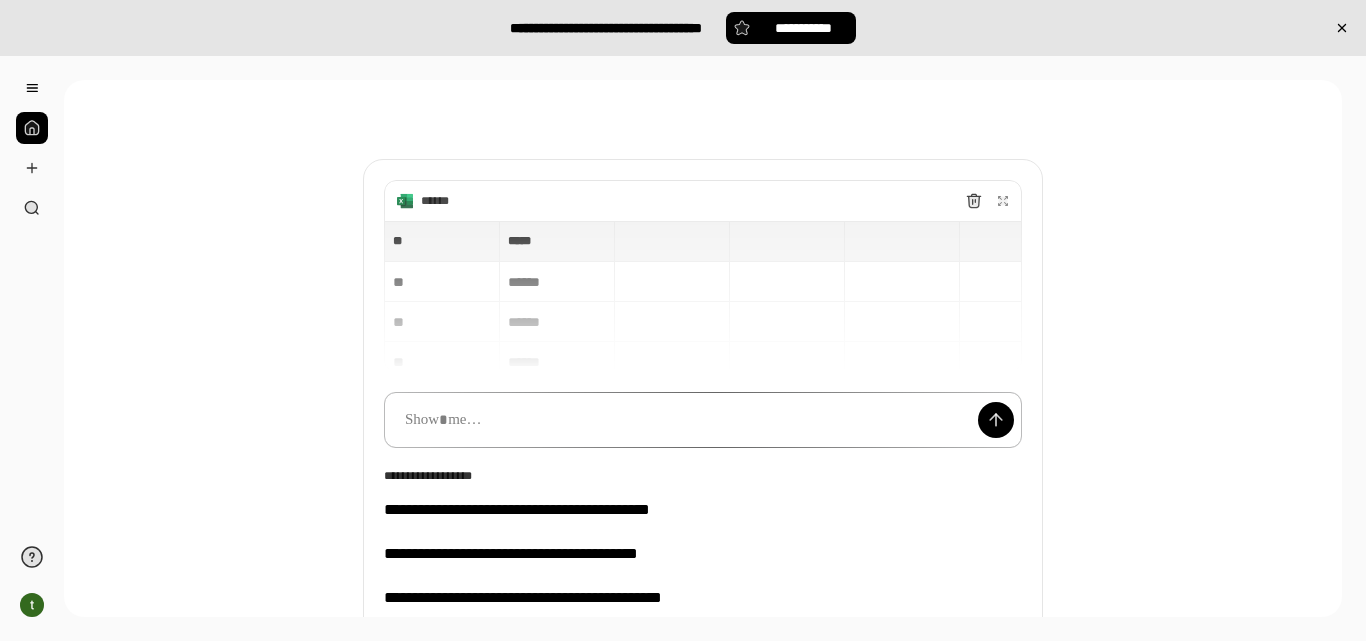 click at bounding box center [703, 420] 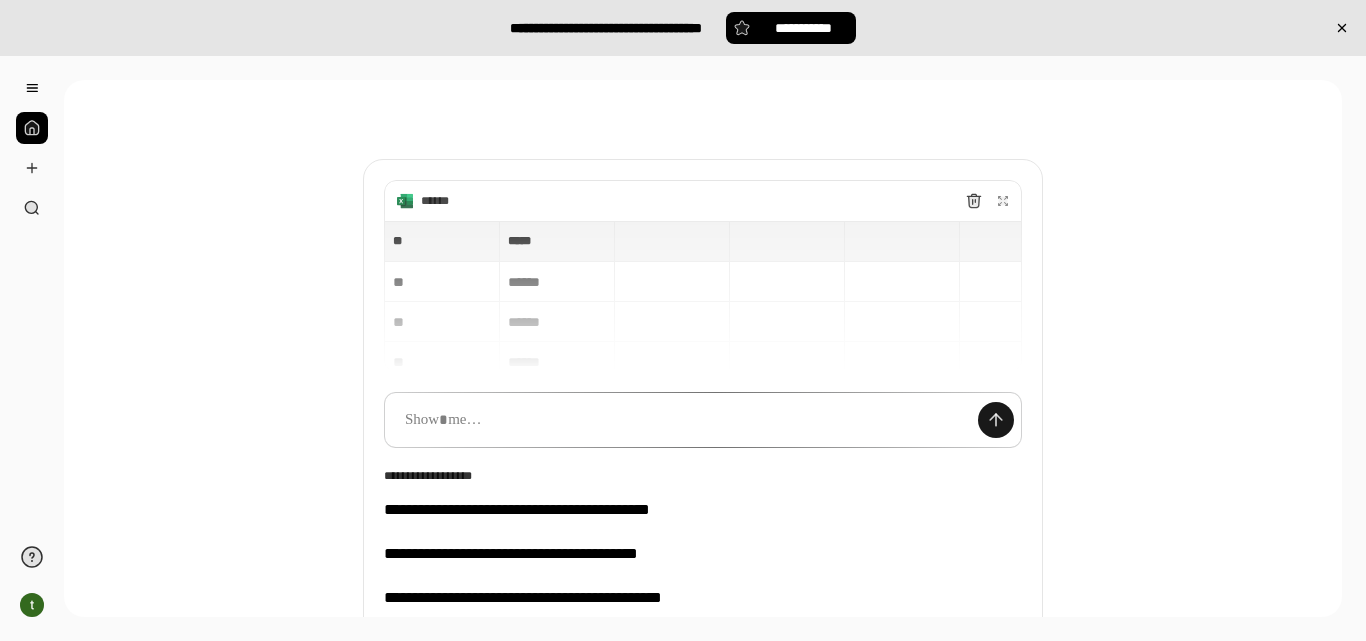 click at bounding box center (996, 420) 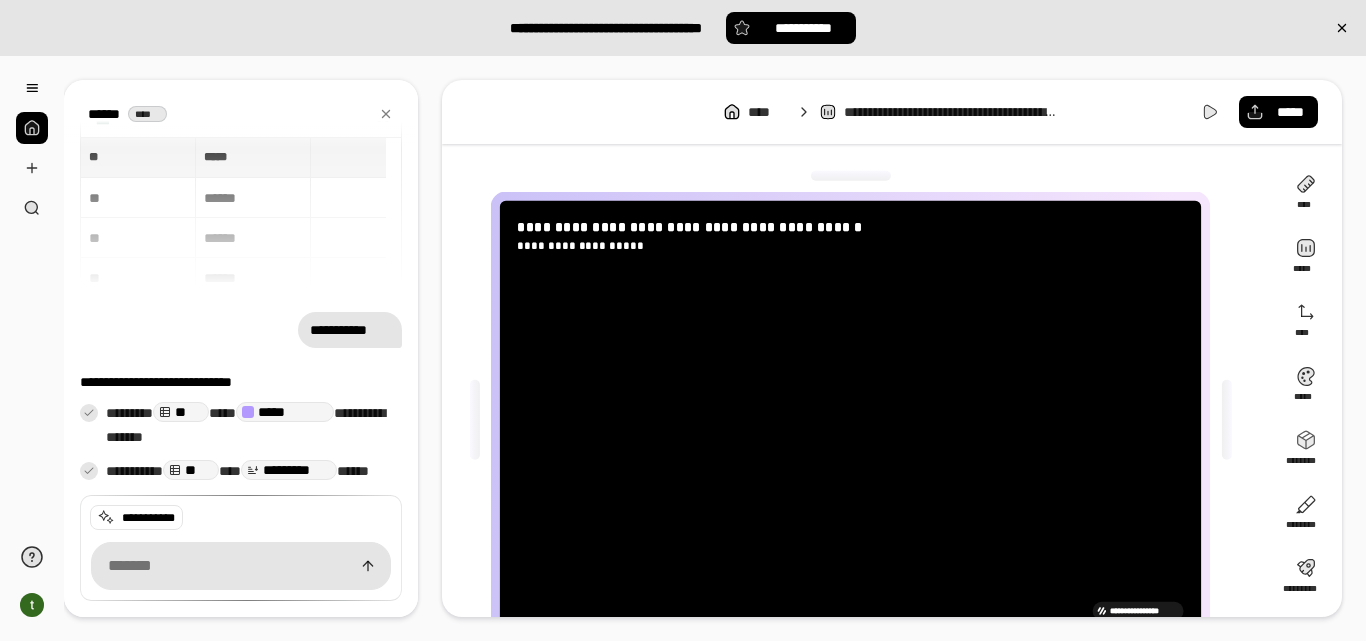 scroll, scrollTop: 86, scrollLeft: 0, axis: vertical 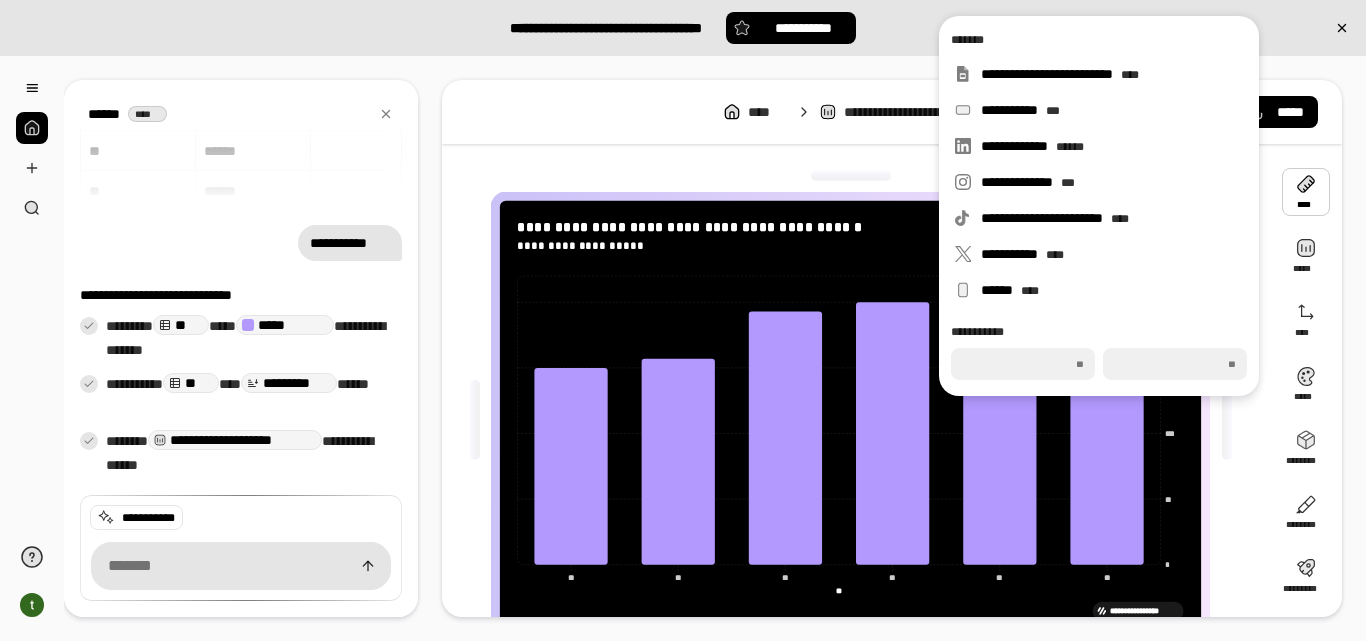 click at bounding box center (1226, 420) 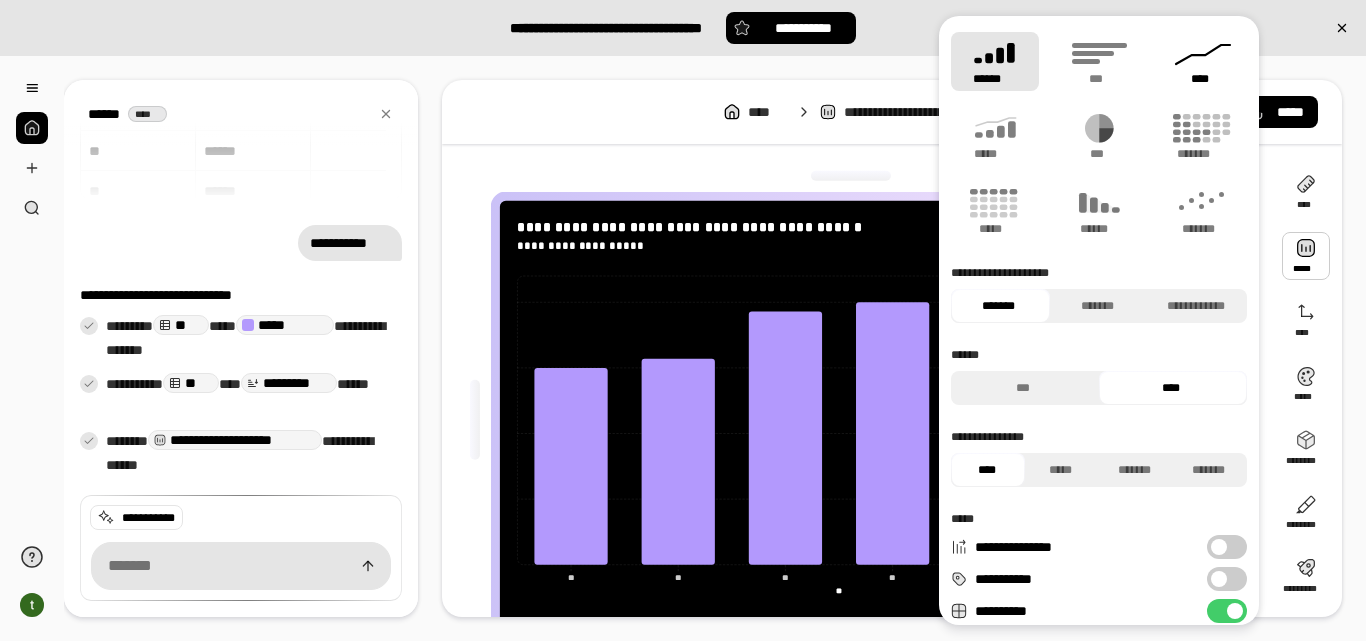 click 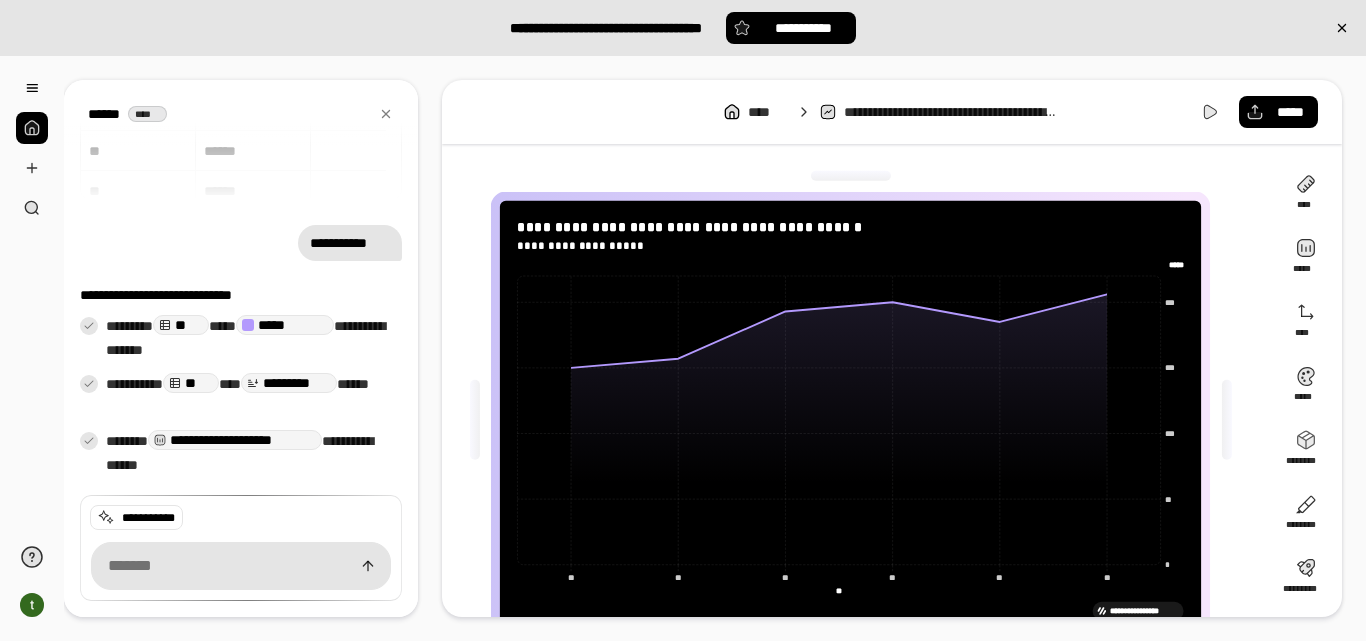 click on "* ** *** *** *** ***** ***** ** ** ** ** ** ** ** ** ** ** ** ** ** **" 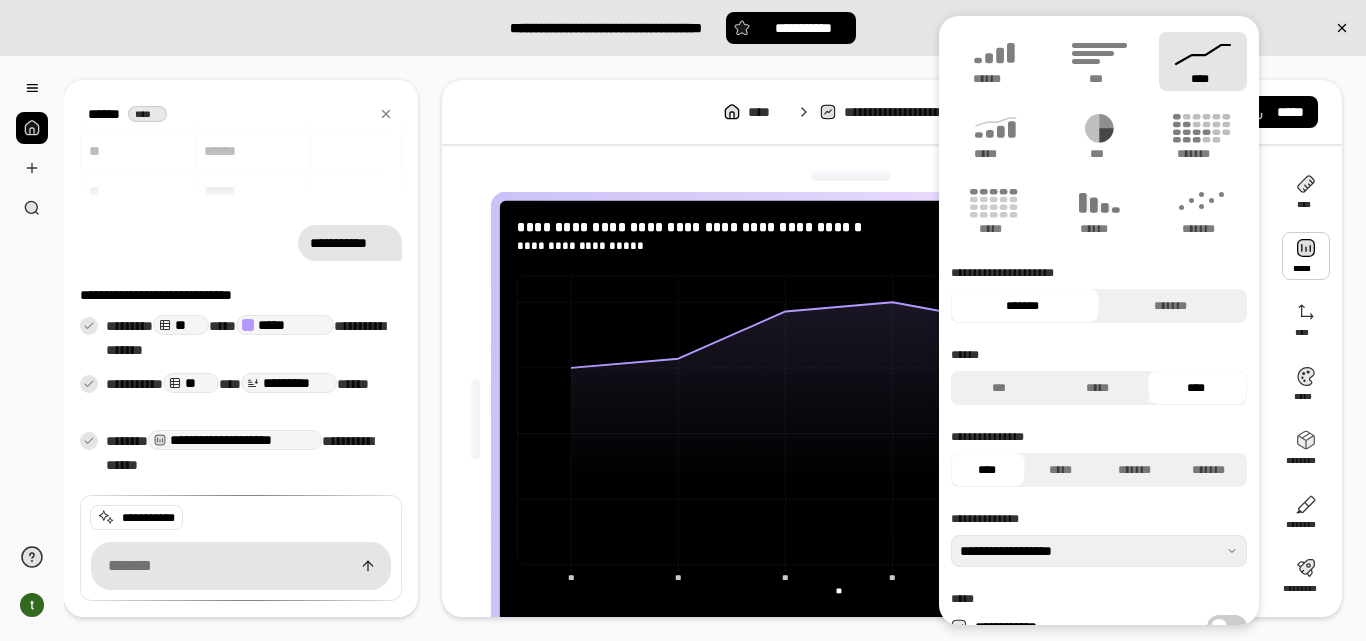click at bounding box center [1306, 256] 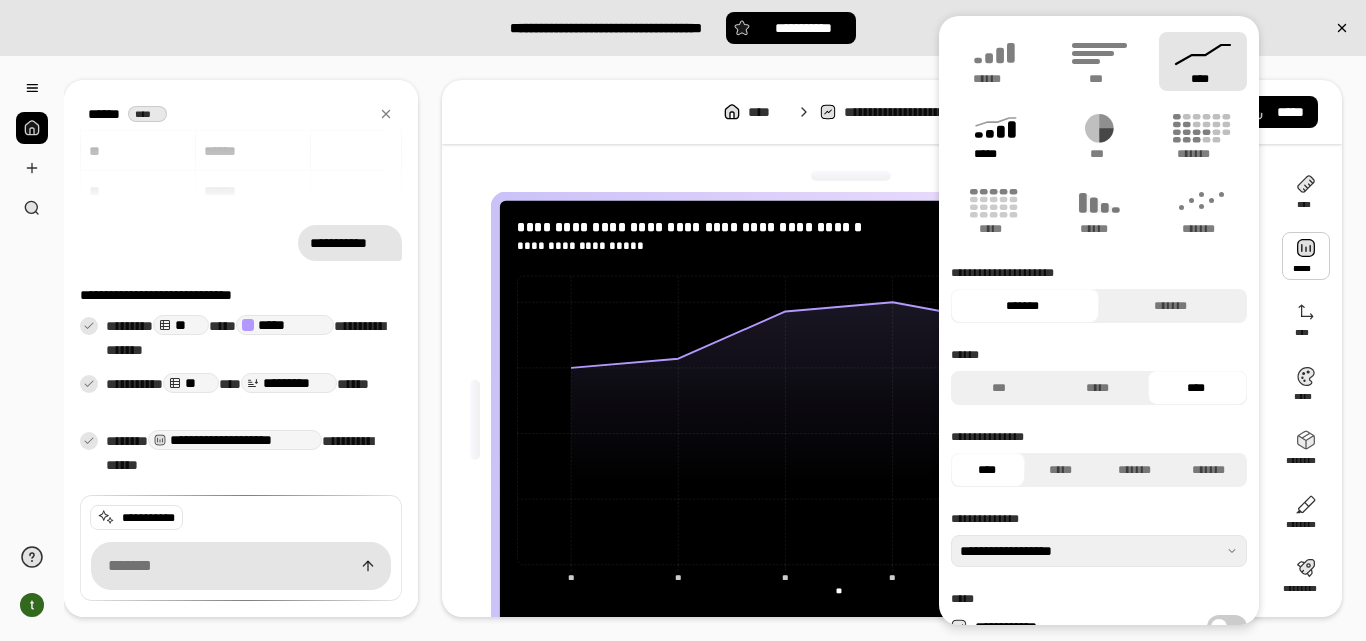 click 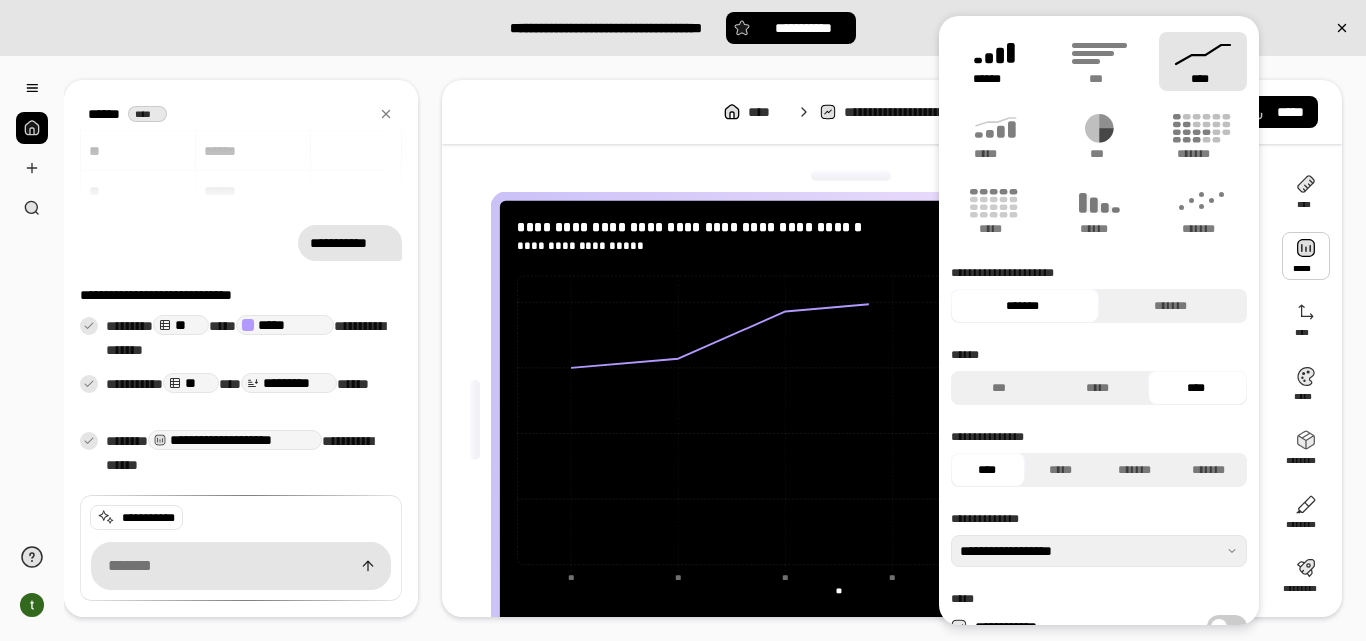 click 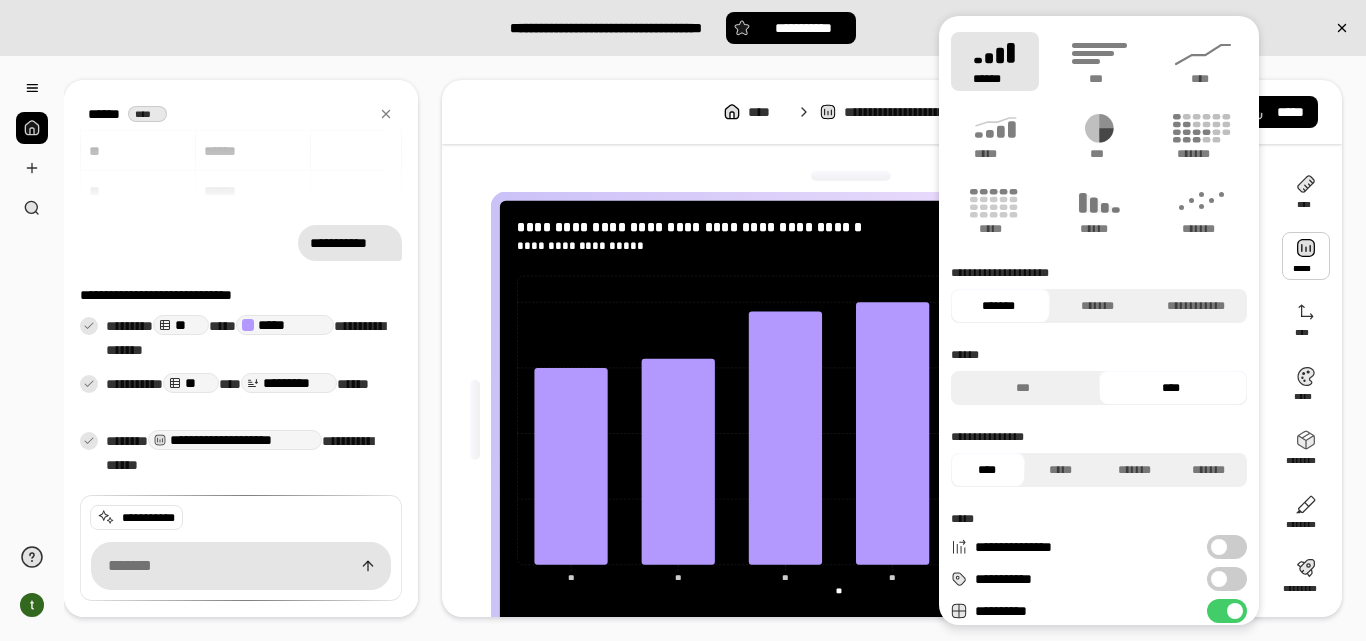 click on "**********" at bounding box center [892, 348] 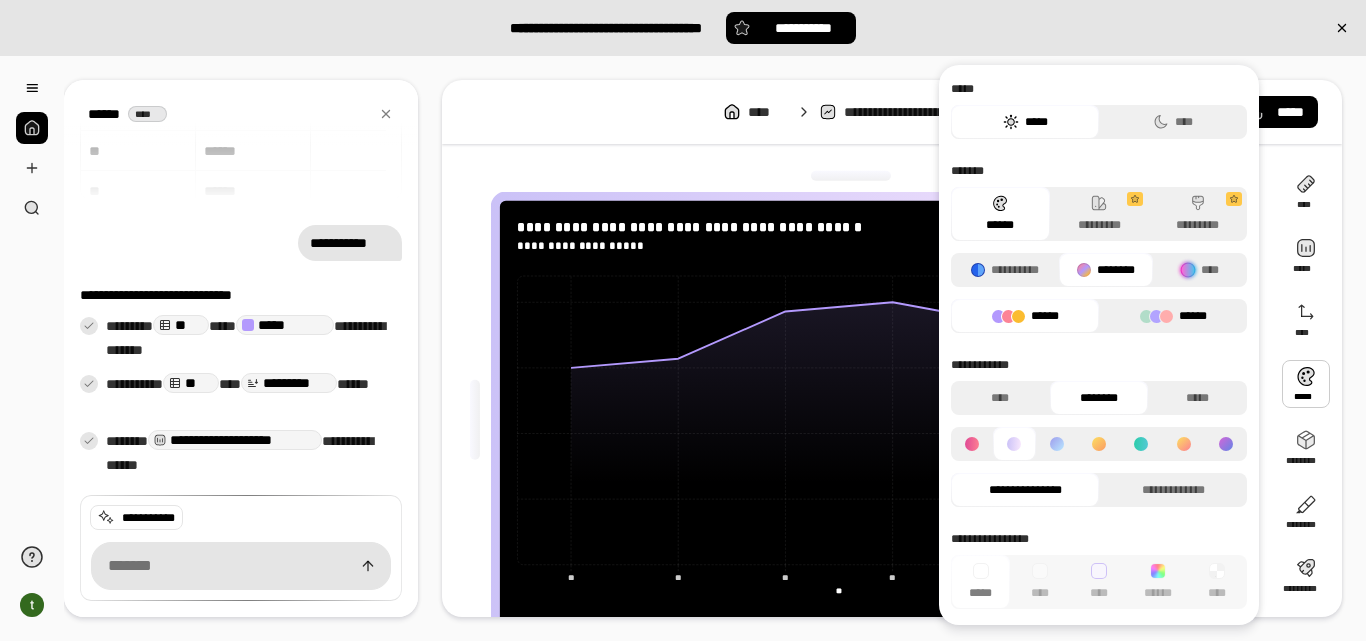 click on "******" at bounding box center [1173, 316] 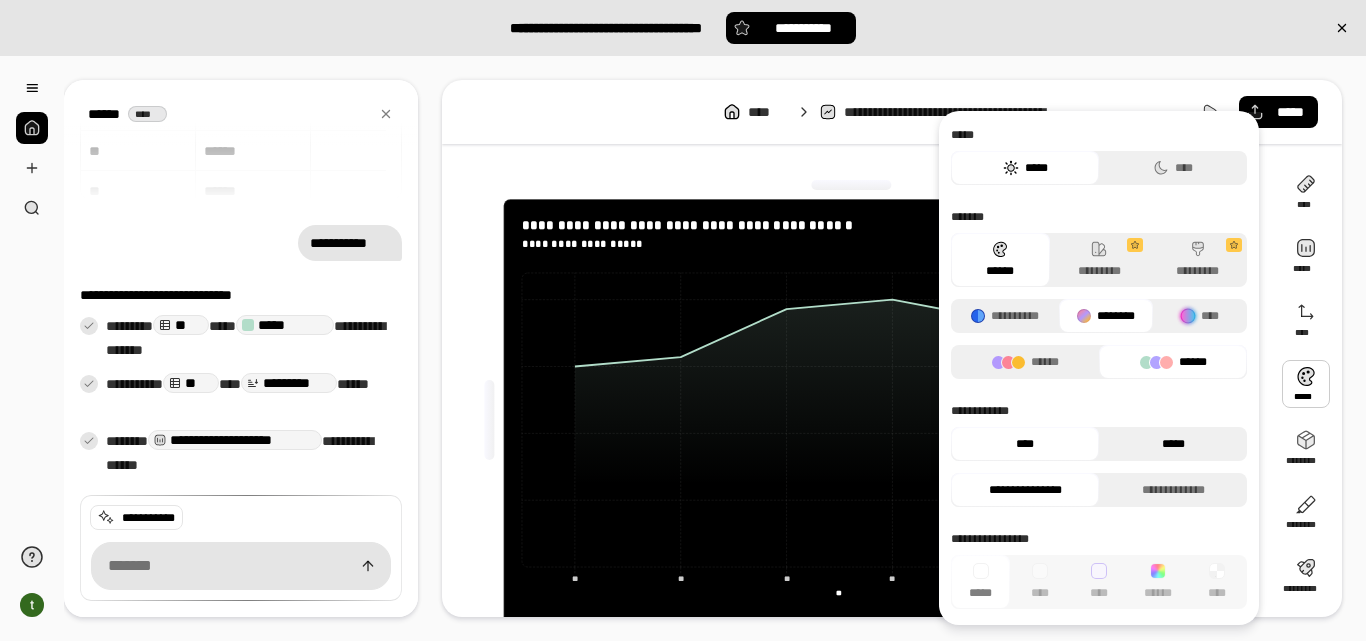 click on "*****" at bounding box center [1173, 444] 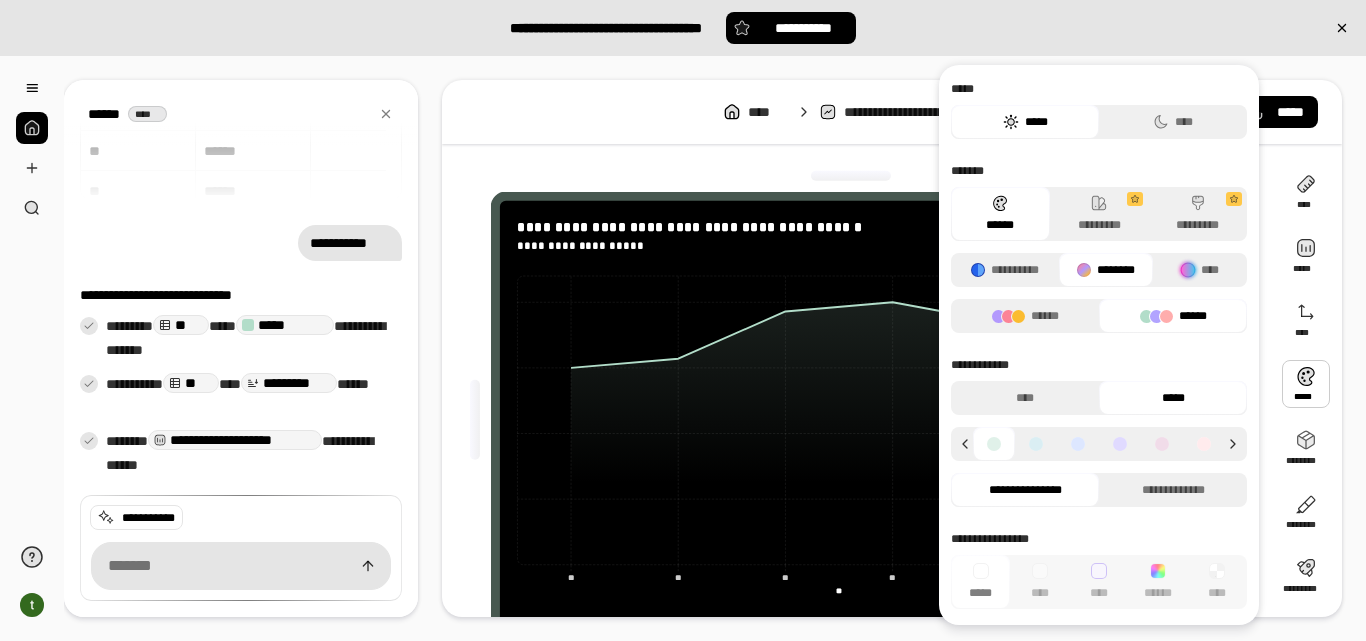 click at bounding box center [1036, 444] 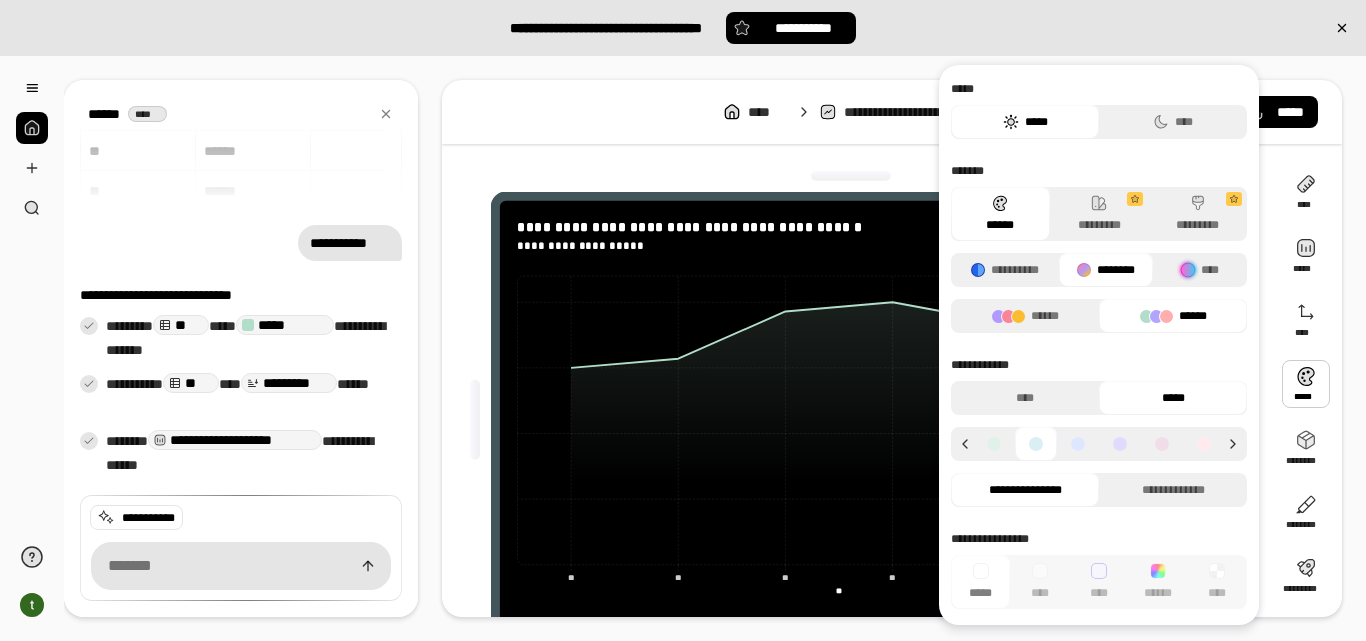 click at bounding box center [1162, 444] 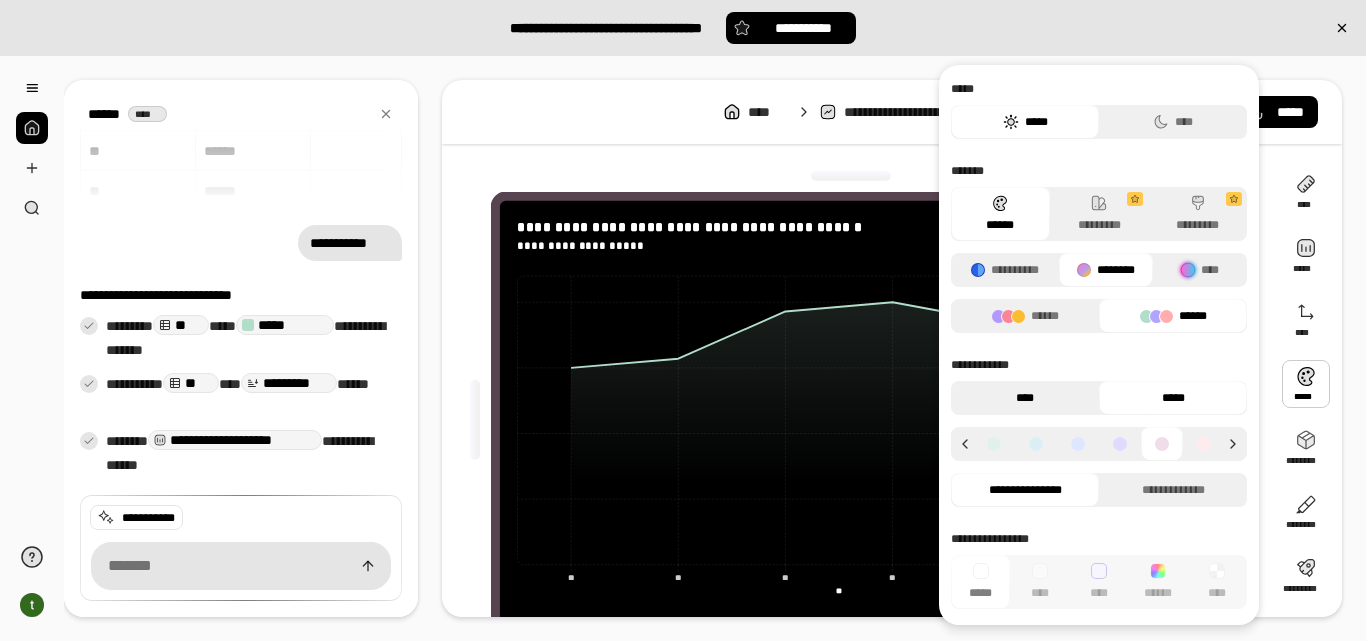 drag, startPoint x: 1011, startPoint y: 375, endPoint x: 1006, endPoint y: 388, distance: 13.928389 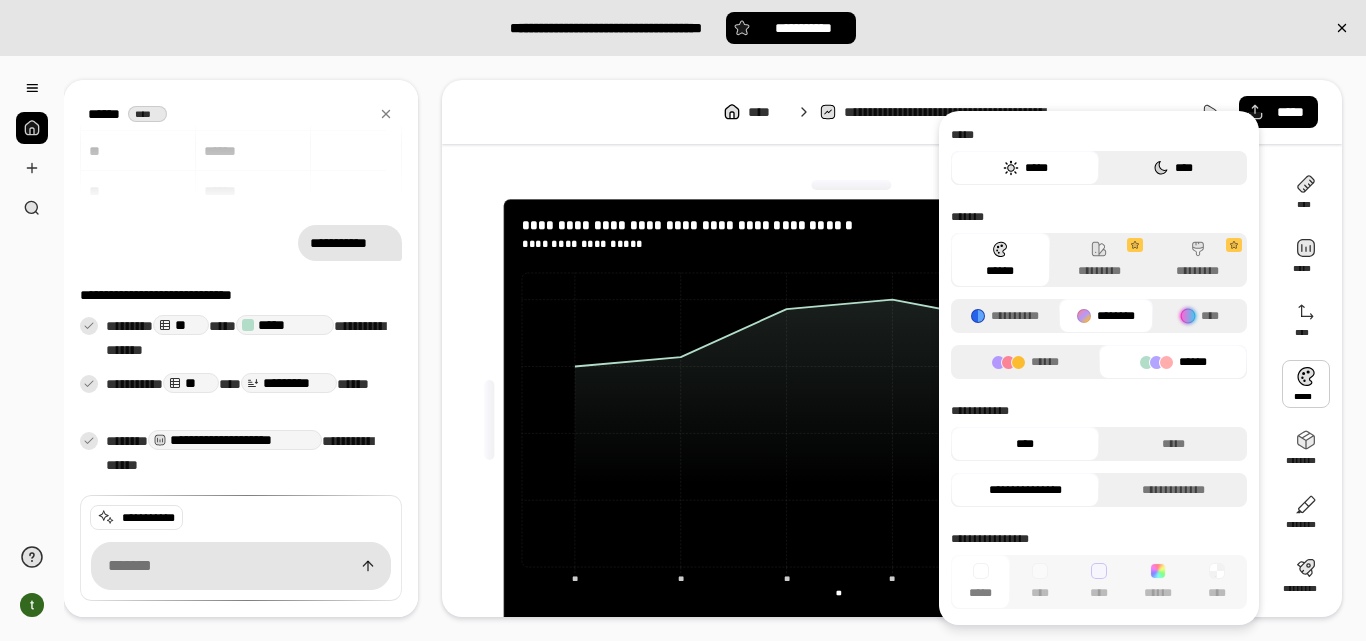 click on "****" at bounding box center (1173, 168) 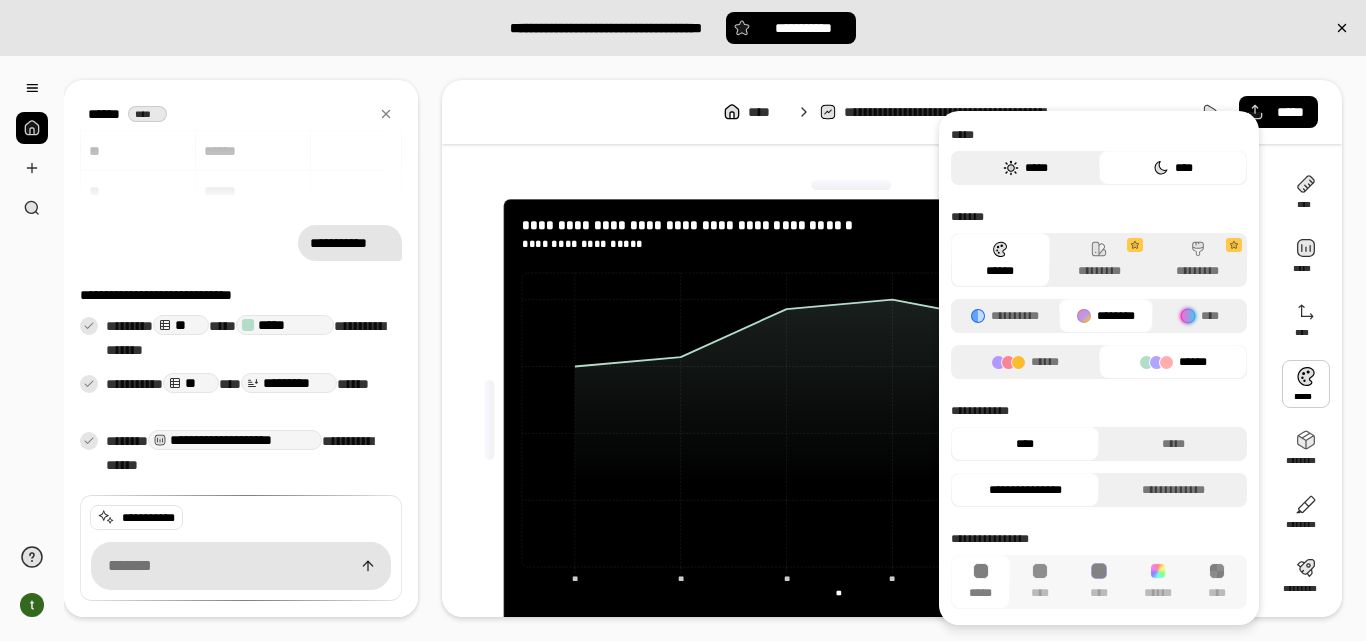 click on "*****" at bounding box center (1025, 168) 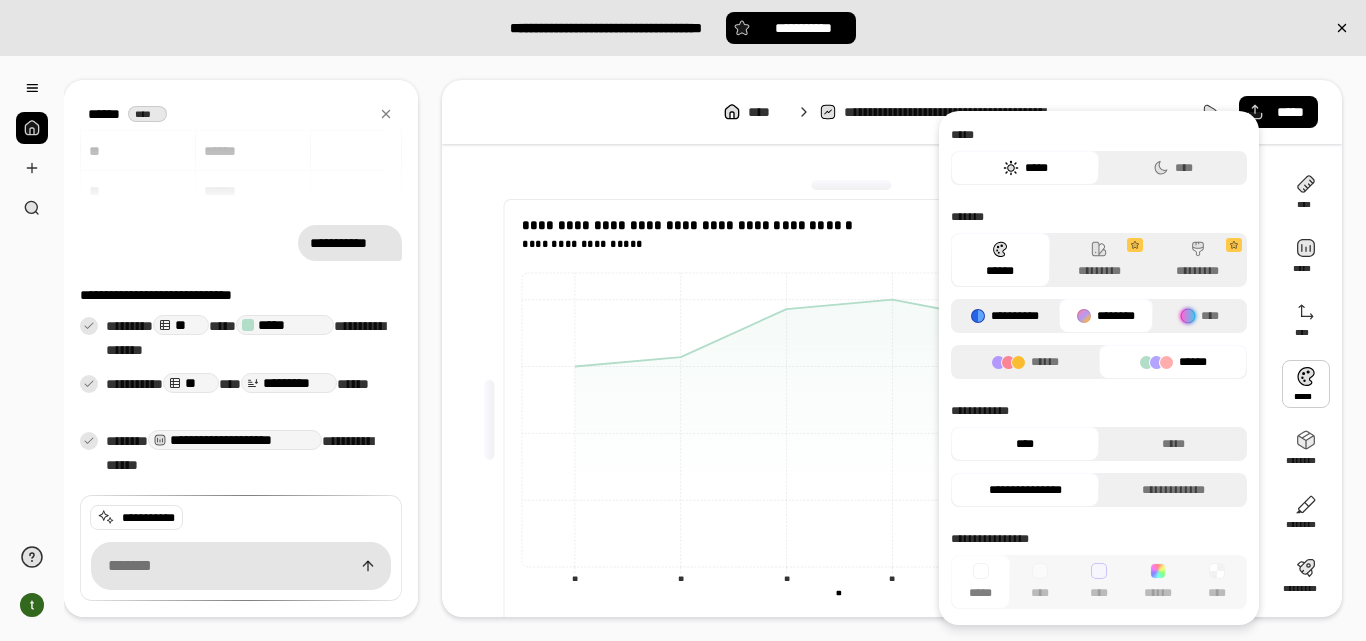click on "**********" at bounding box center [1005, 316] 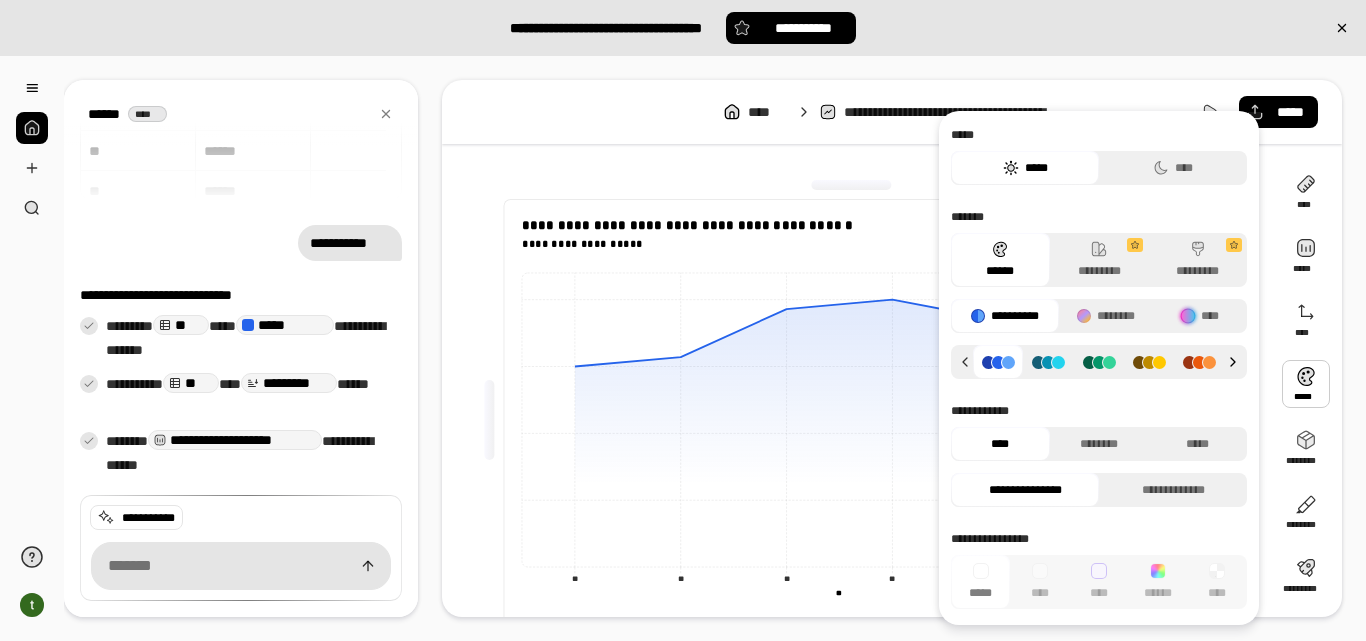 click 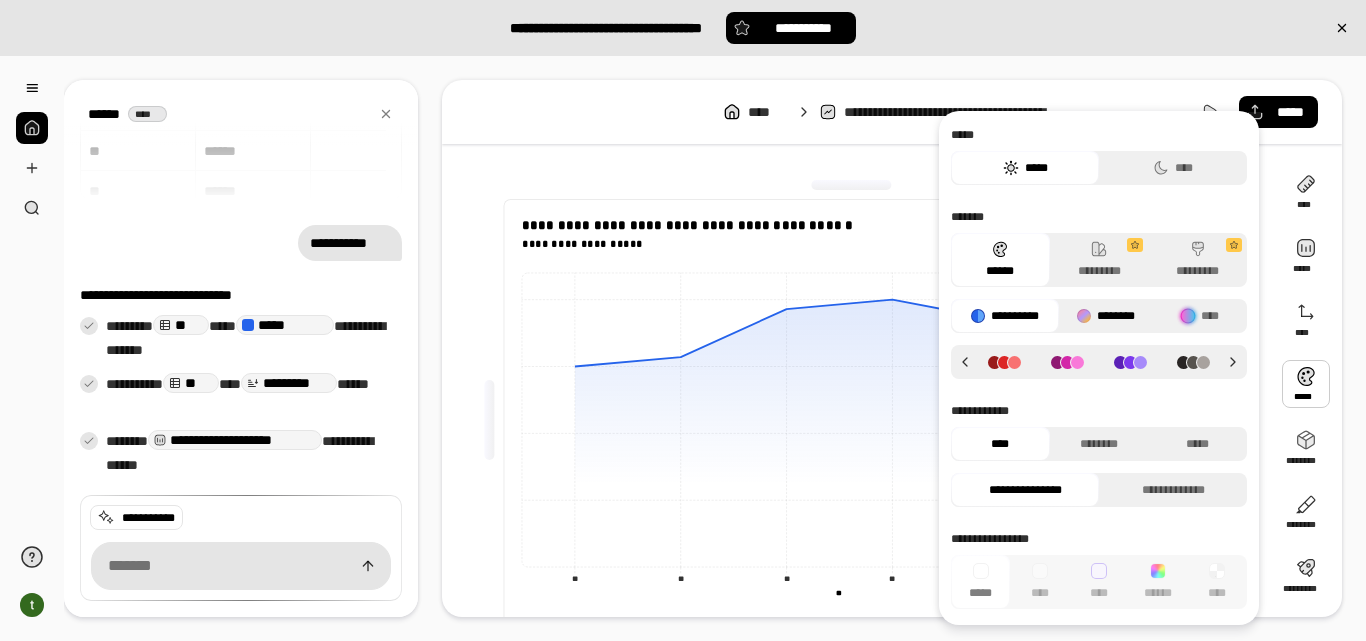click on "********" at bounding box center (1106, 316) 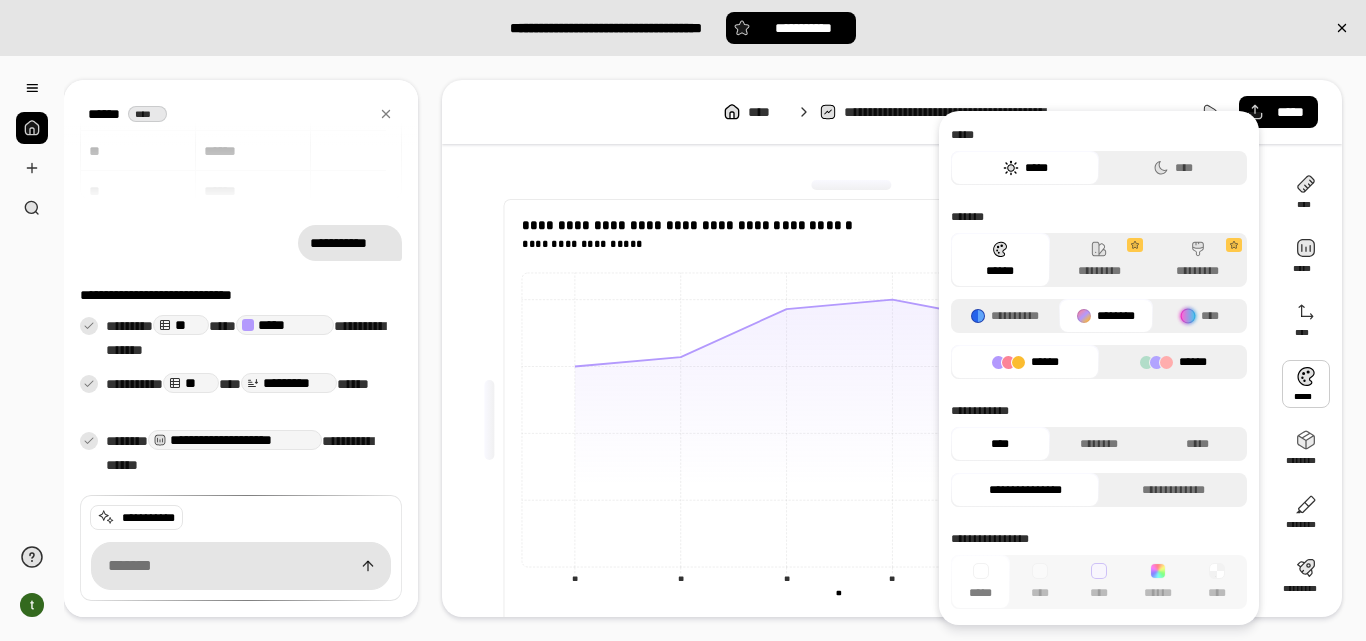 click on "******" at bounding box center [1173, 362] 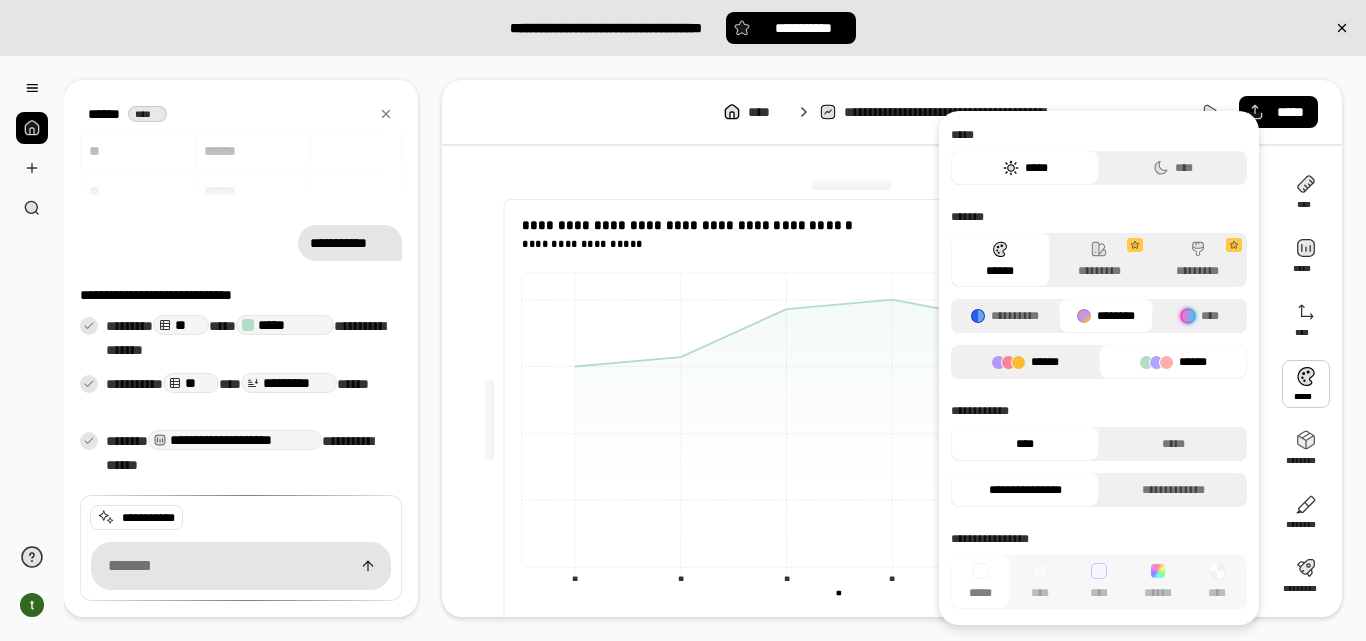 click on "******" at bounding box center (1025, 362) 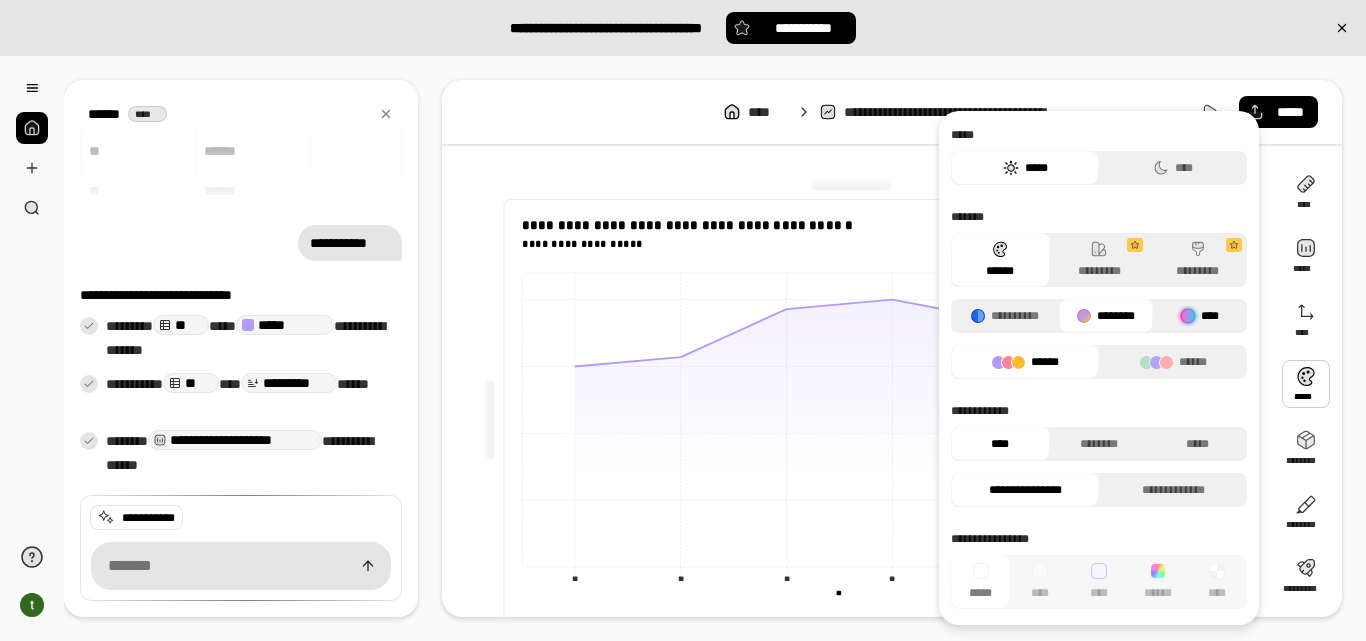 click on "****" at bounding box center (1200, 316) 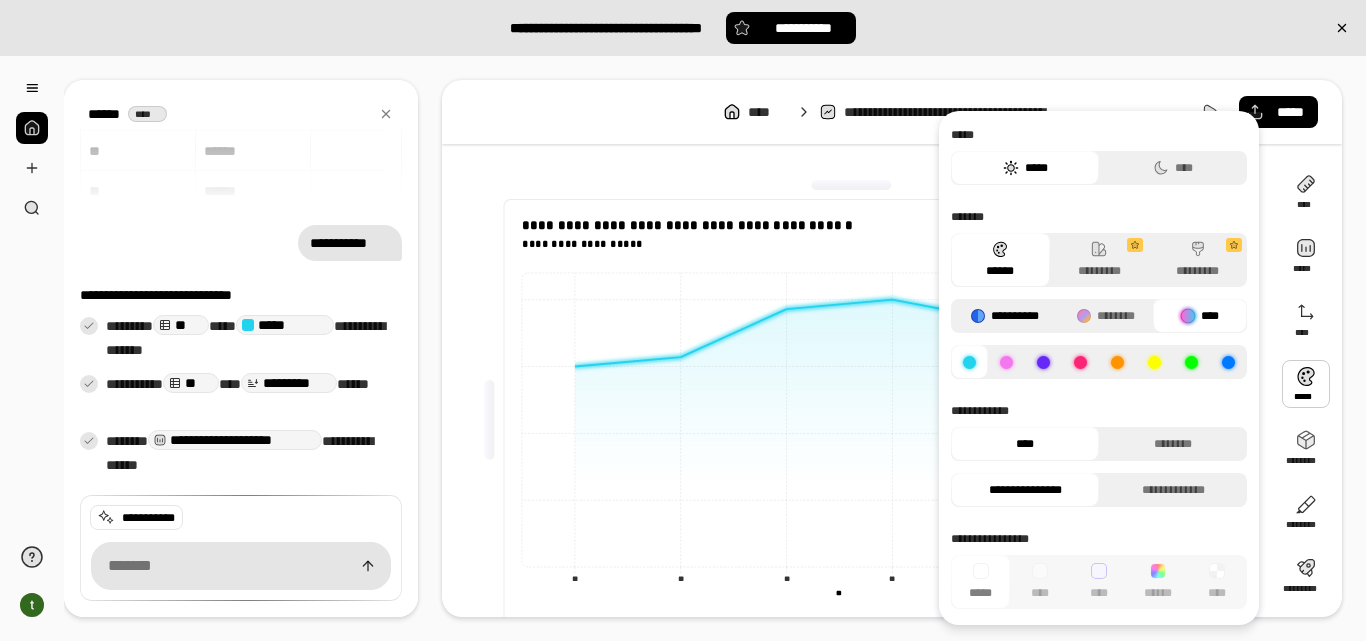 click on "**********" at bounding box center [1005, 316] 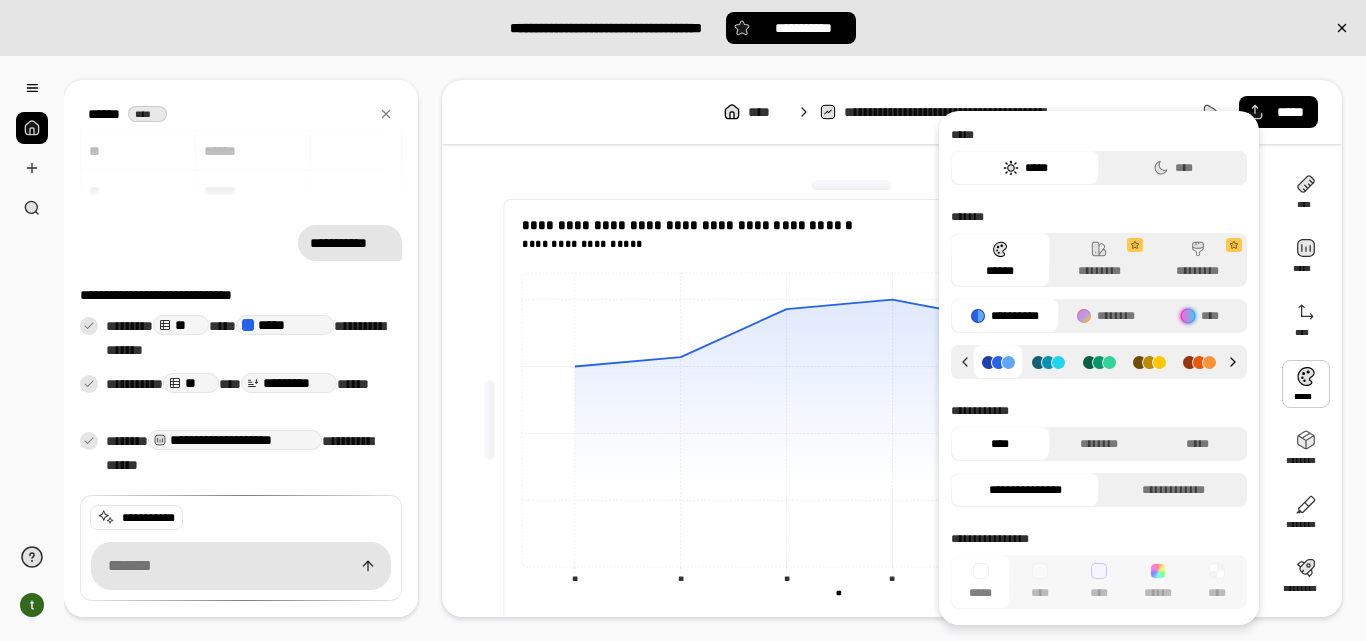 click 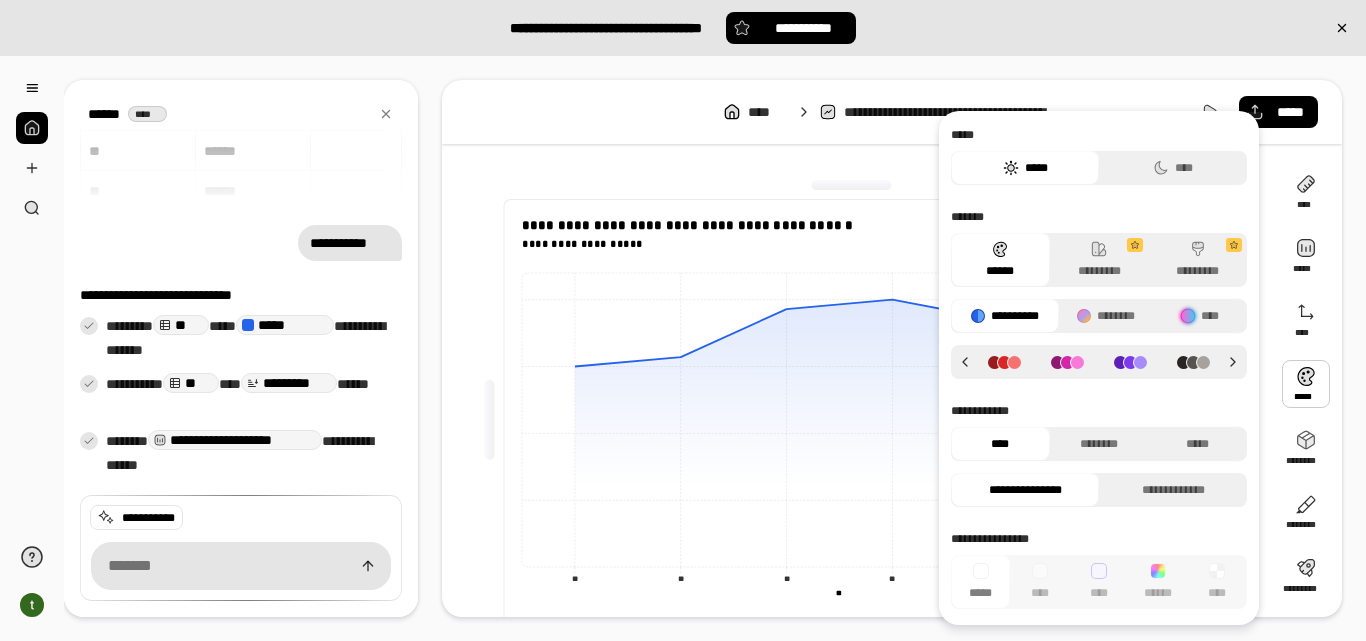 click 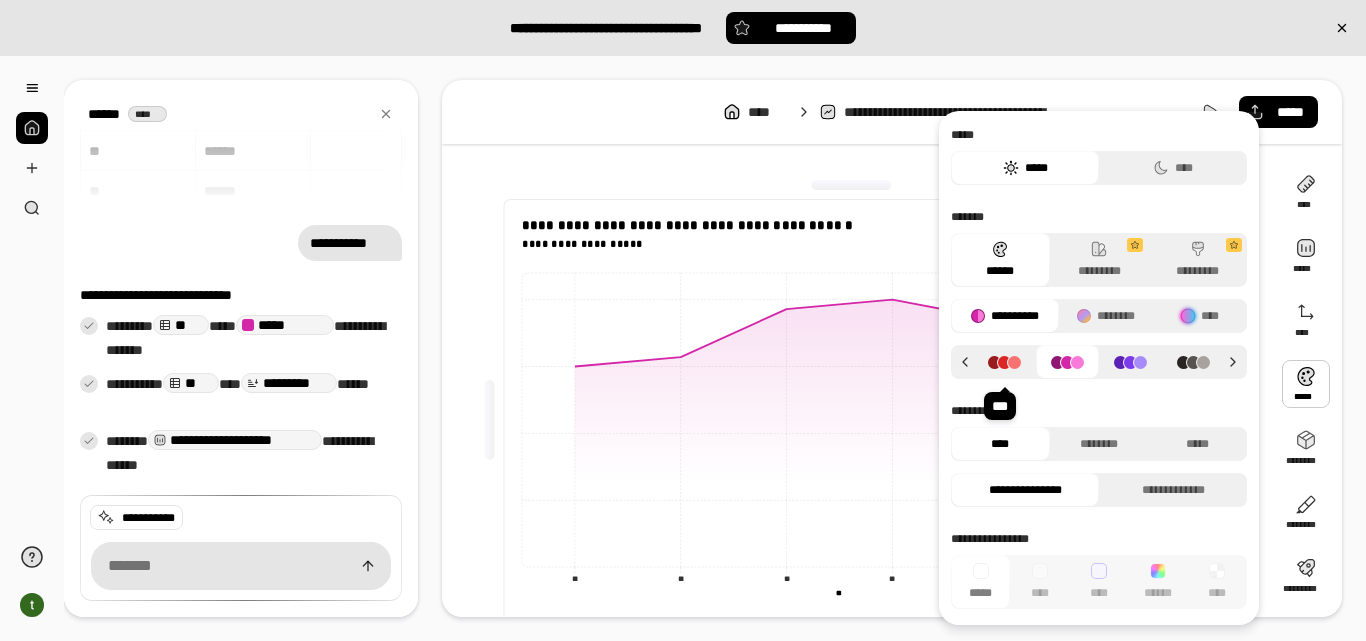 click 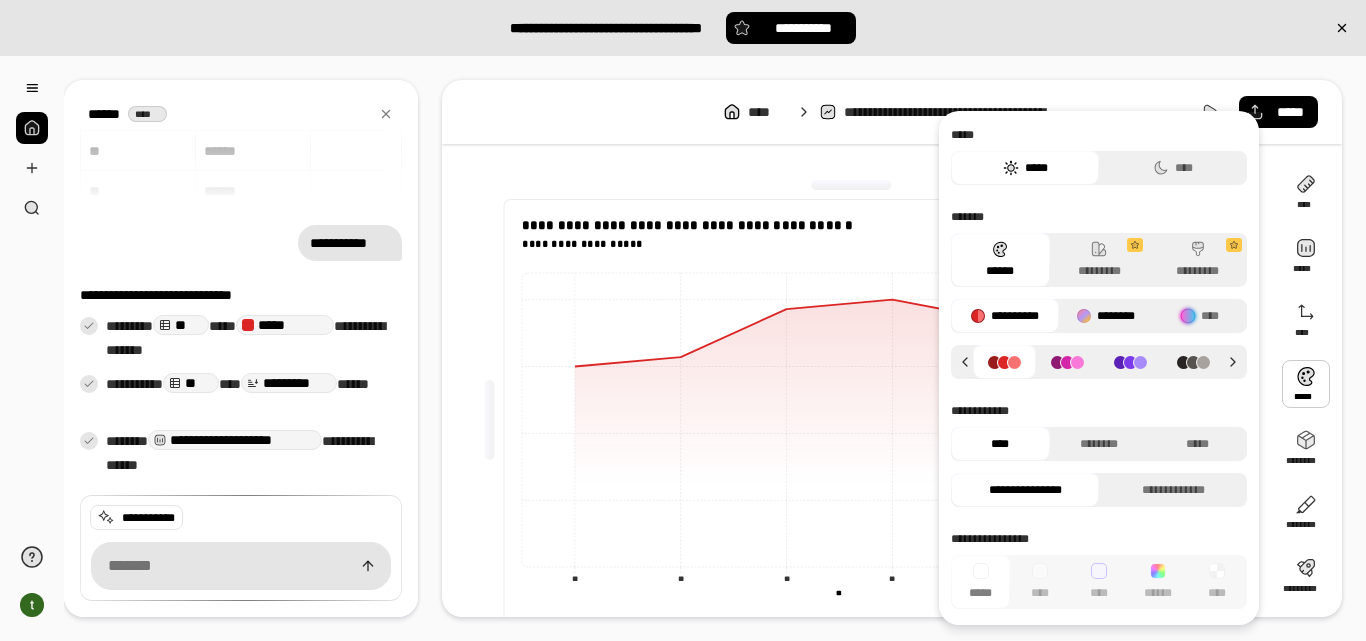 click on "********" at bounding box center [1106, 316] 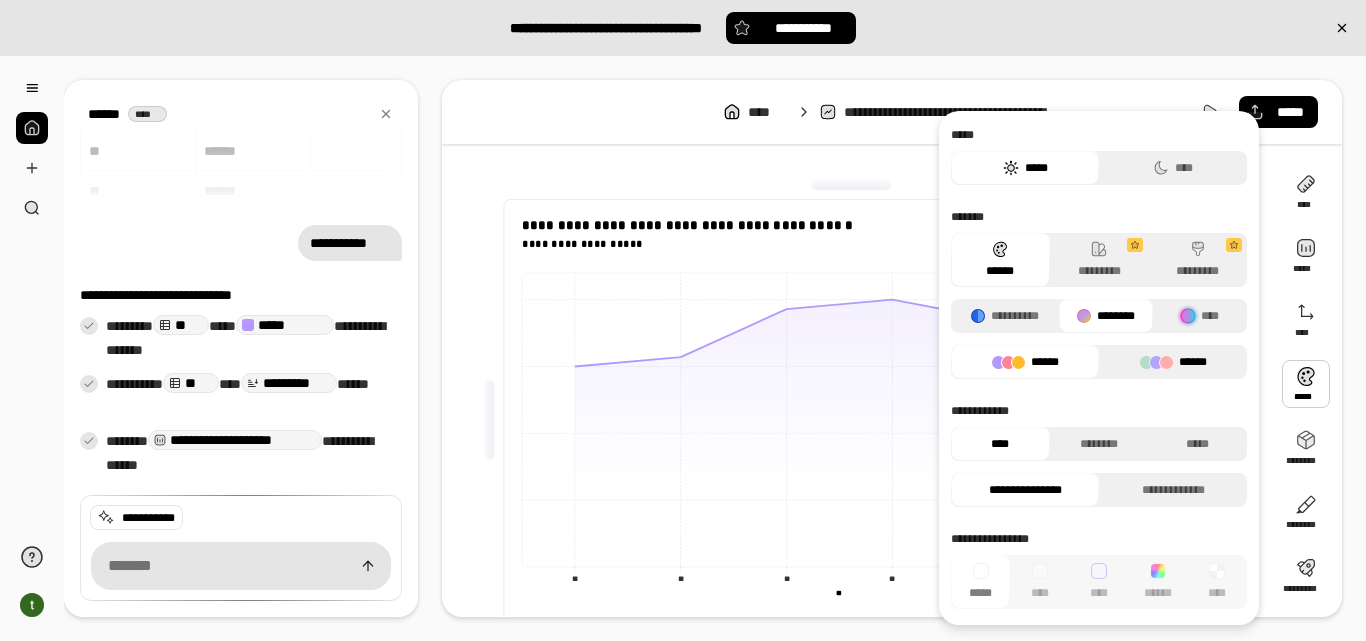 click on "******" at bounding box center (1173, 362) 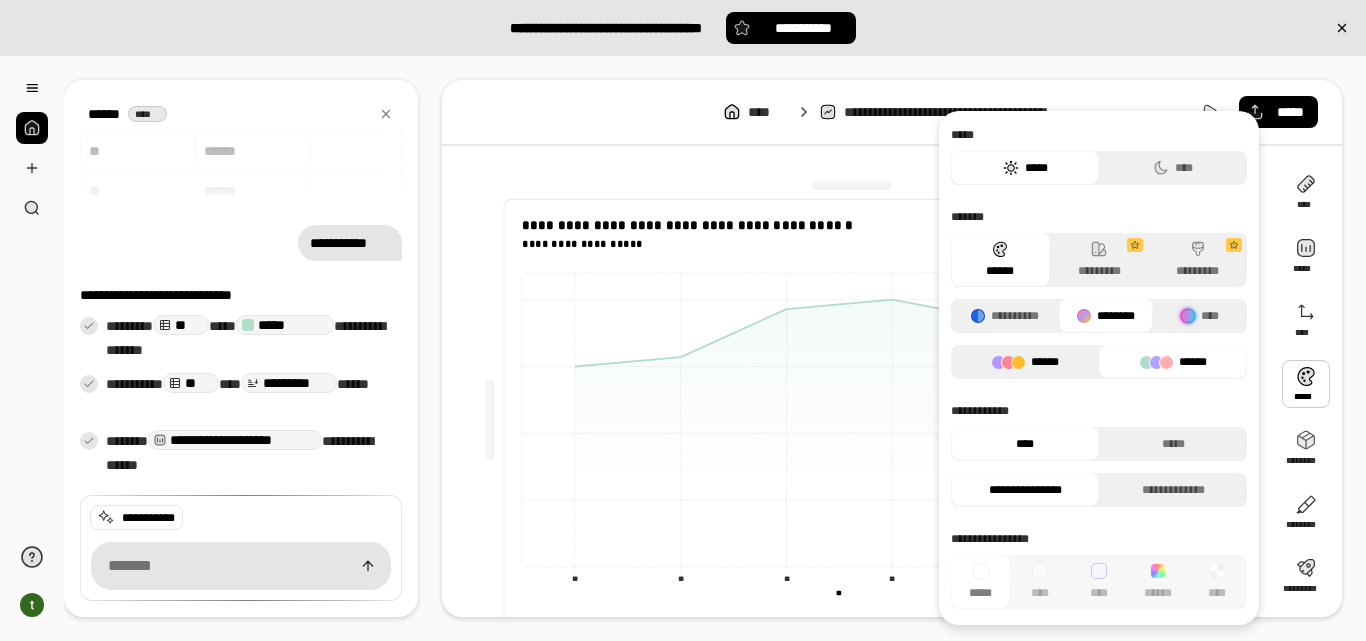 click on "******" at bounding box center [1025, 362] 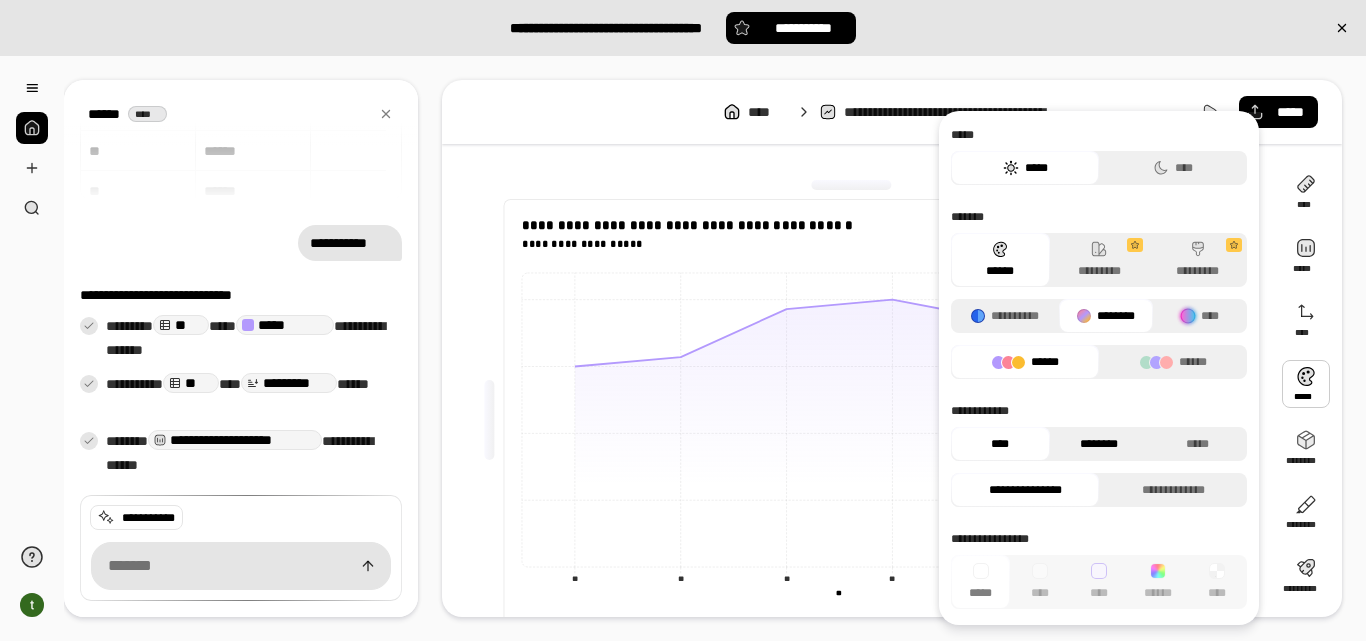 click on "********" at bounding box center [1099, 444] 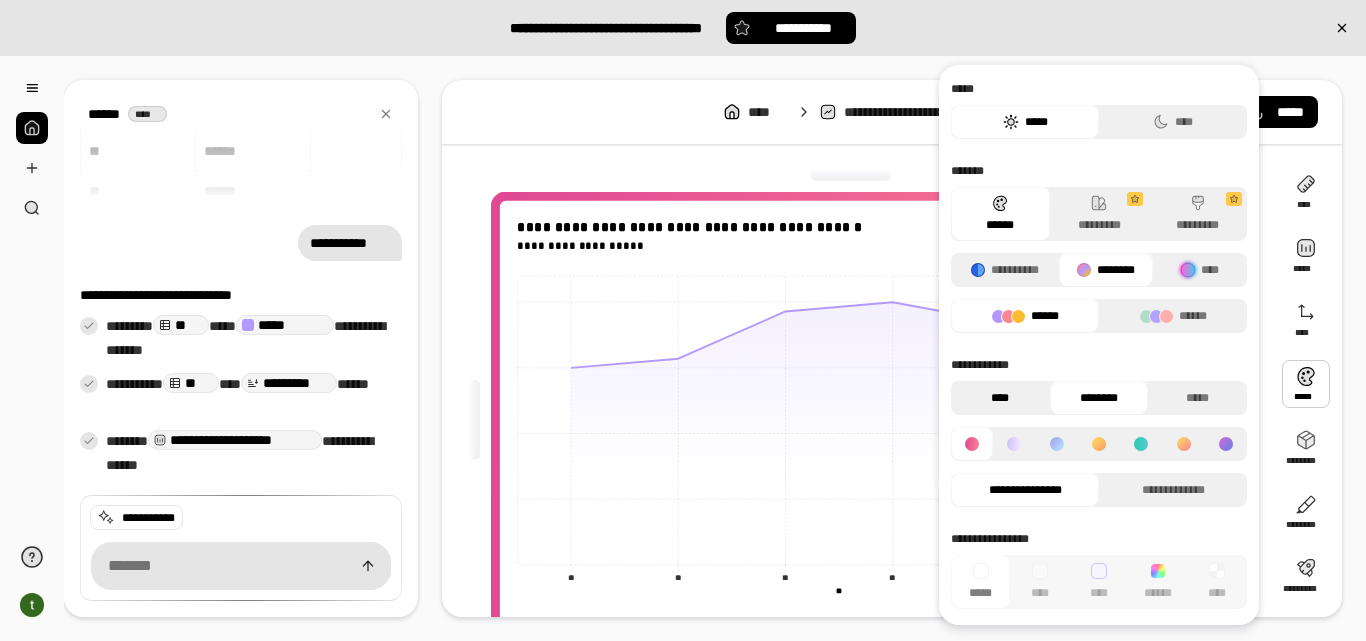 click on "****" at bounding box center [1000, 398] 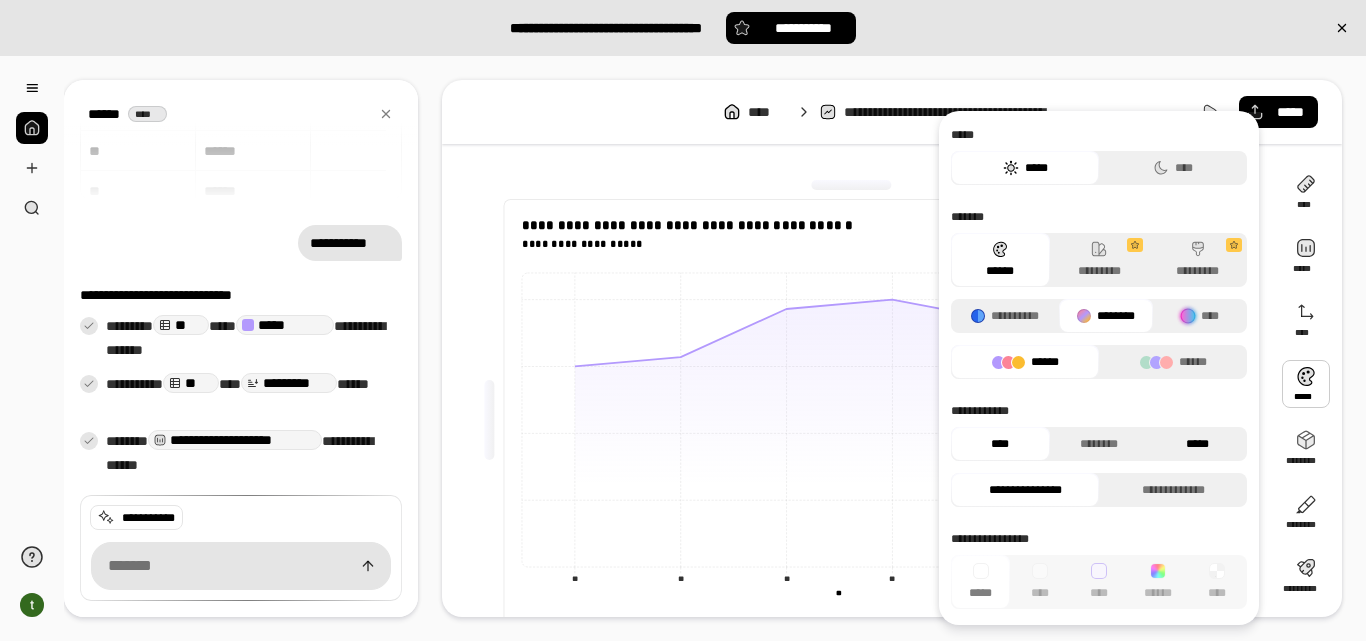 click on "*****" at bounding box center [1197, 444] 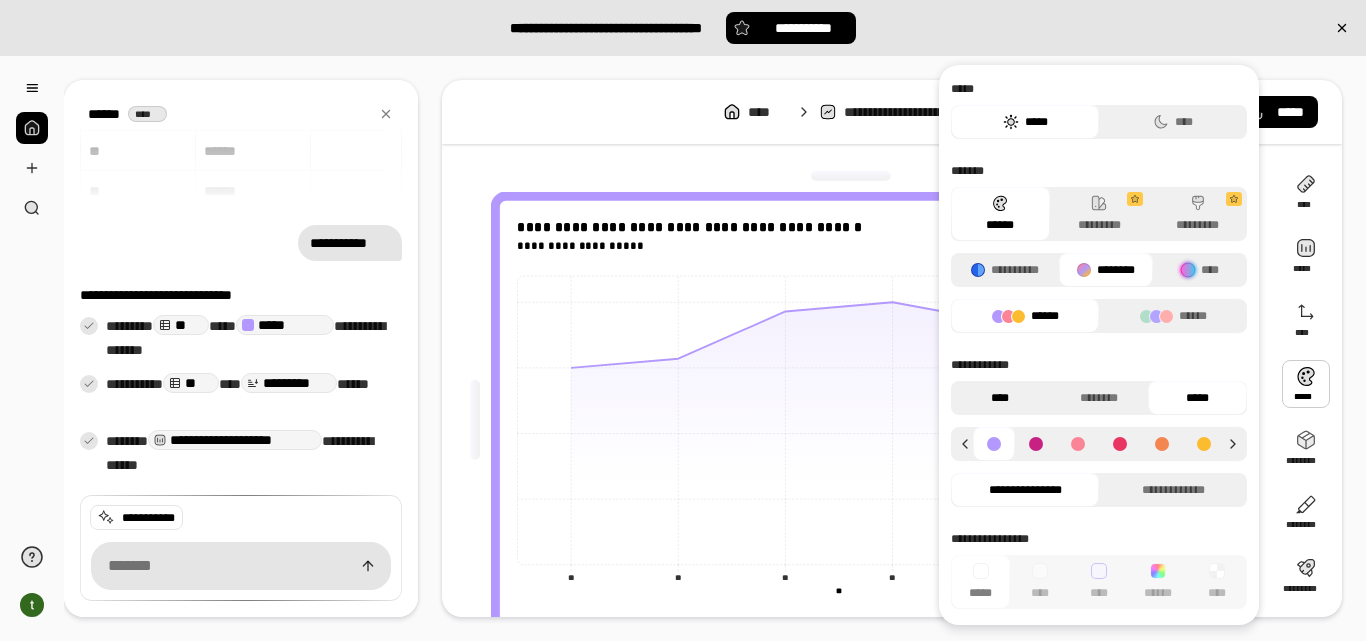 click on "****" at bounding box center (1000, 398) 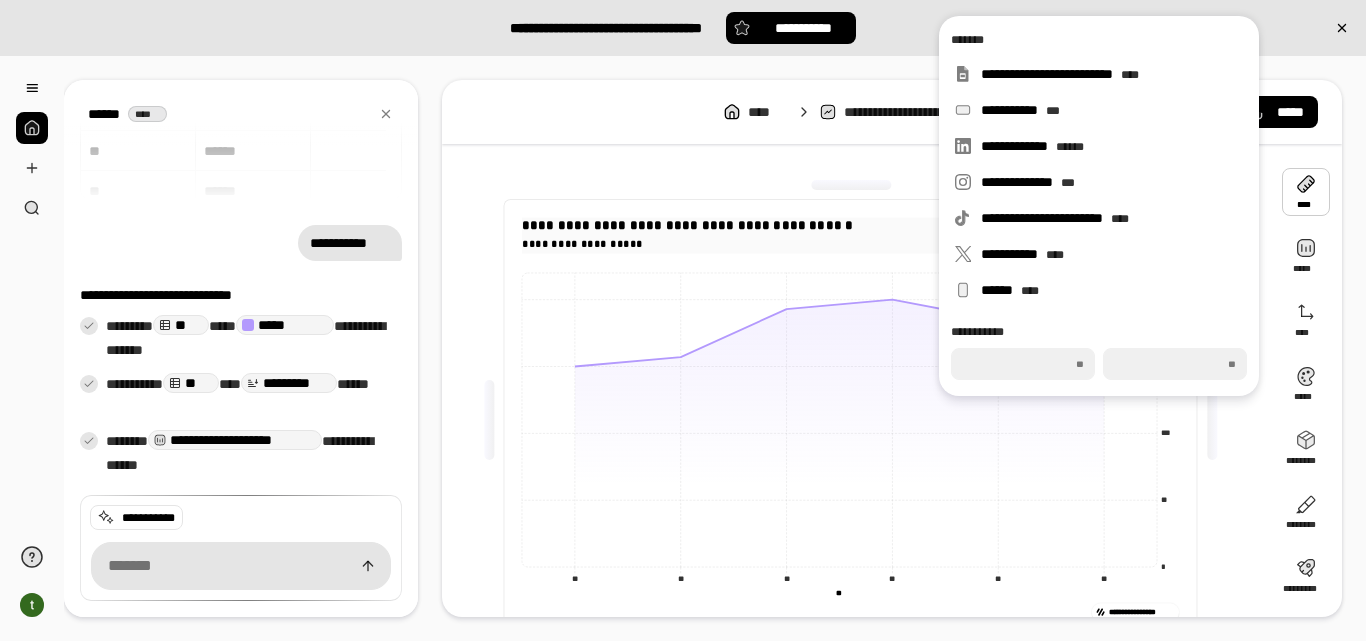 click on "**********" at bounding box center [850, 226] 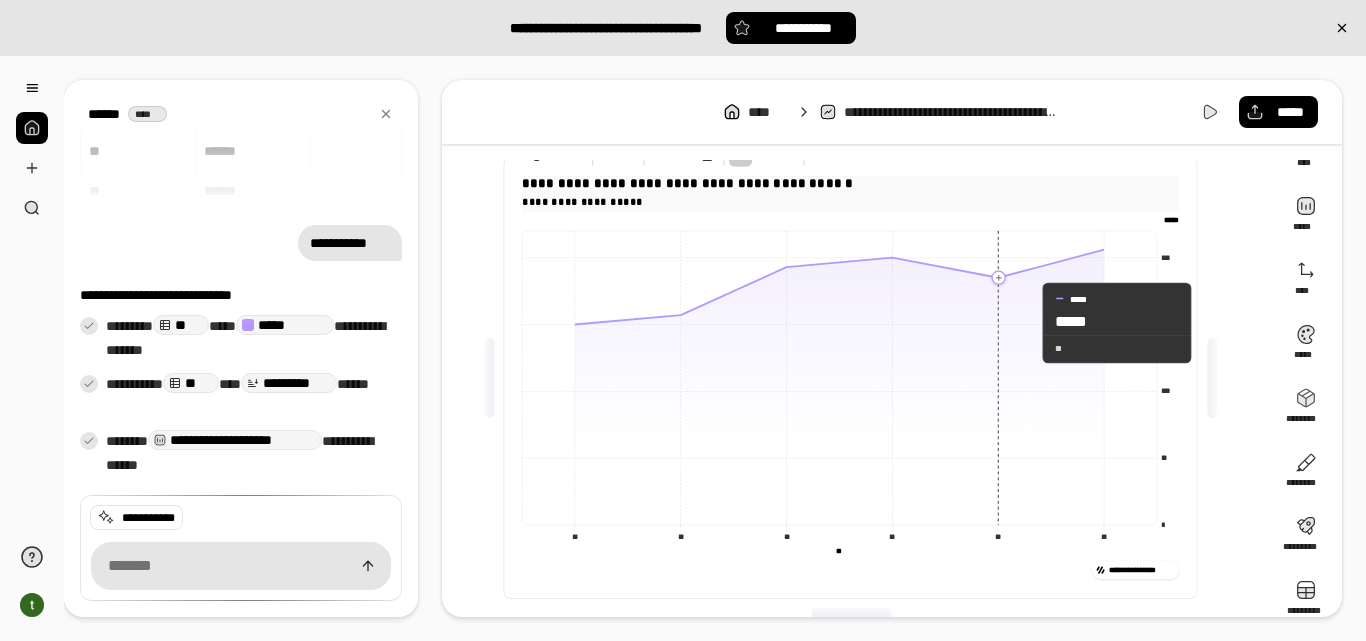 scroll, scrollTop: 63, scrollLeft: 0, axis: vertical 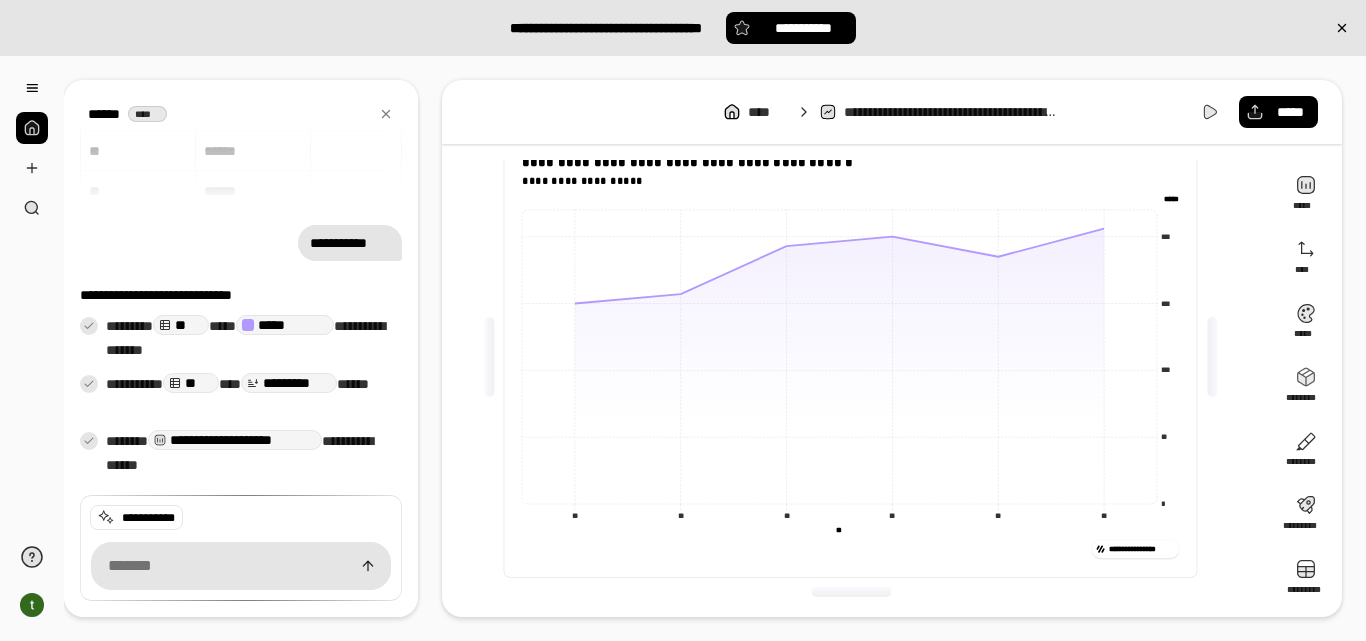 click on "** **" 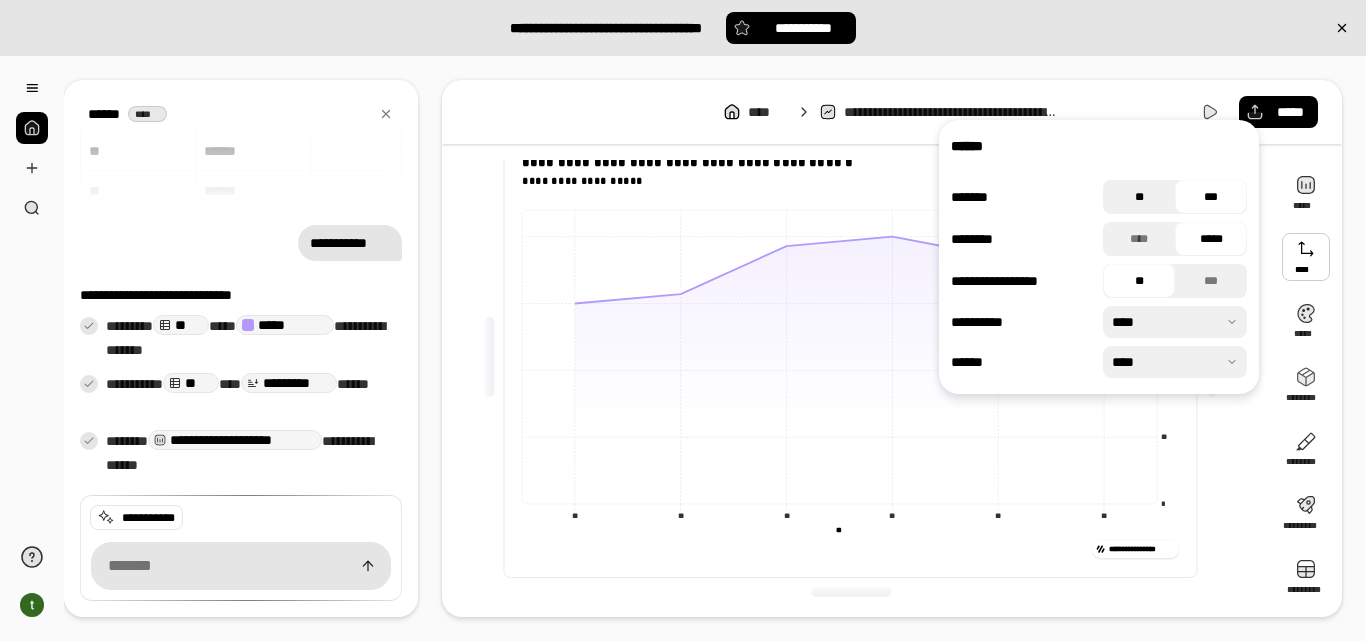 click on "**" at bounding box center (1139, 197) 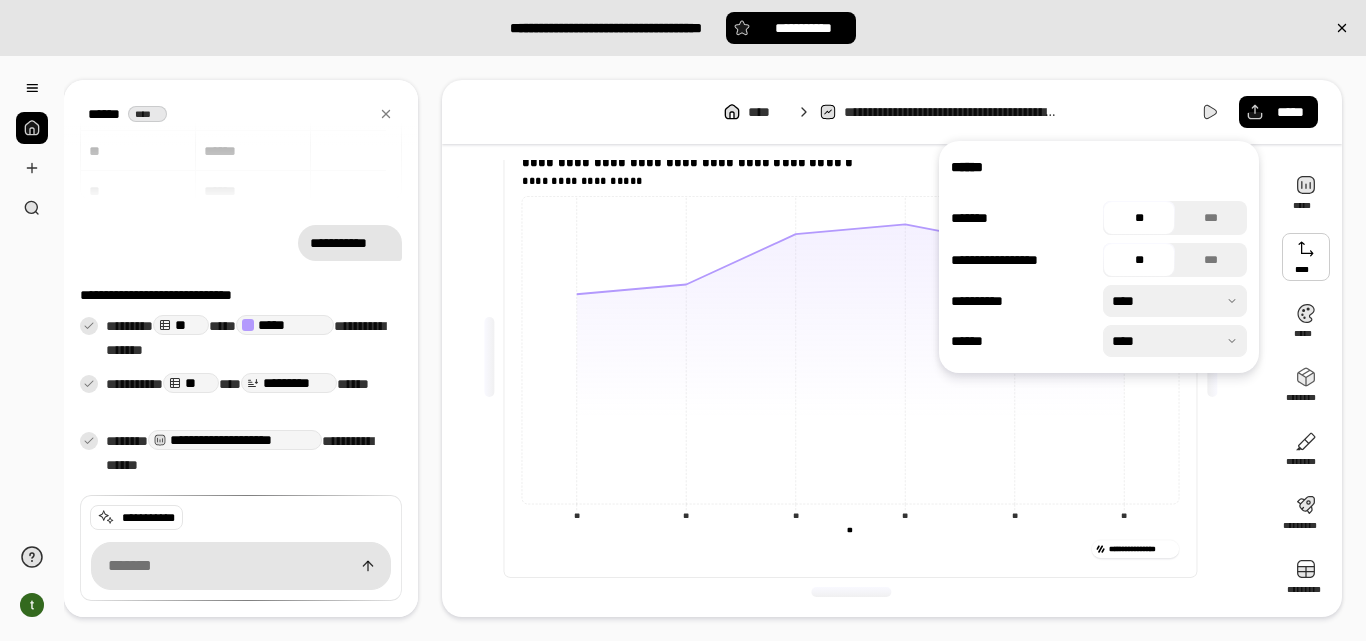 click at bounding box center (1175, 301) 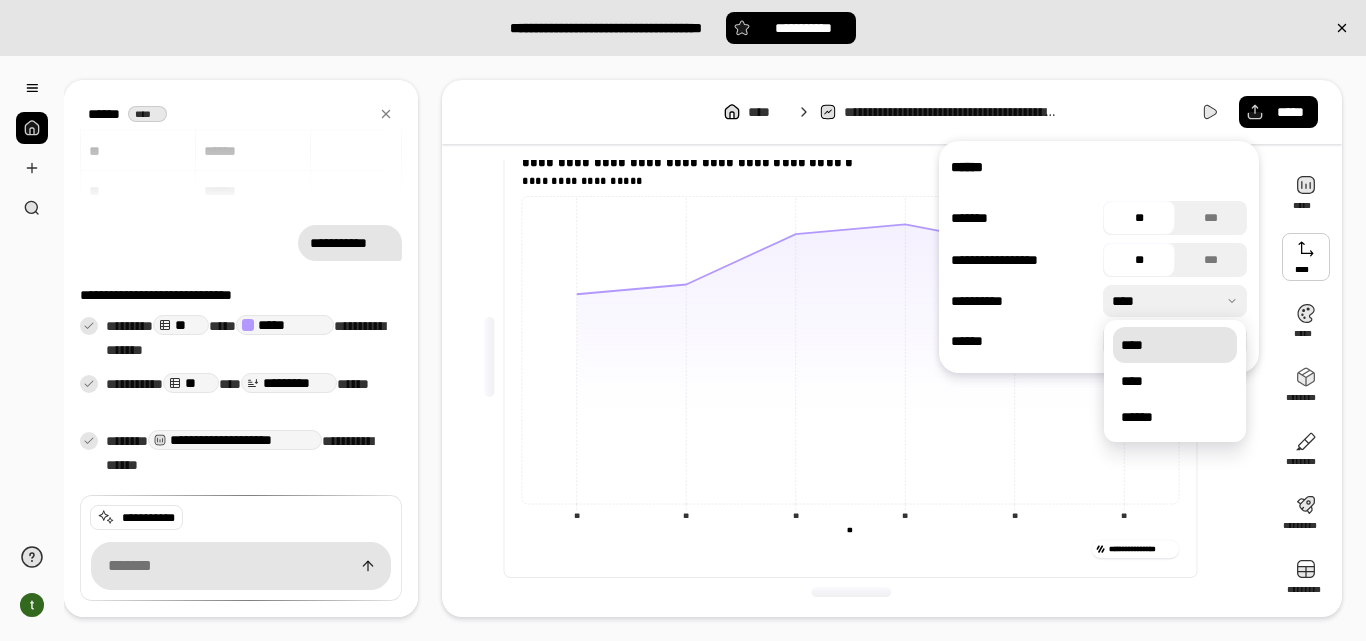 click on "****" at bounding box center (1175, 345) 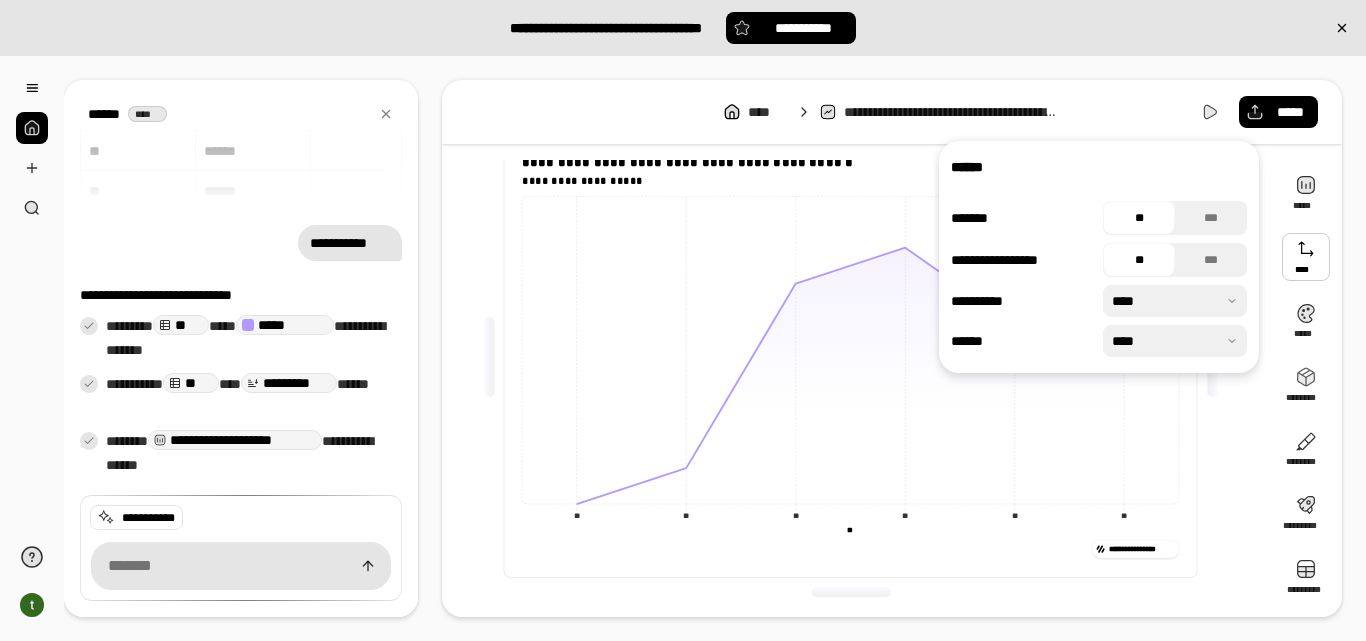 click at bounding box center (1175, 301) 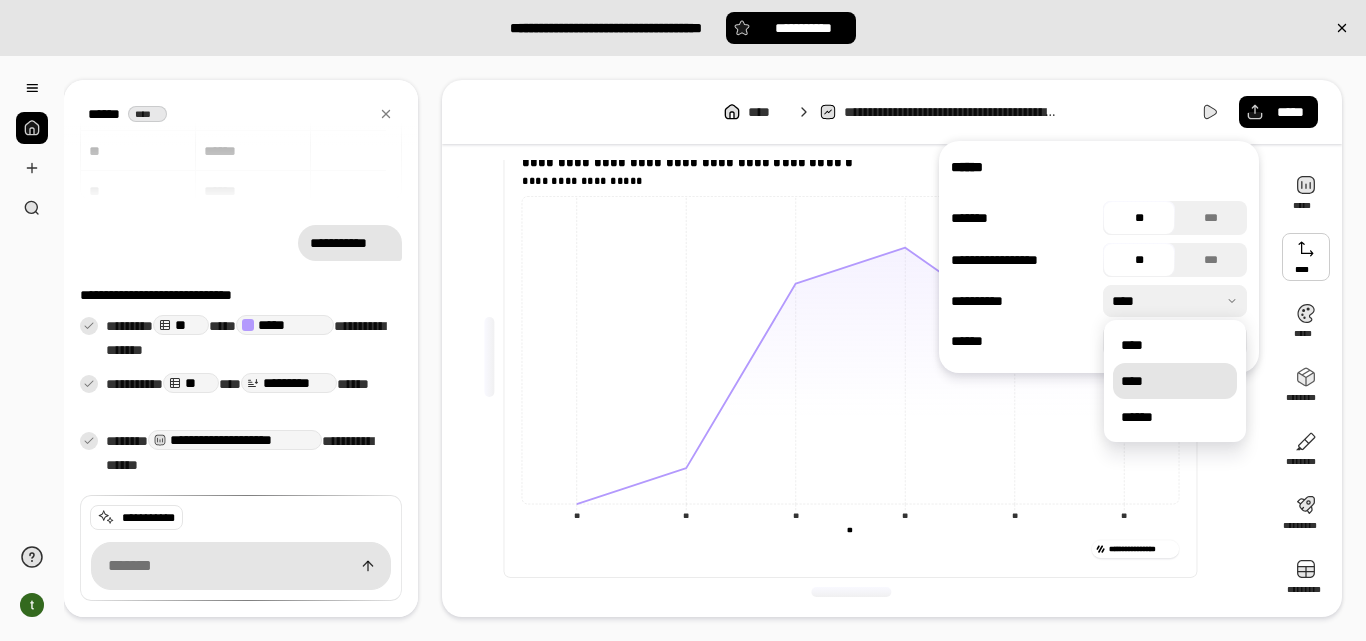 click on "****" at bounding box center [1175, 381] 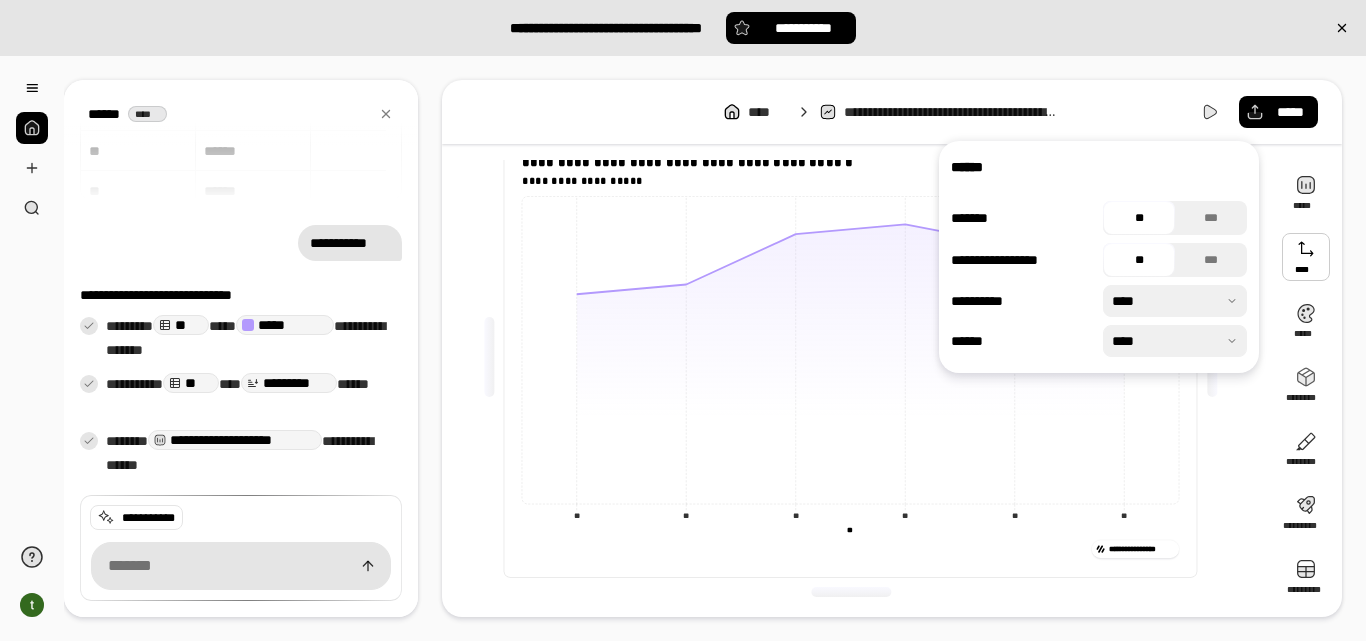 click at bounding box center (1175, 341) 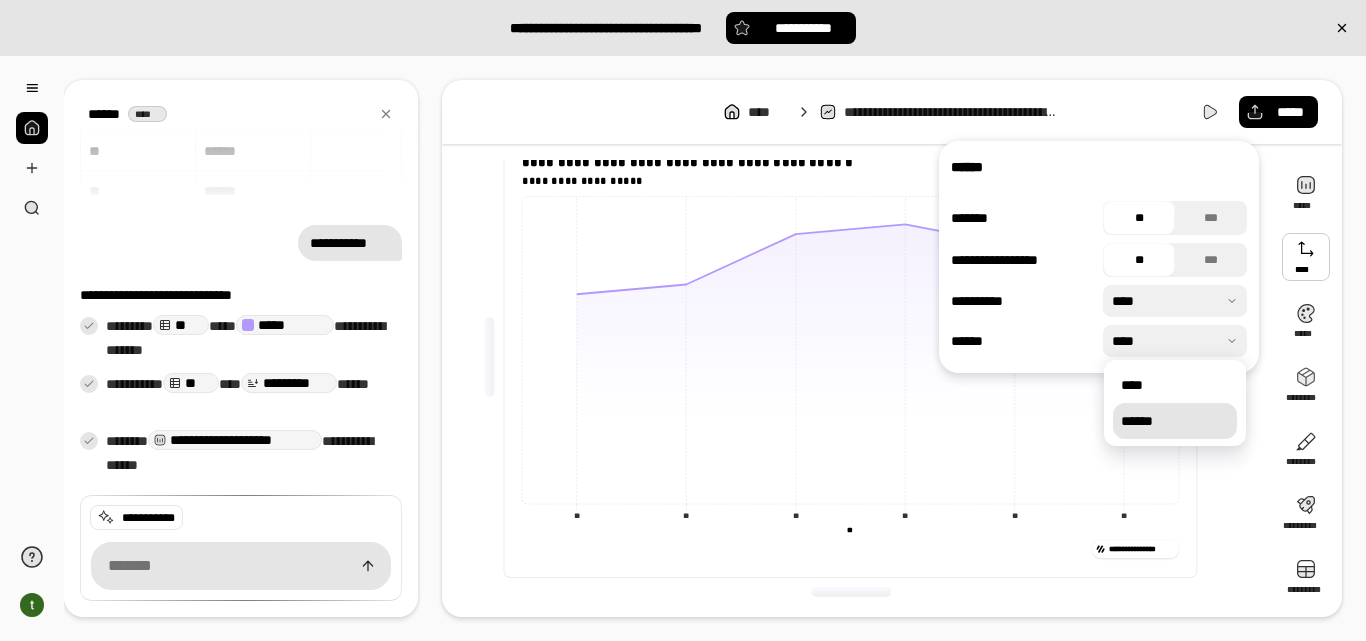 click on "******" at bounding box center (1175, 421) 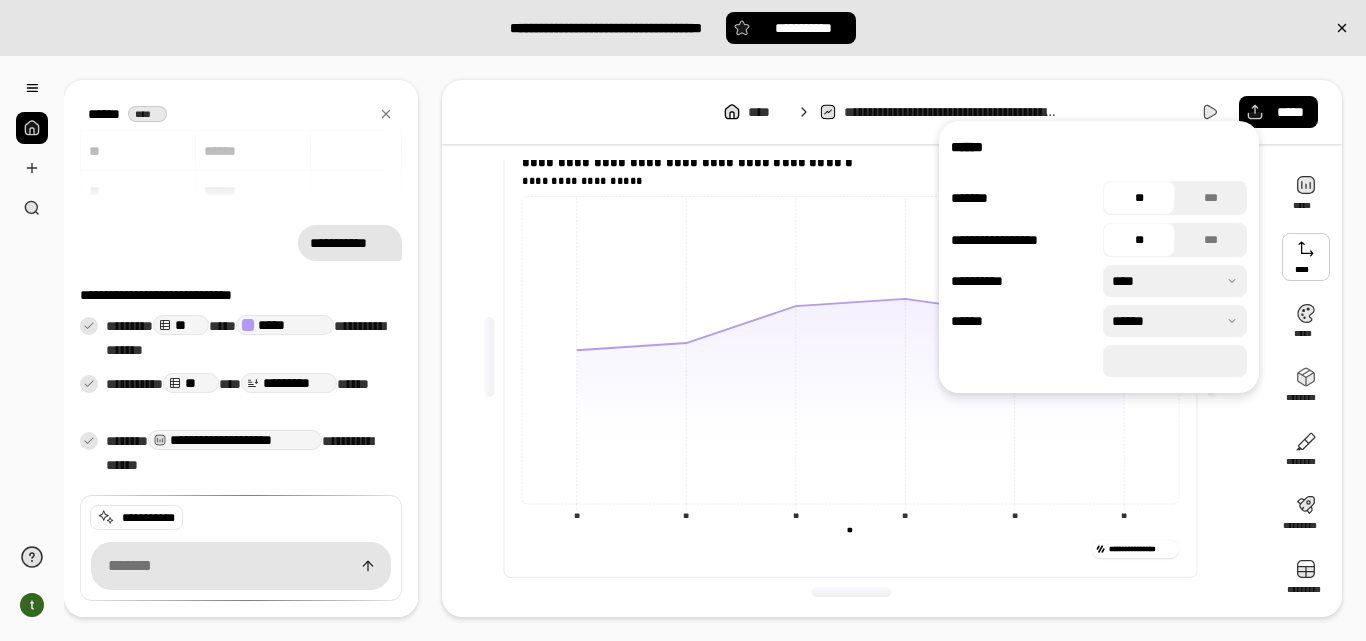 click at bounding box center (1175, 321) 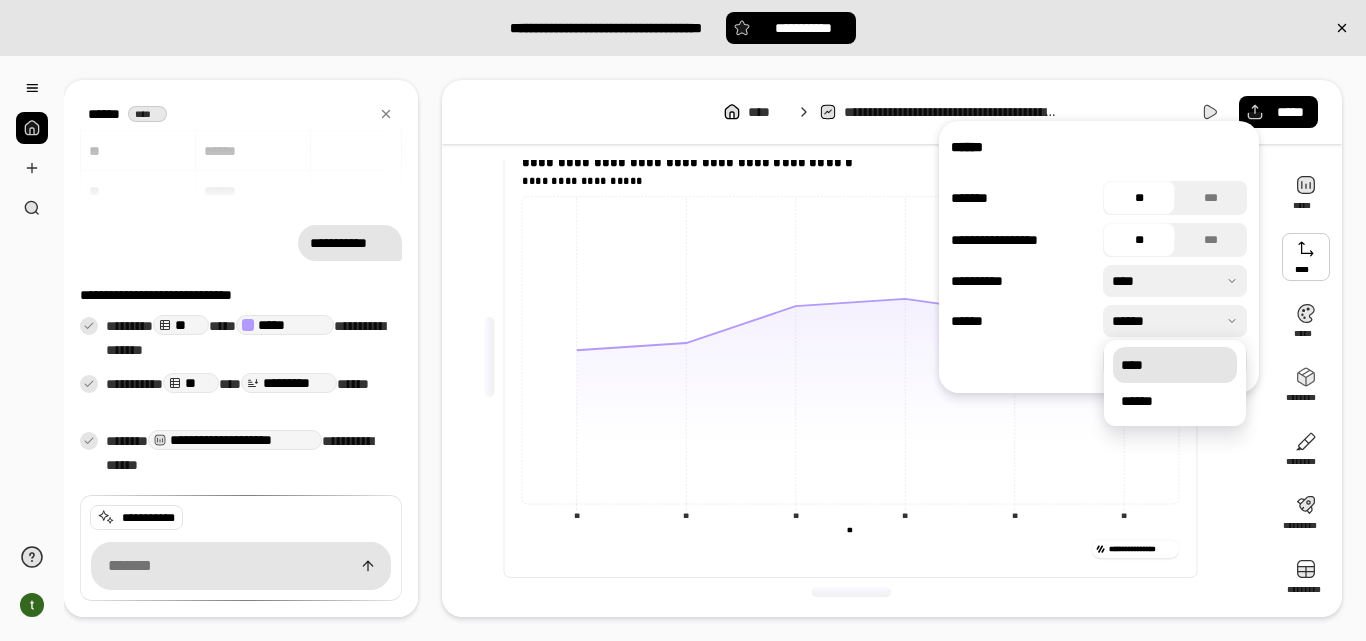 click on "****" at bounding box center (1175, 365) 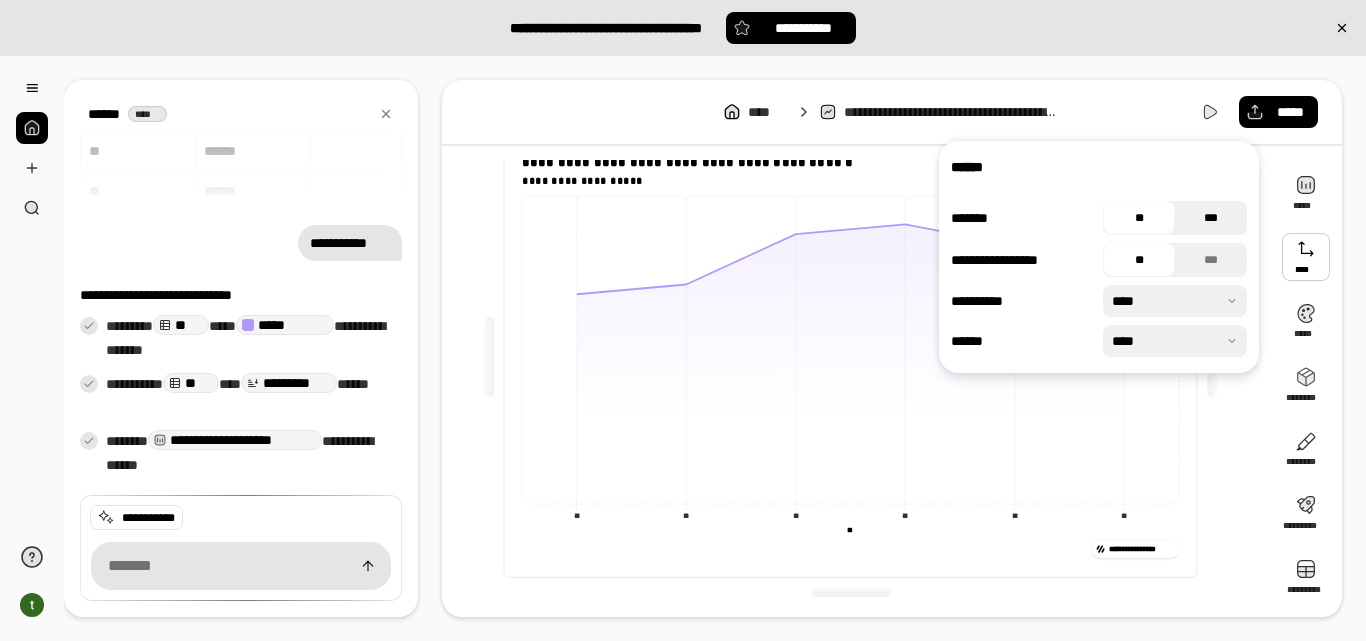click on "***" at bounding box center (1211, 218) 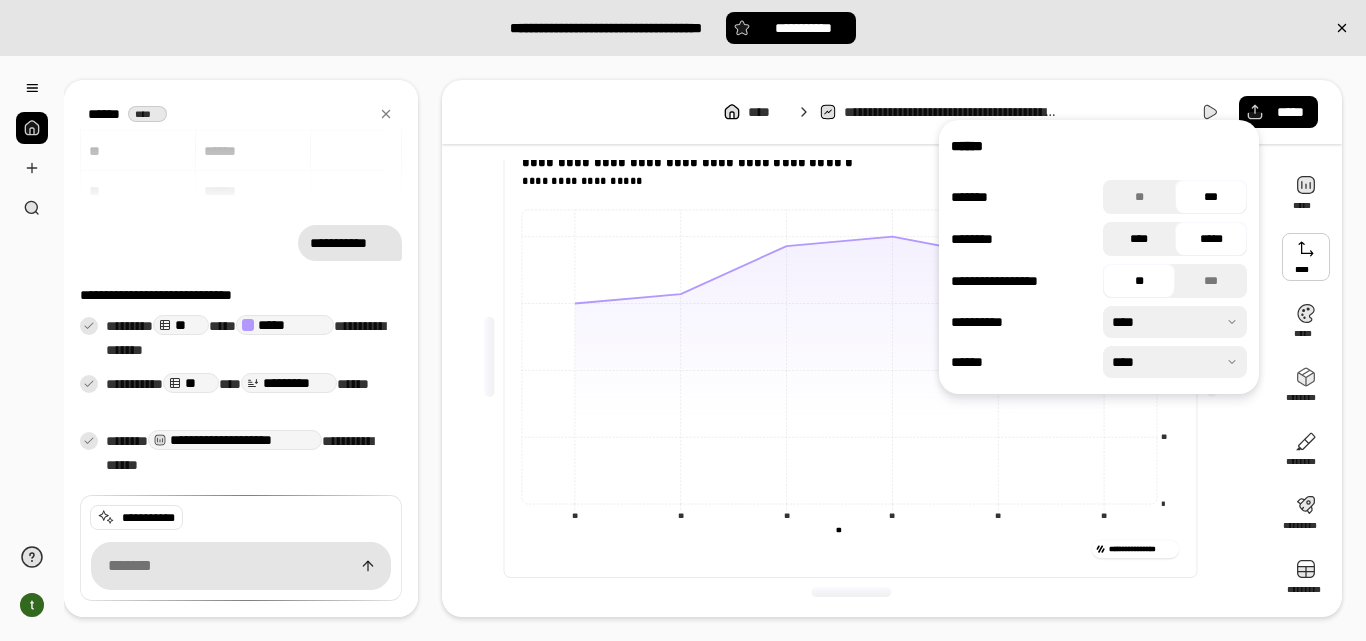 click on "****" at bounding box center [1139, 239] 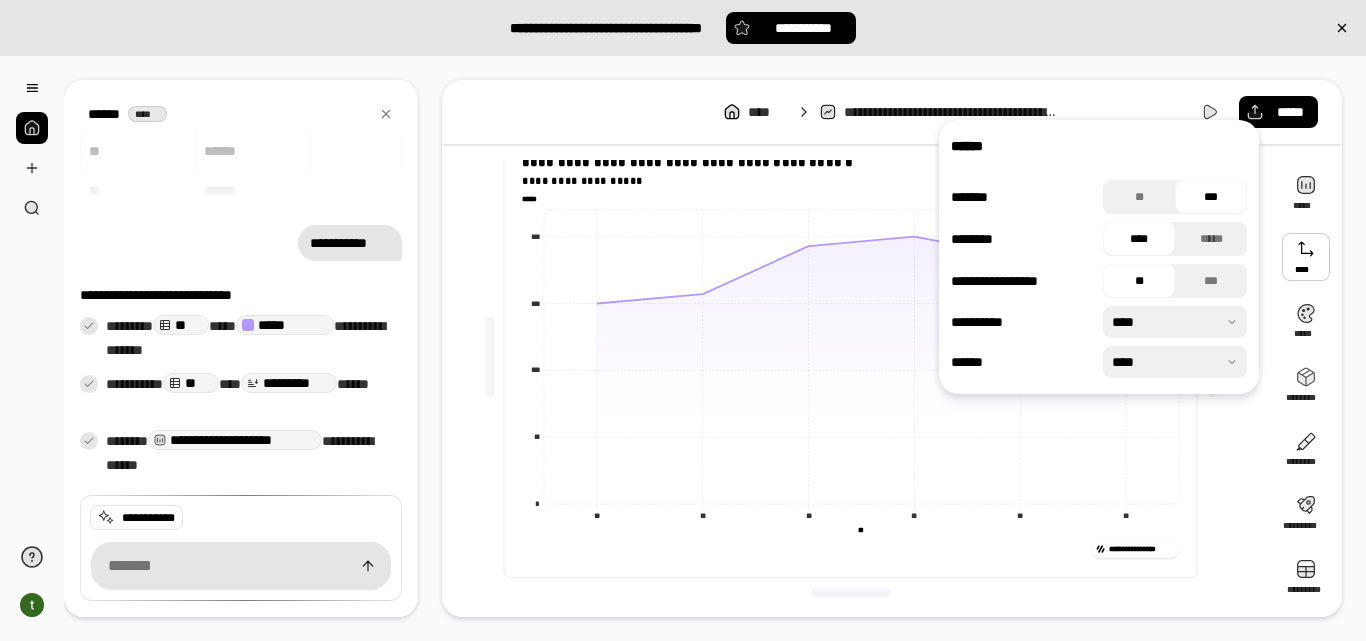 click on "**********" at bounding box center [851, 357] 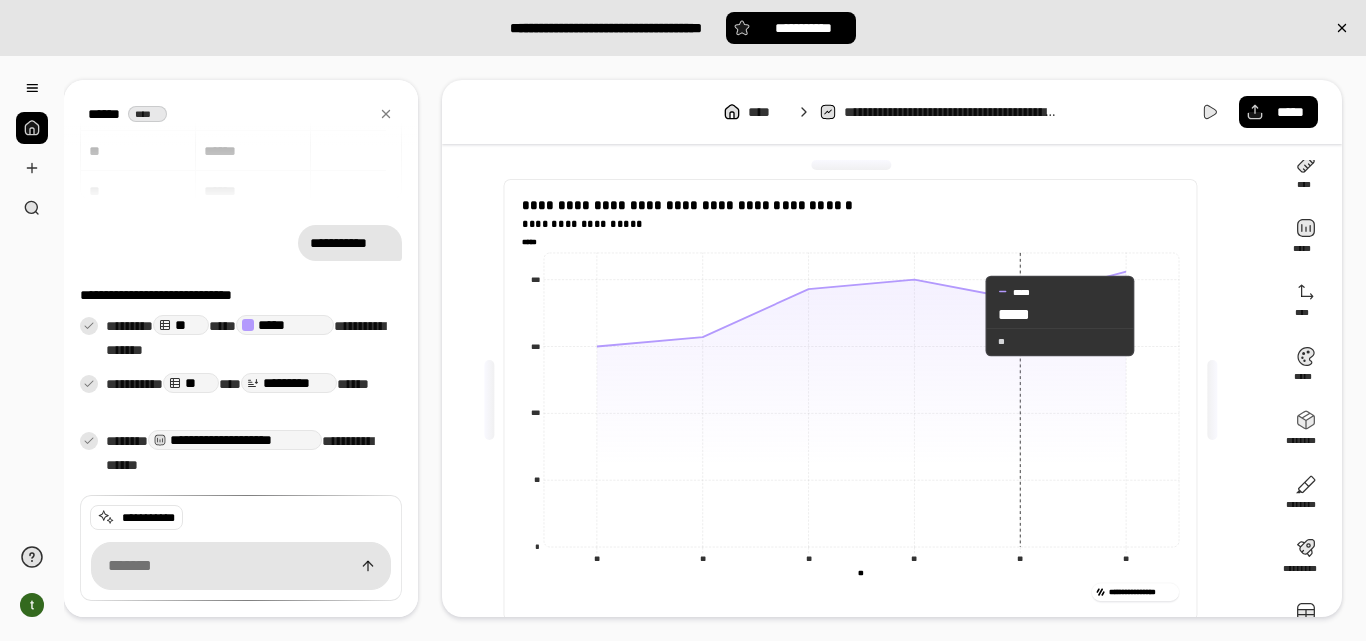 scroll, scrollTop: 0, scrollLeft: 0, axis: both 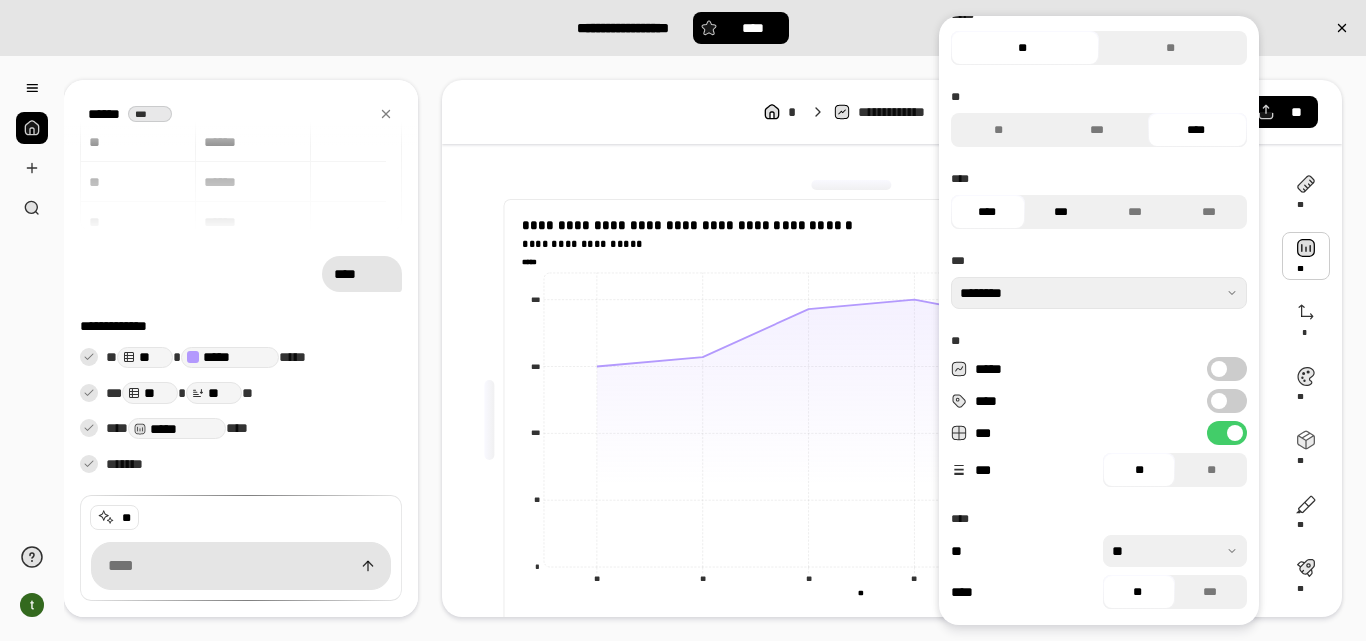 click on "***" at bounding box center [1061, 212] 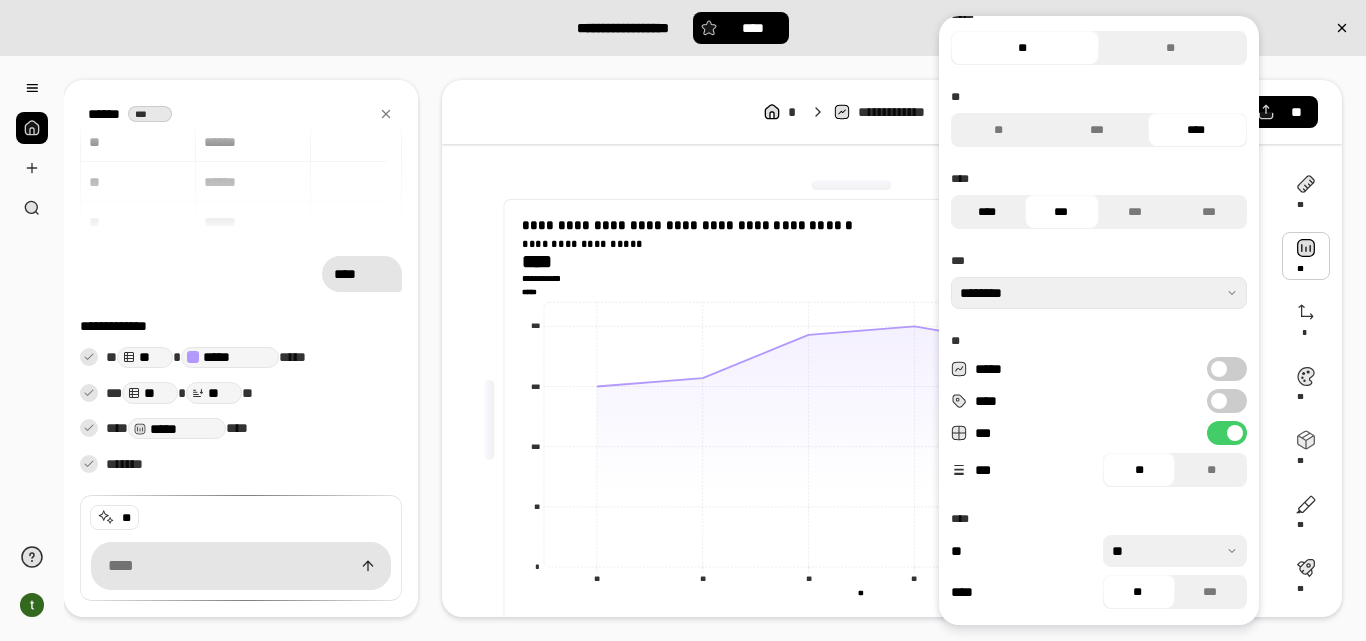 click on "****" at bounding box center [987, 212] 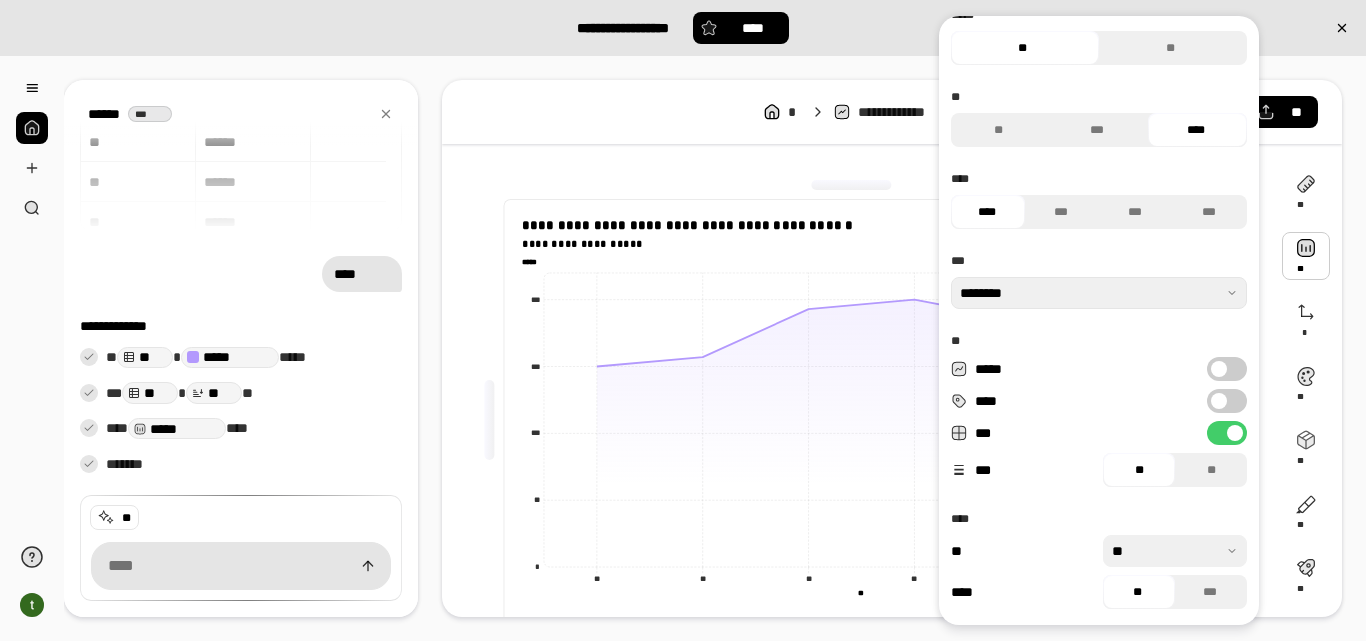 click at bounding box center [1219, 369] 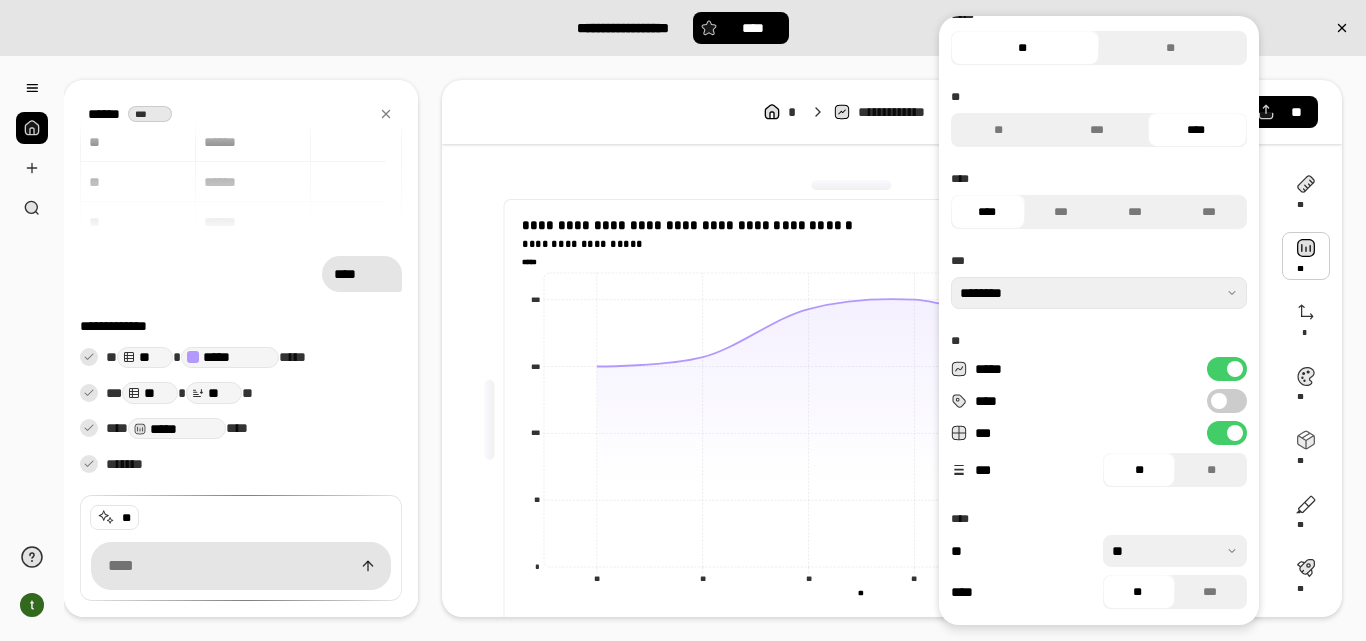 click at bounding box center [1219, 401] 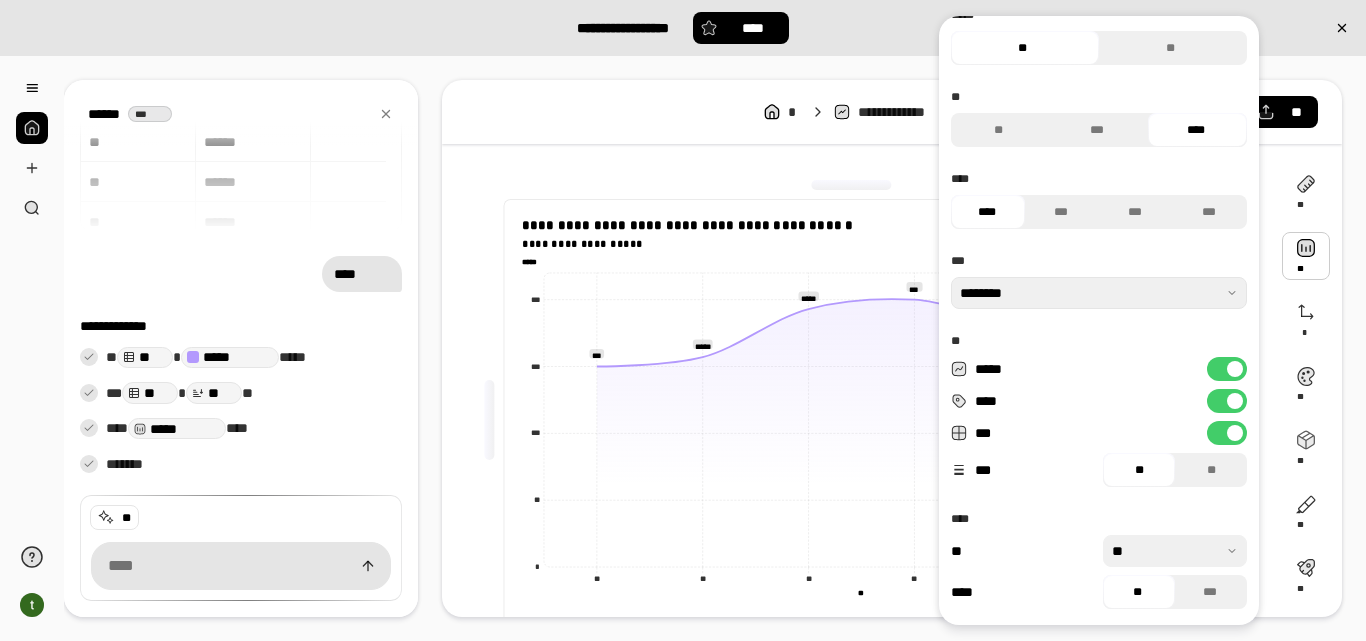 click on "****" at bounding box center (1227, 401) 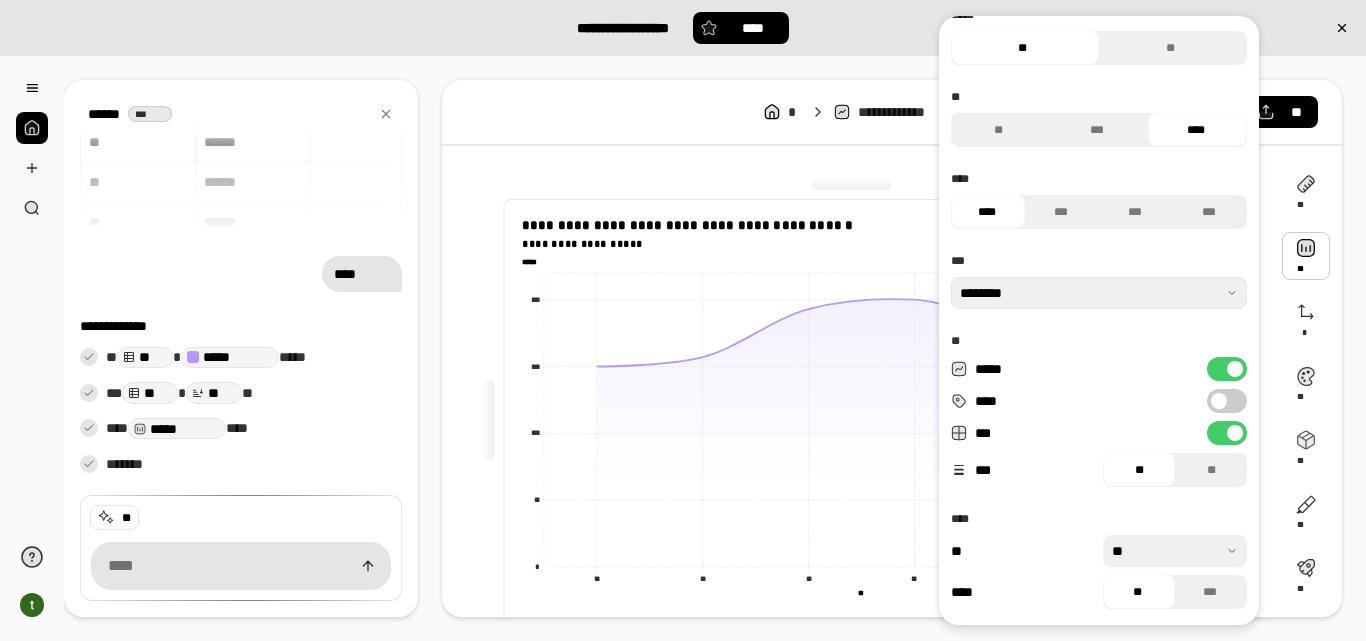click on "***" at bounding box center (1227, 433) 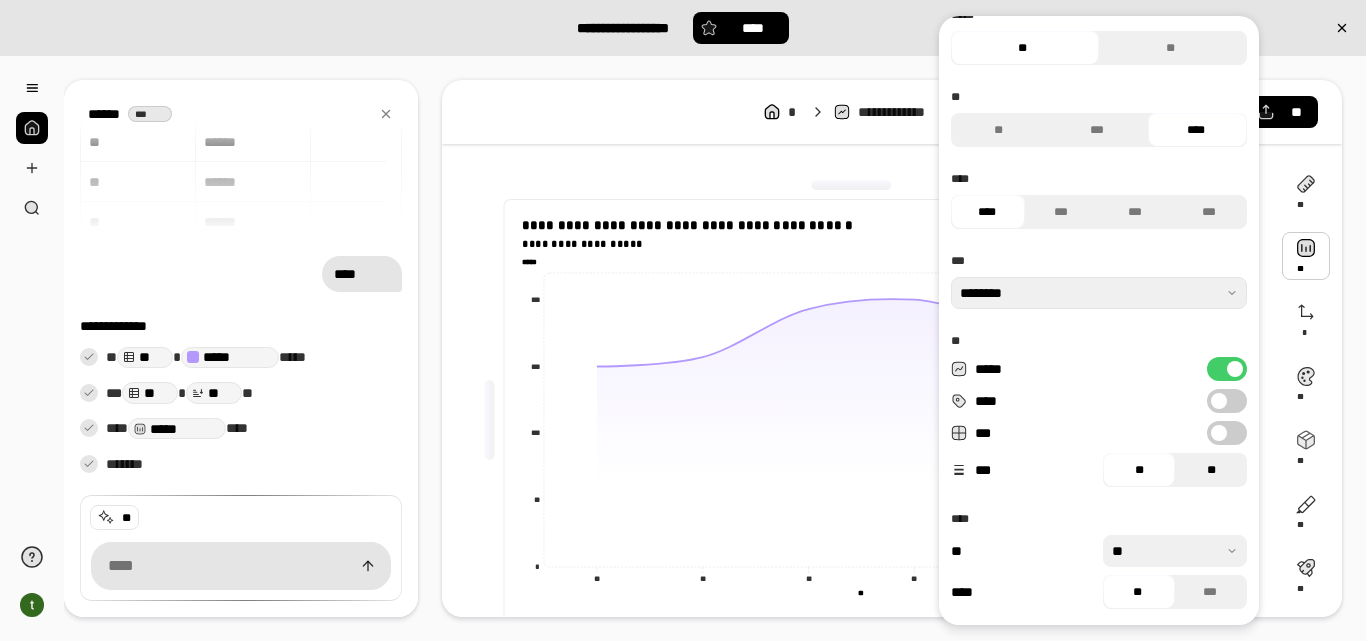 click on "**" at bounding box center (1211, 470) 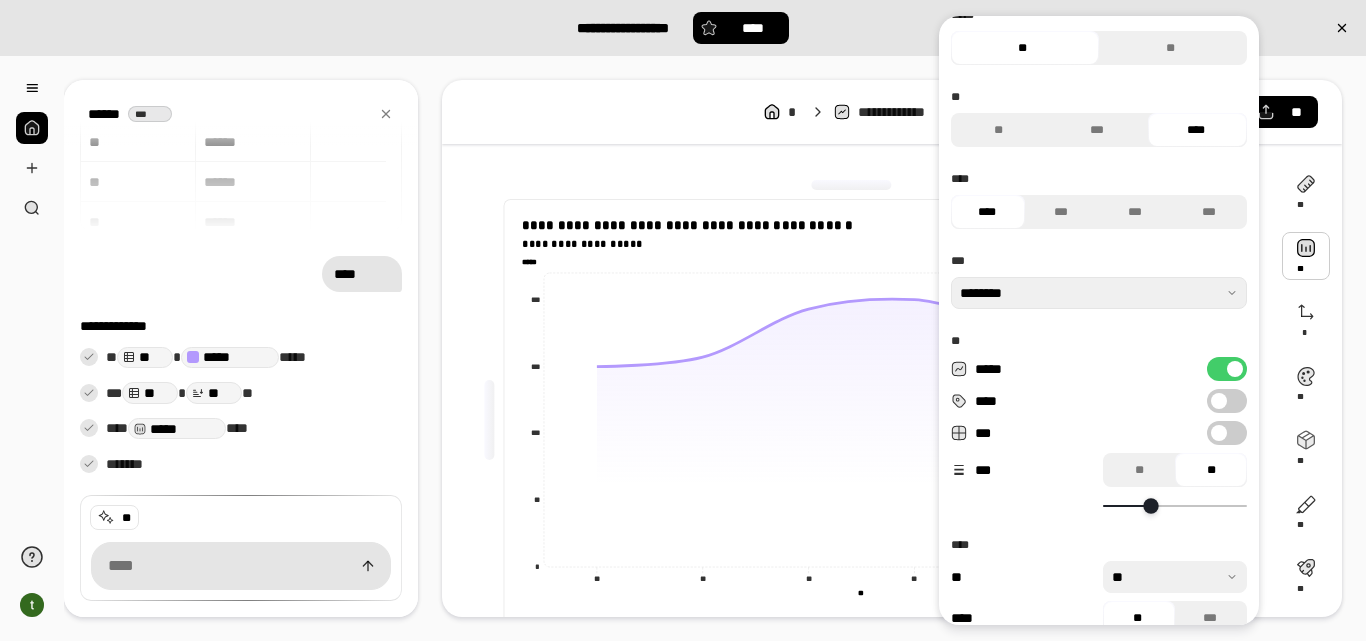click at bounding box center [1150, 505] 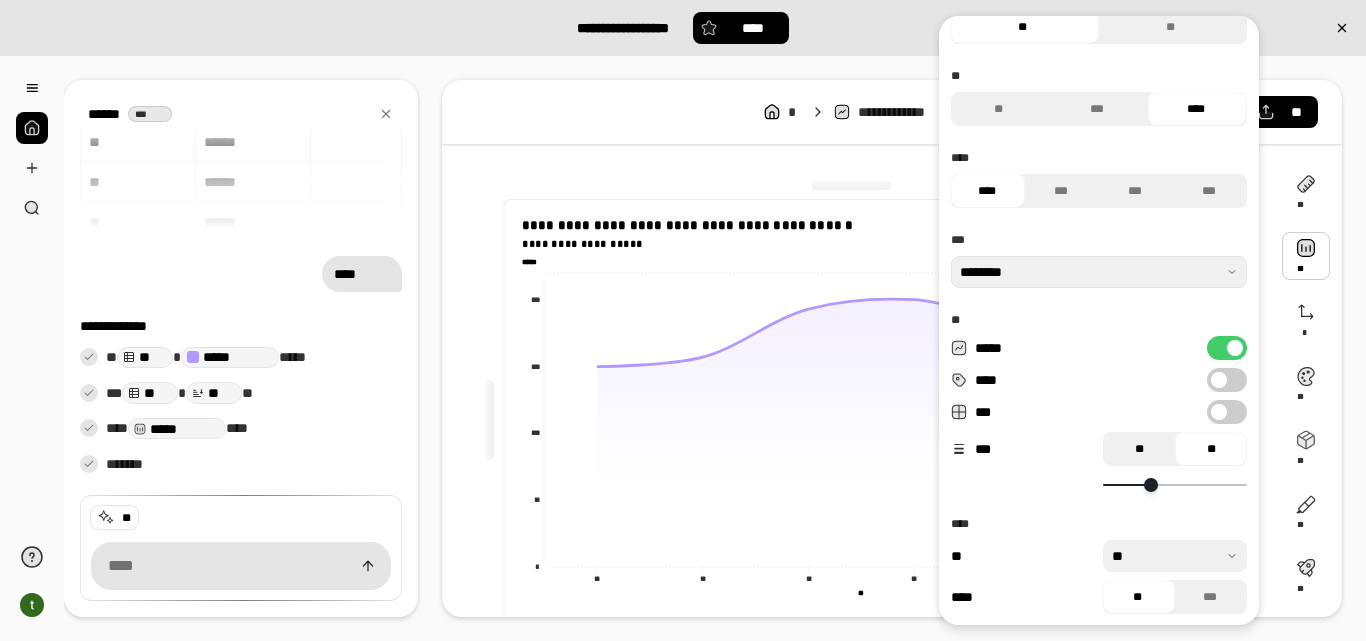 scroll, scrollTop: 284, scrollLeft: 0, axis: vertical 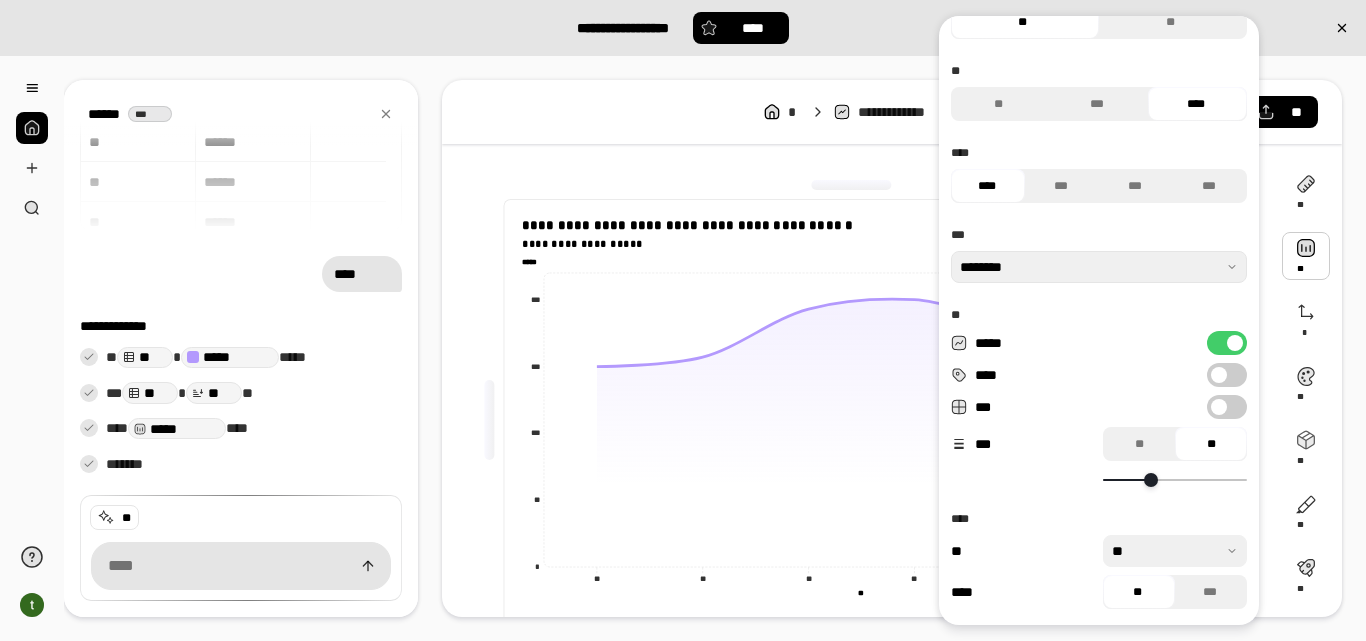 click on "***" at bounding box center (1227, 407) 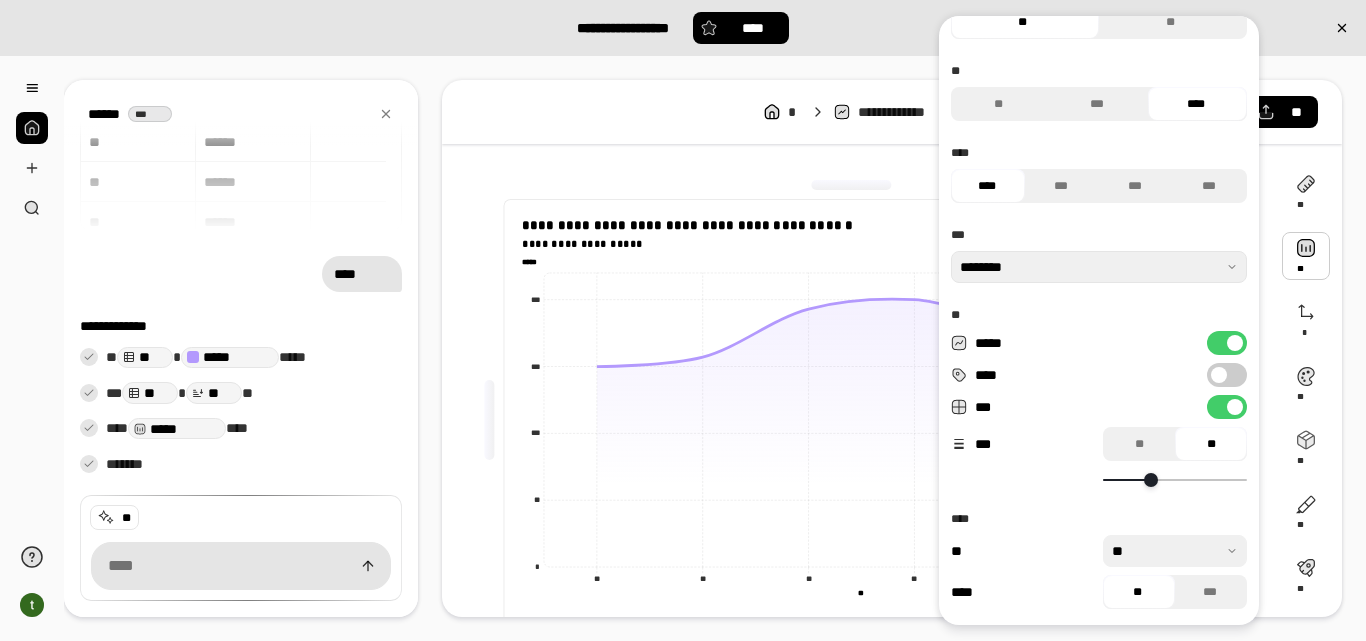 click at bounding box center (1235, 407) 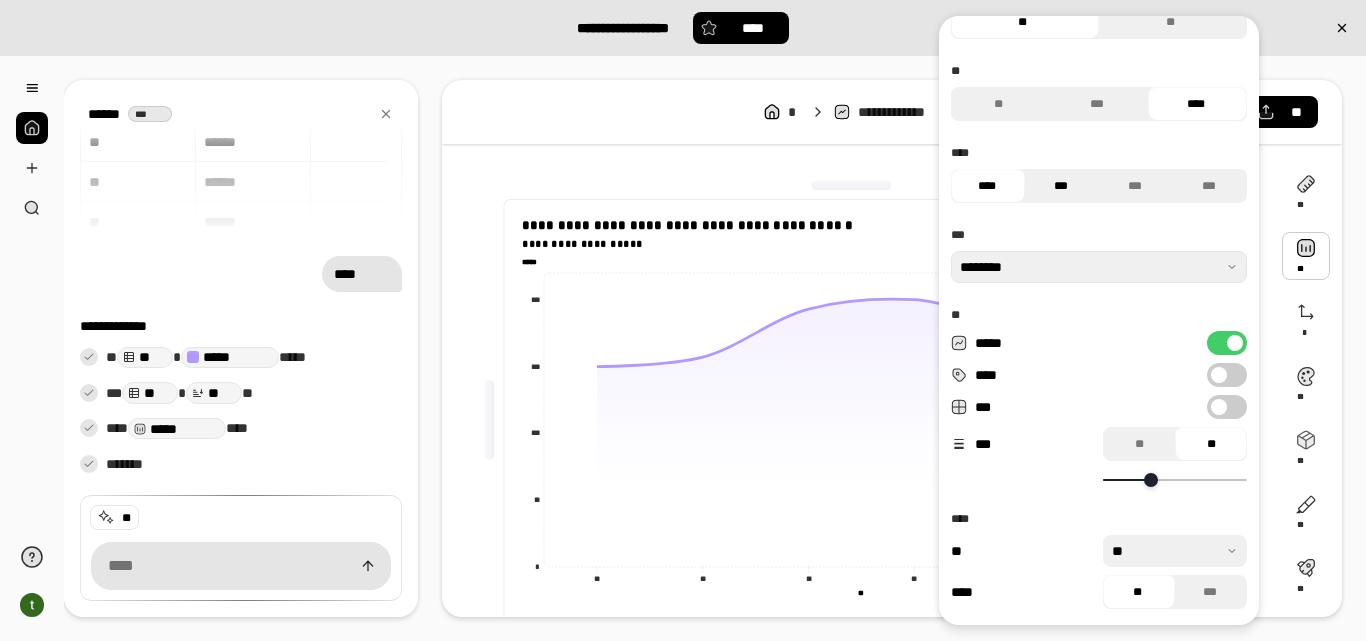 click on "***" at bounding box center [1061, 186] 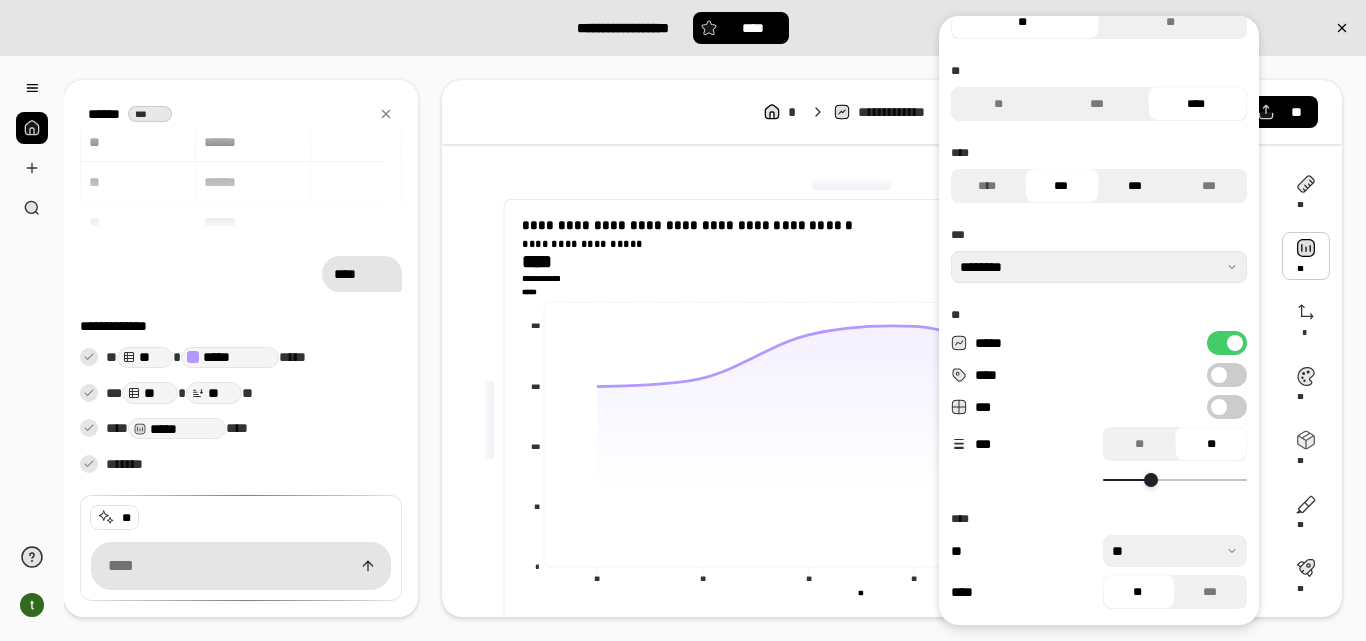click on "***" at bounding box center (1135, 186) 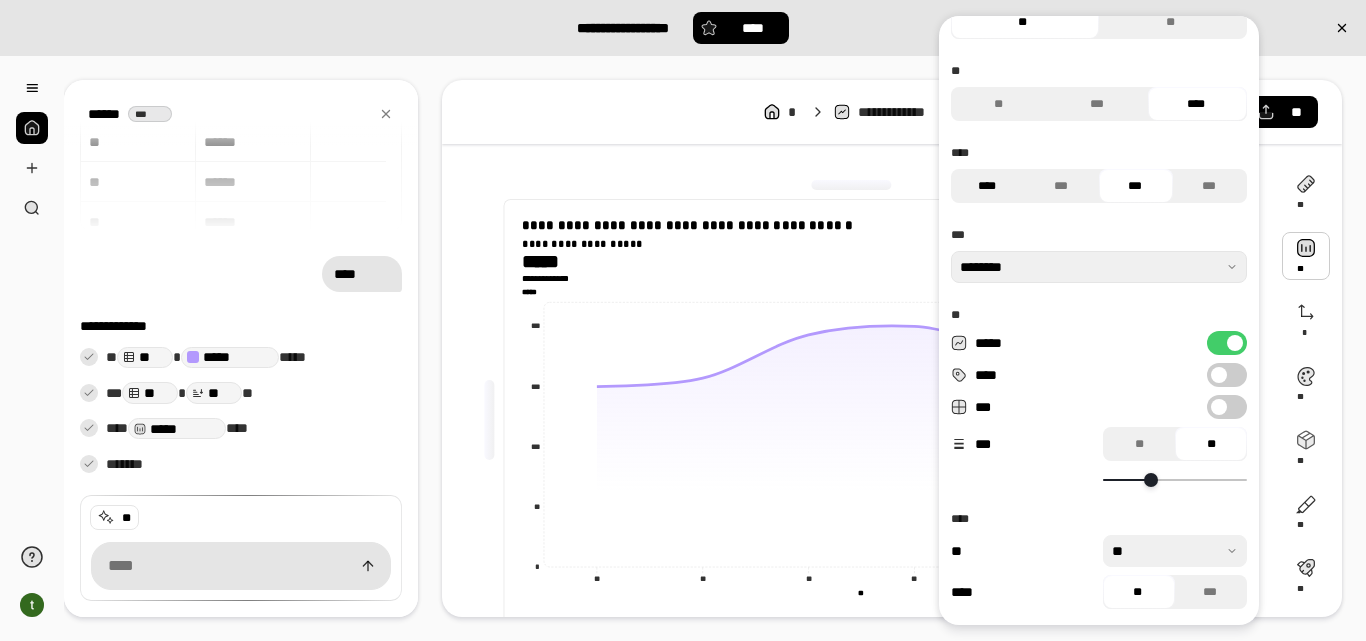 click on "****" at bounding box center [987, 186] 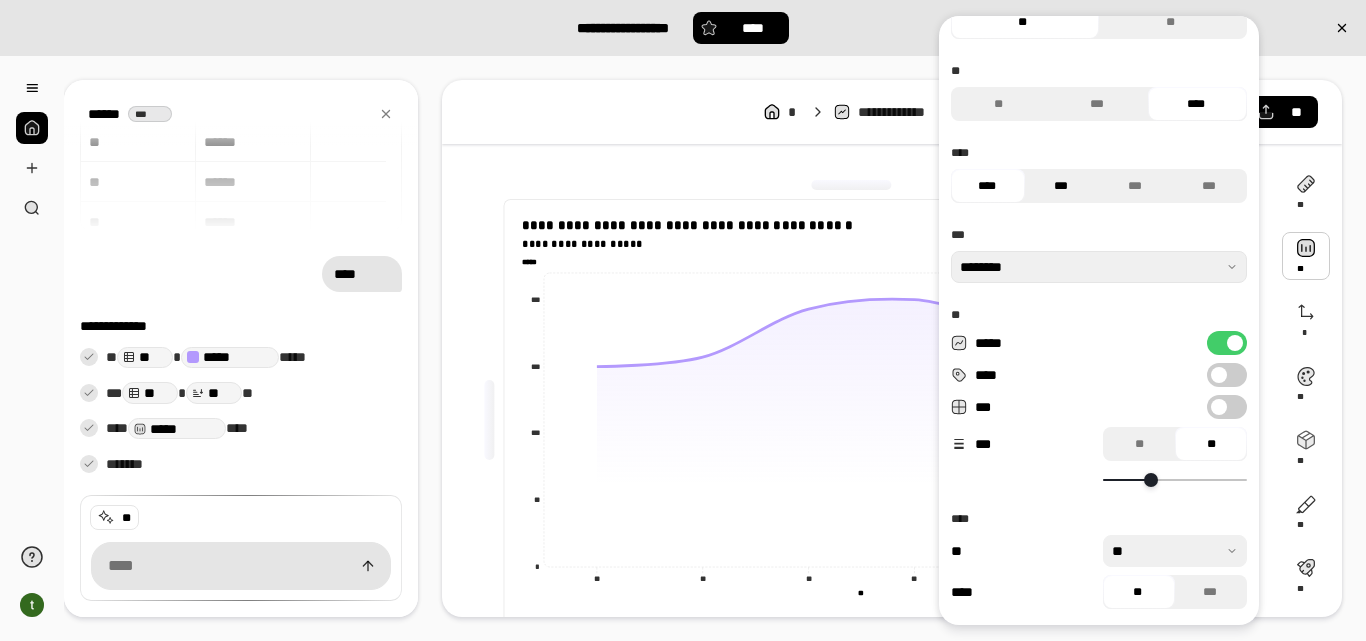 click on "***" at bounding box center [1061, 186] 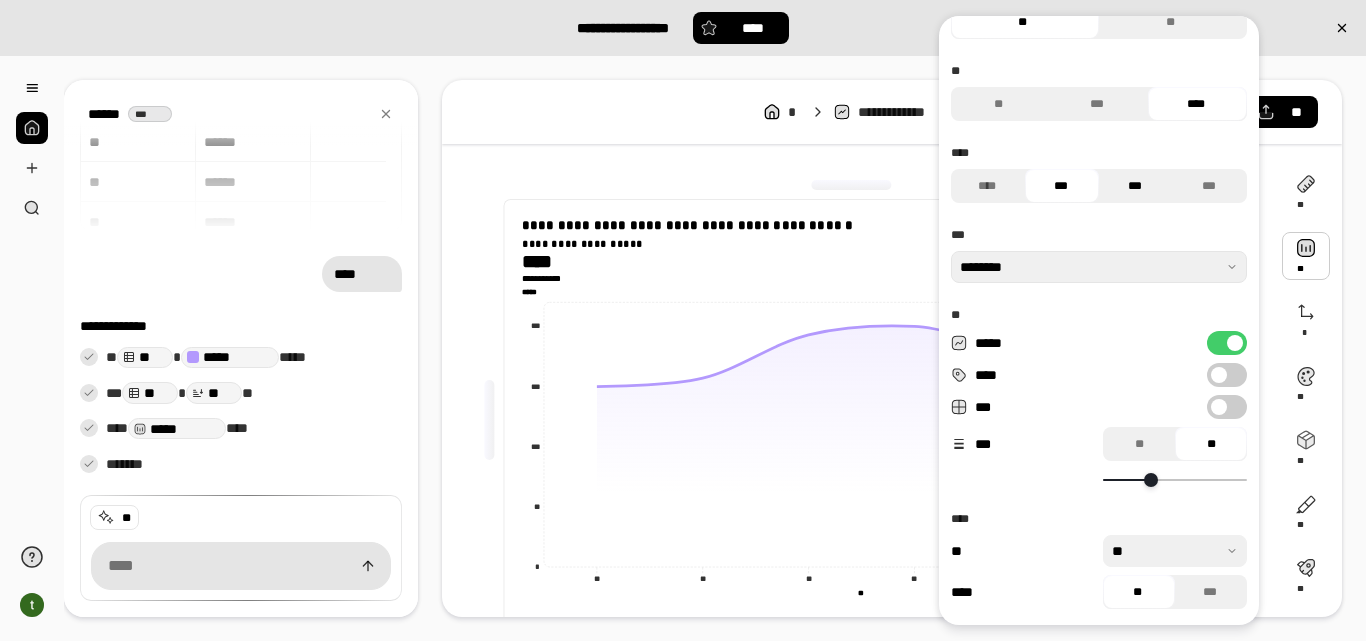 click on "***" at bounding box center [1135, 186] 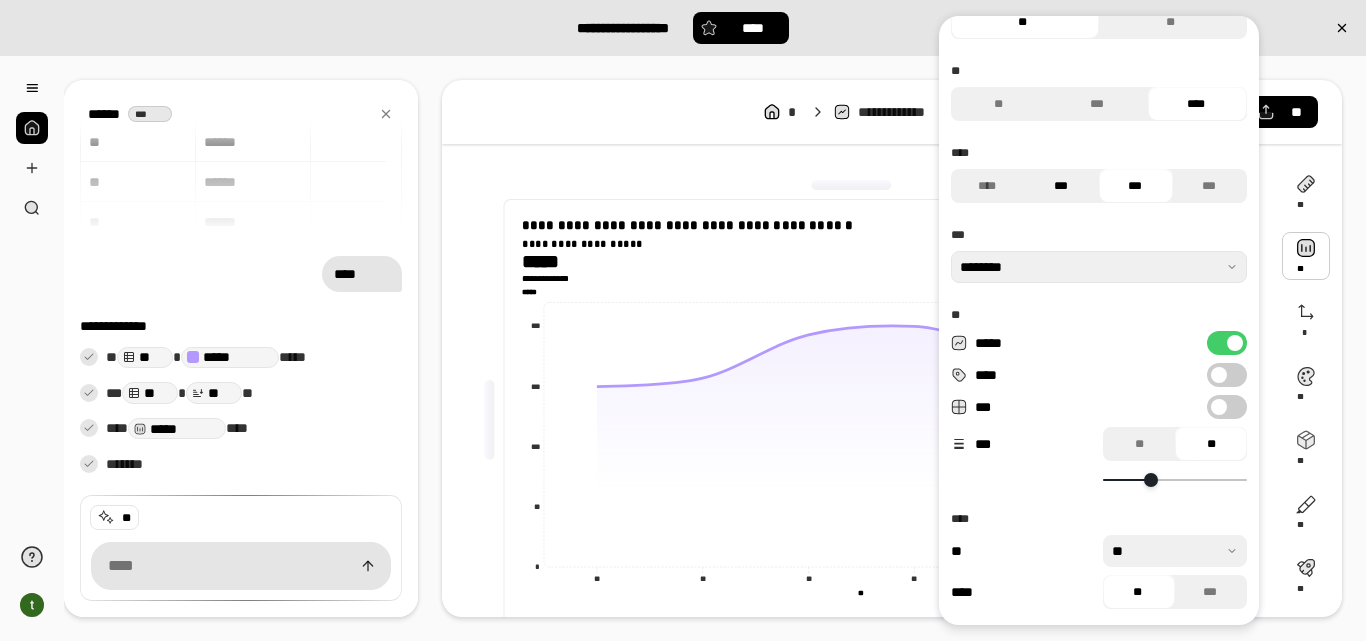 click on "***" at bounding box center [1061, 186] 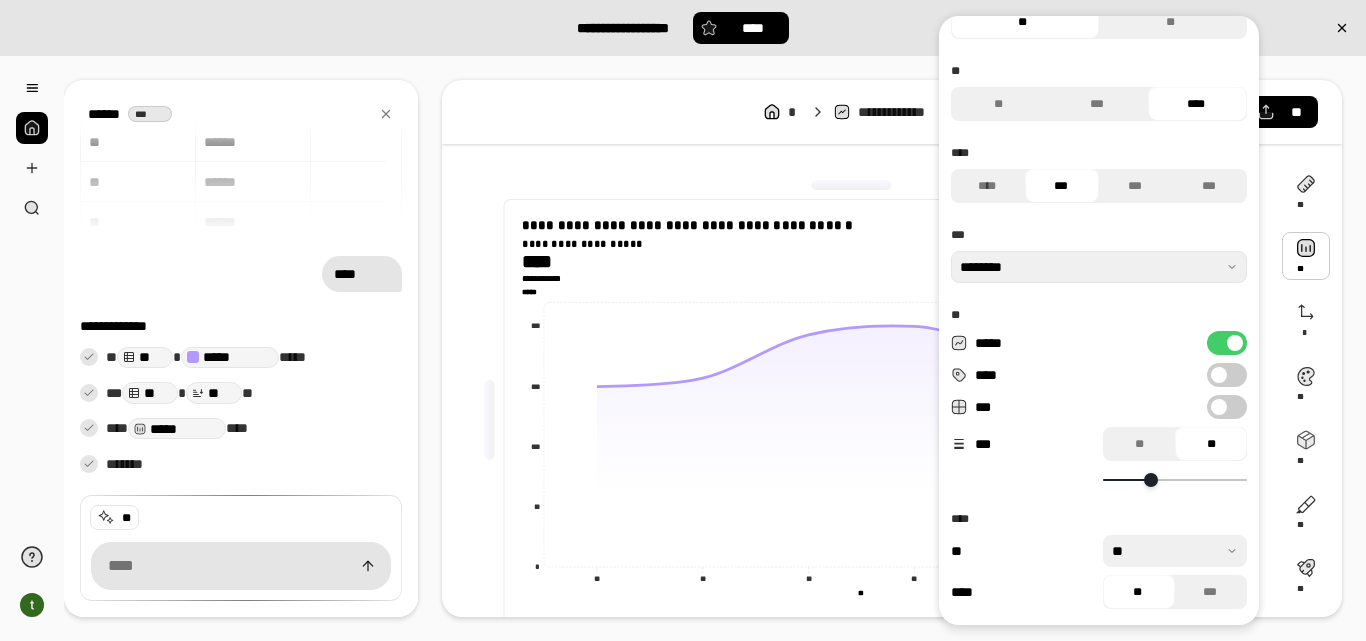 click on "****" at bounding box center (549, 262) 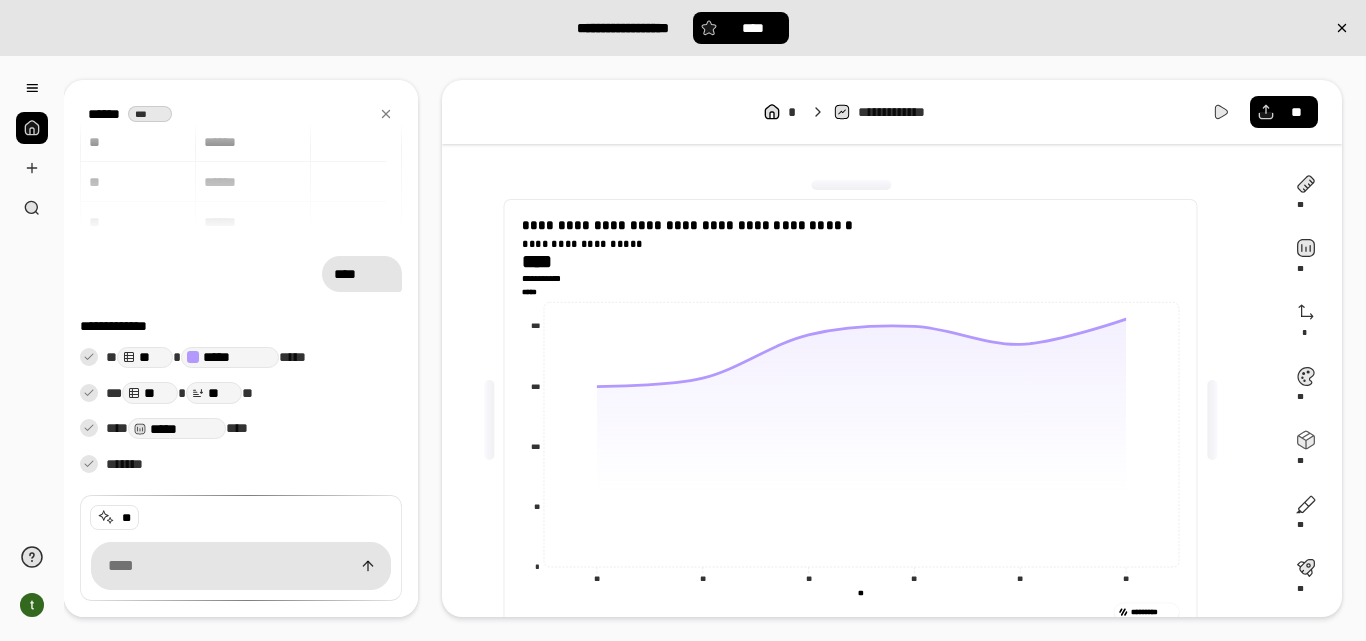 click on "**********" at bounding box center (891, 112) 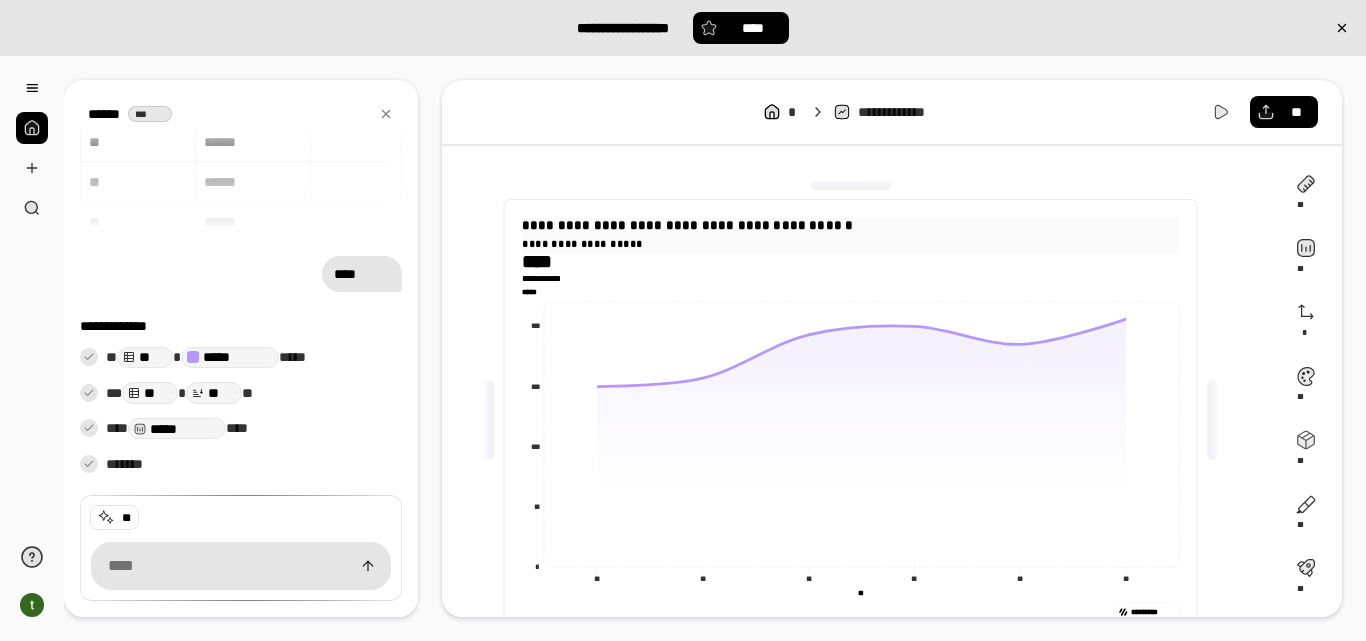 click on "**********" at bounding box center [850, 226] 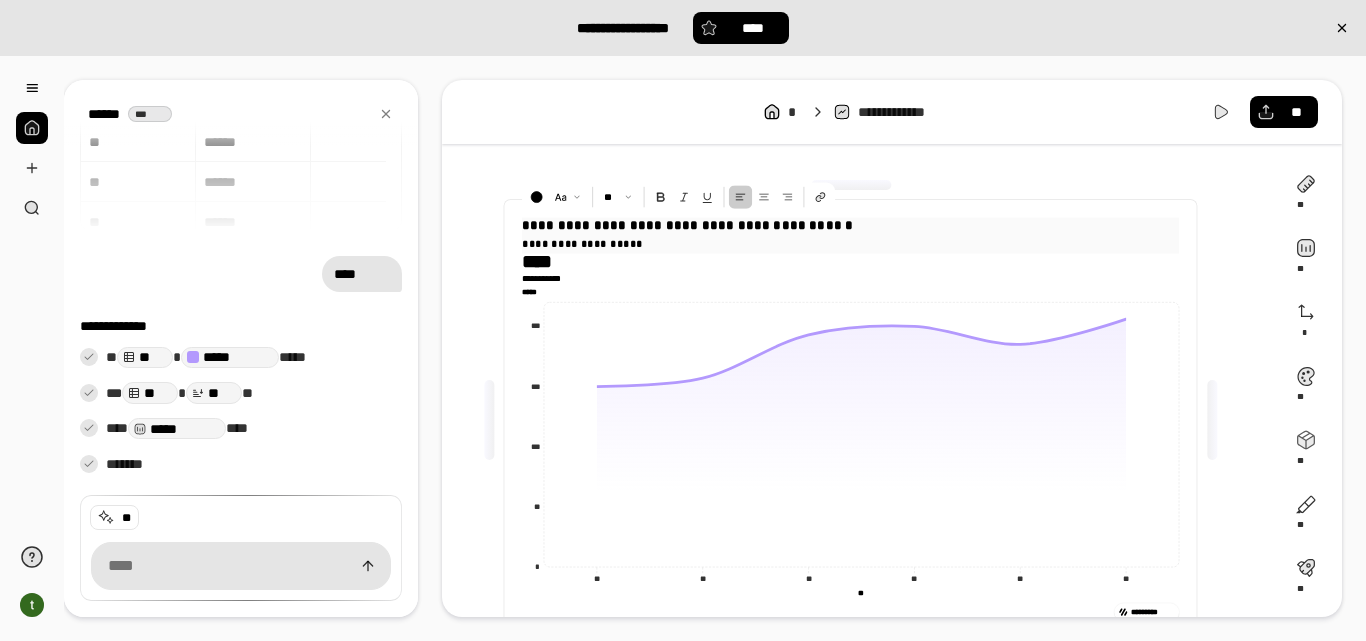 click on "**********" at bounding box center [850, 226] 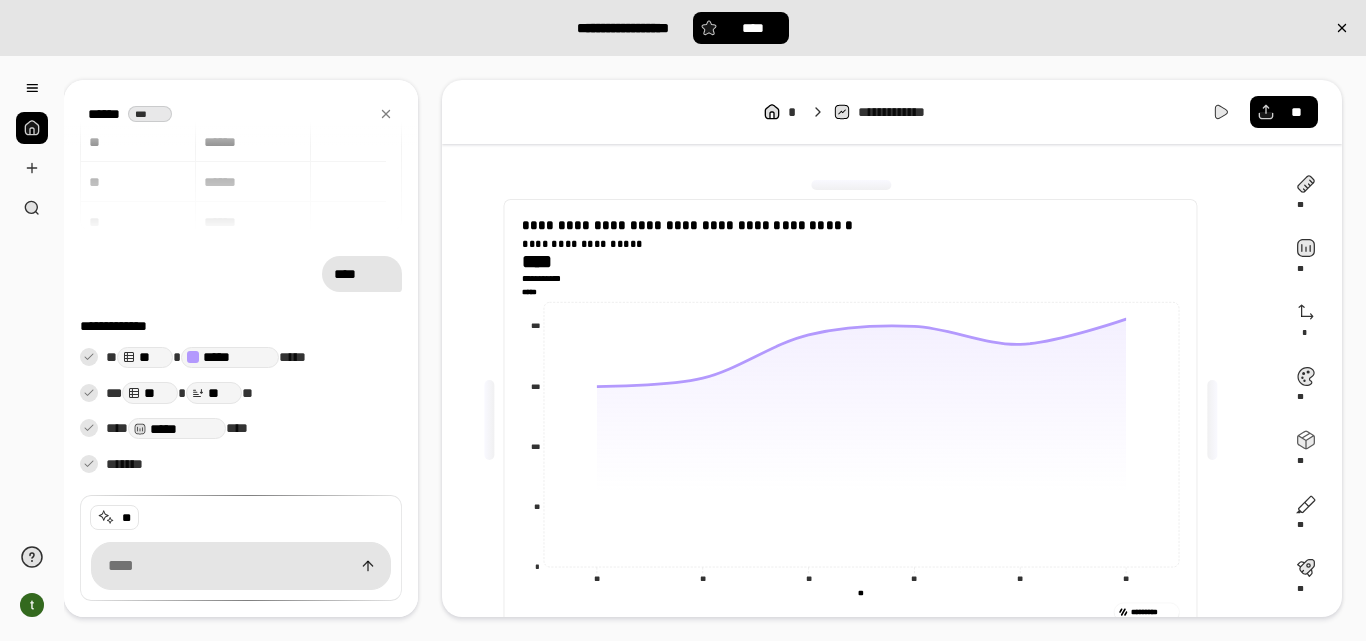 click on "**********" at bounding box center [555, 278] 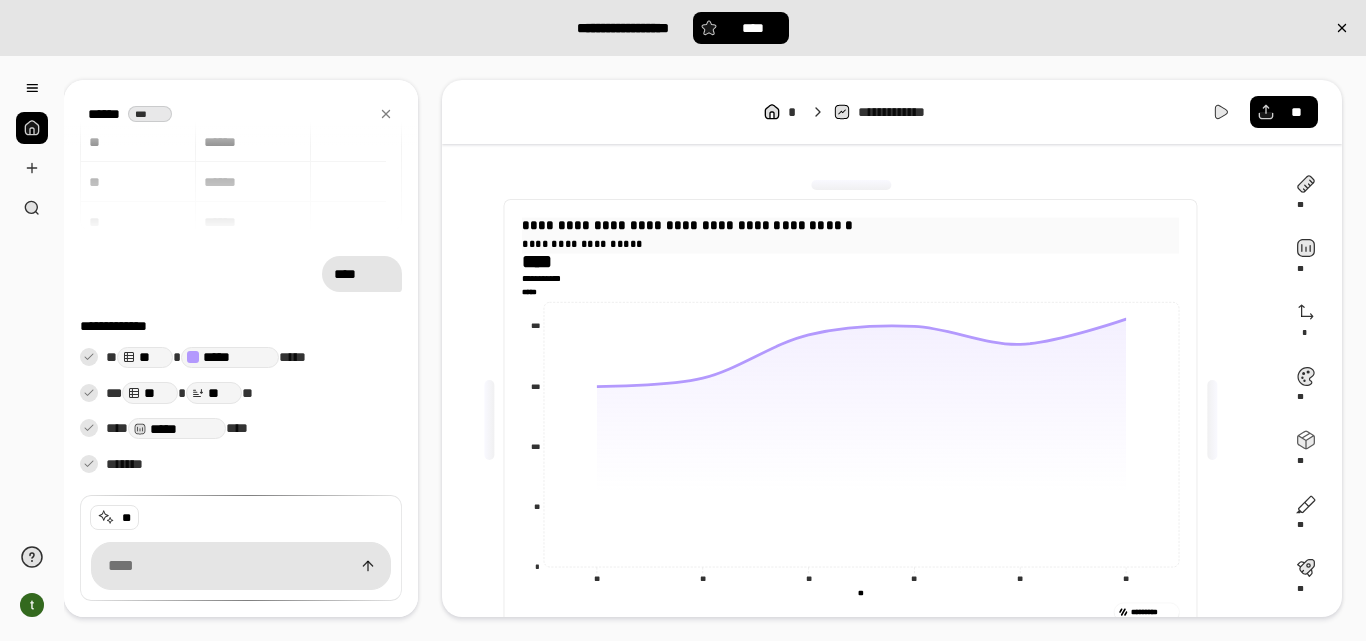 click on "**********" at bounding box center (850, 243) 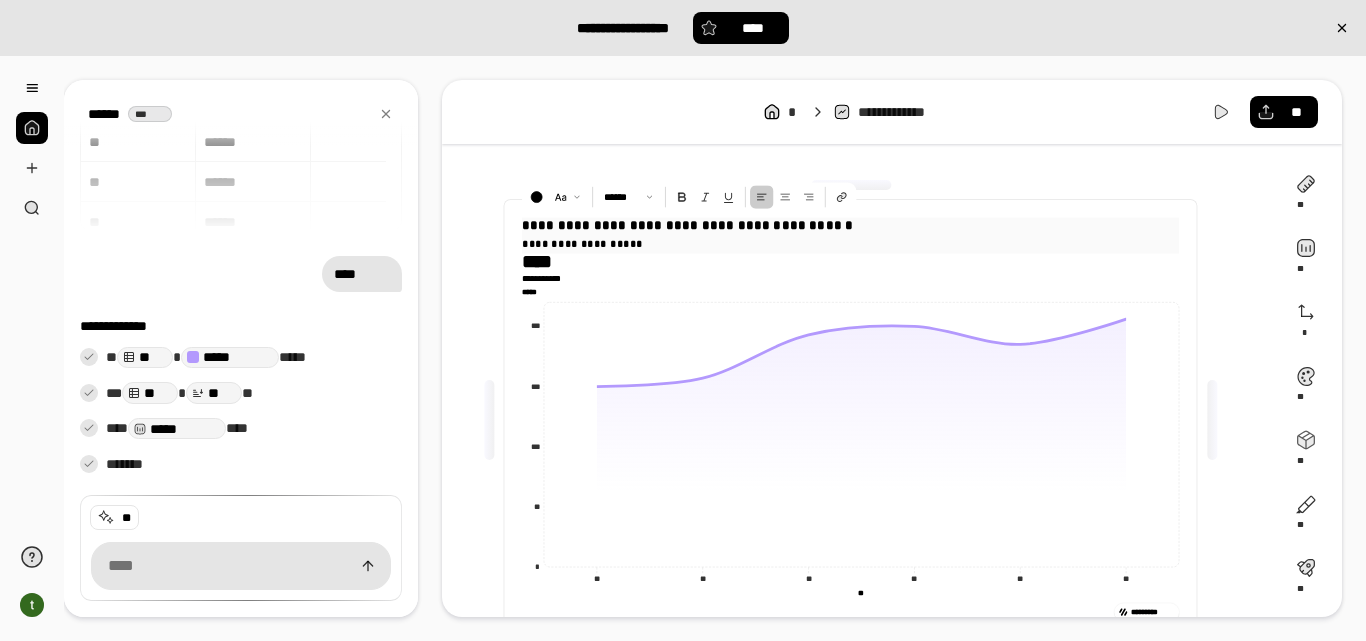 click on "**********" at bounding box center (850, 226) 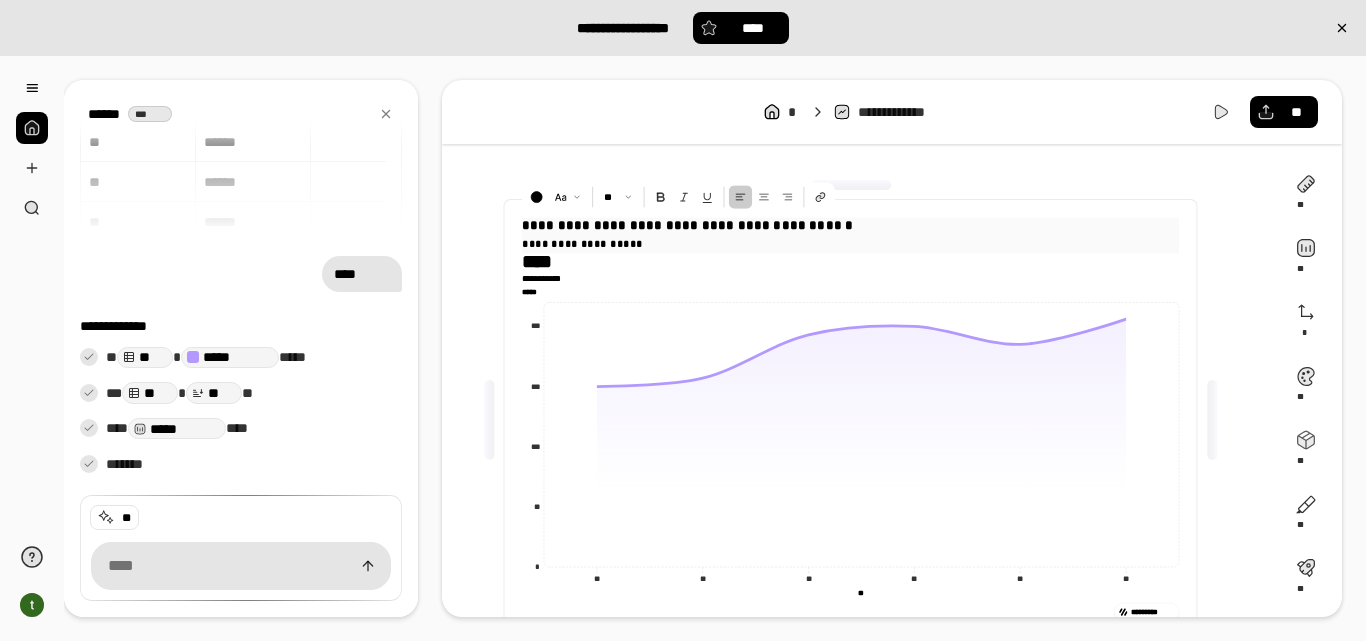 type 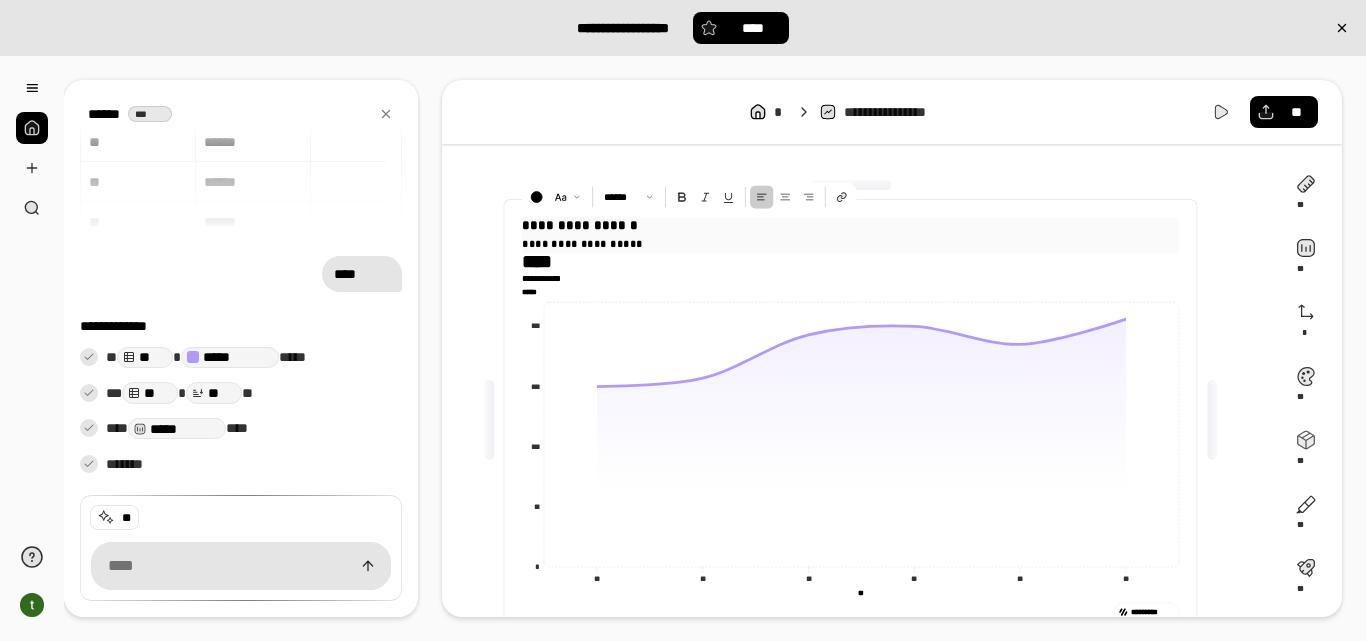 click on "**********" at bounding box center (850, 243) 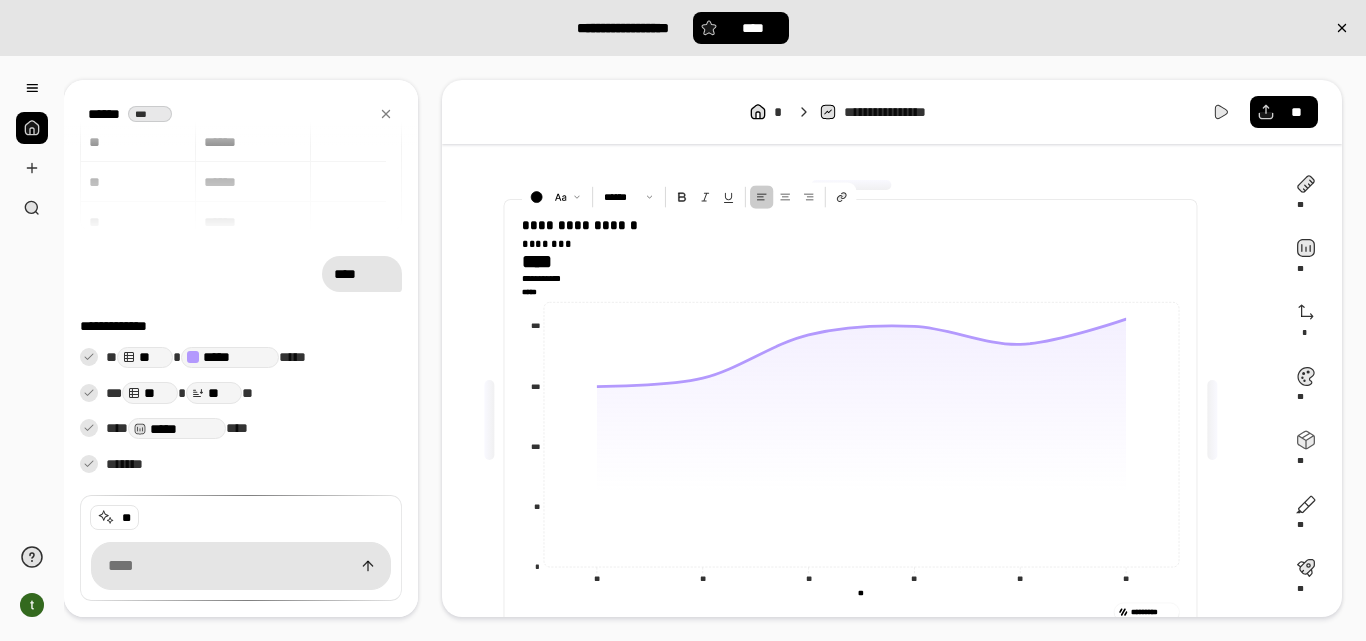 click on "****" at bounding box center [549, 262] 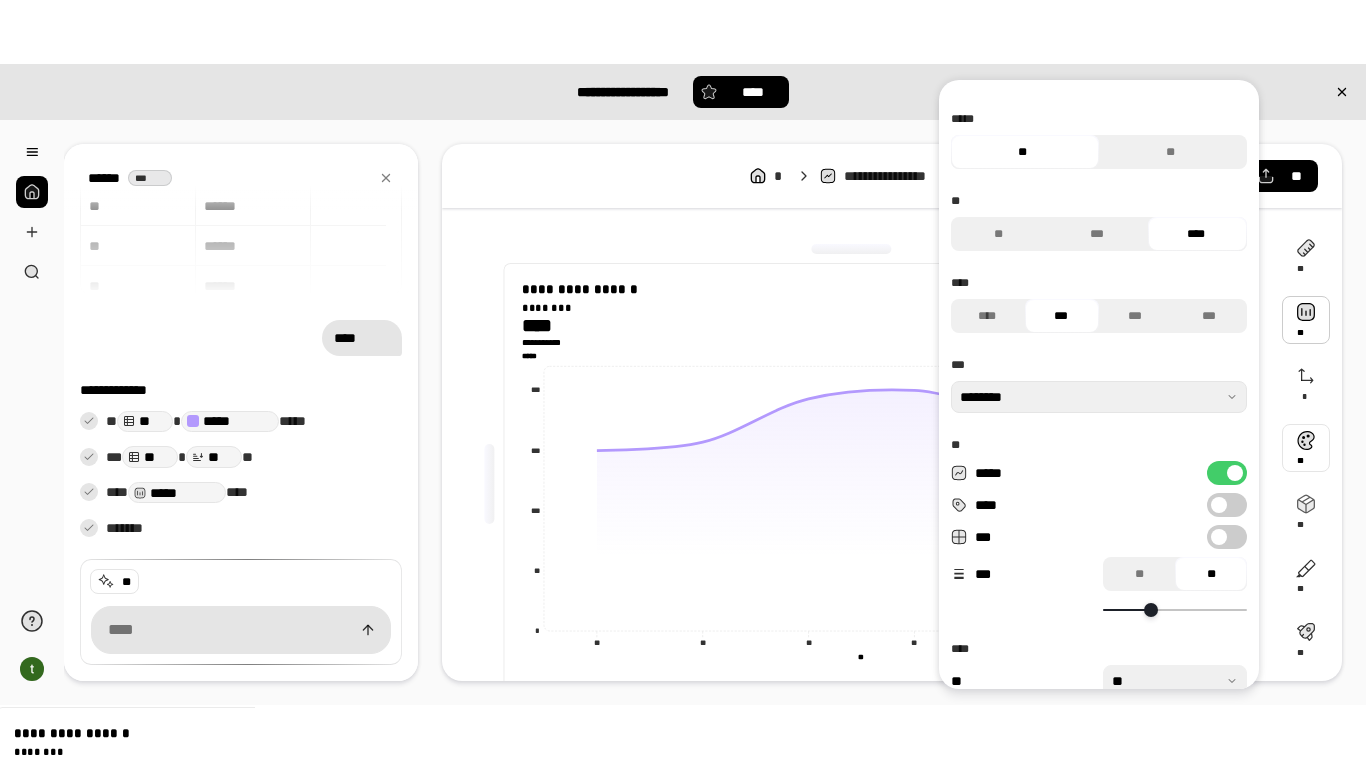 scroll, scrollTop: 184, scrollLeft: 0, axis: vertical 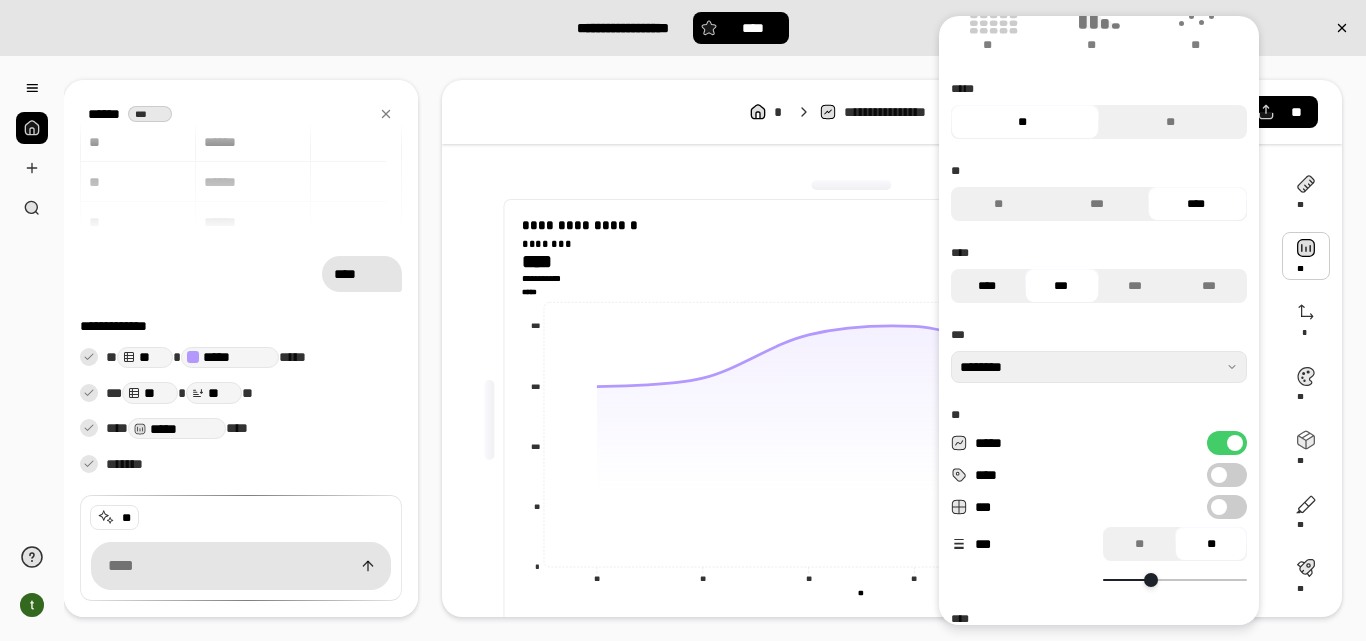click on "****" at bounding box center [987, 286] 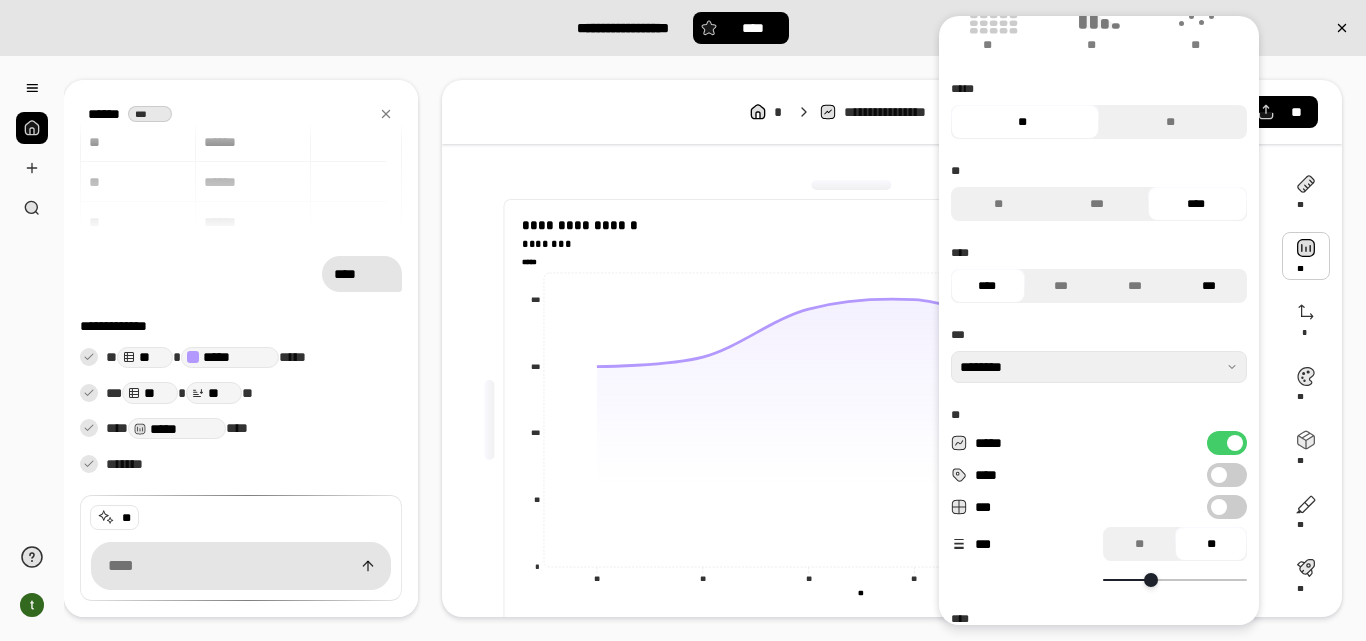 click on "***" at bounding box center (1209, 286) 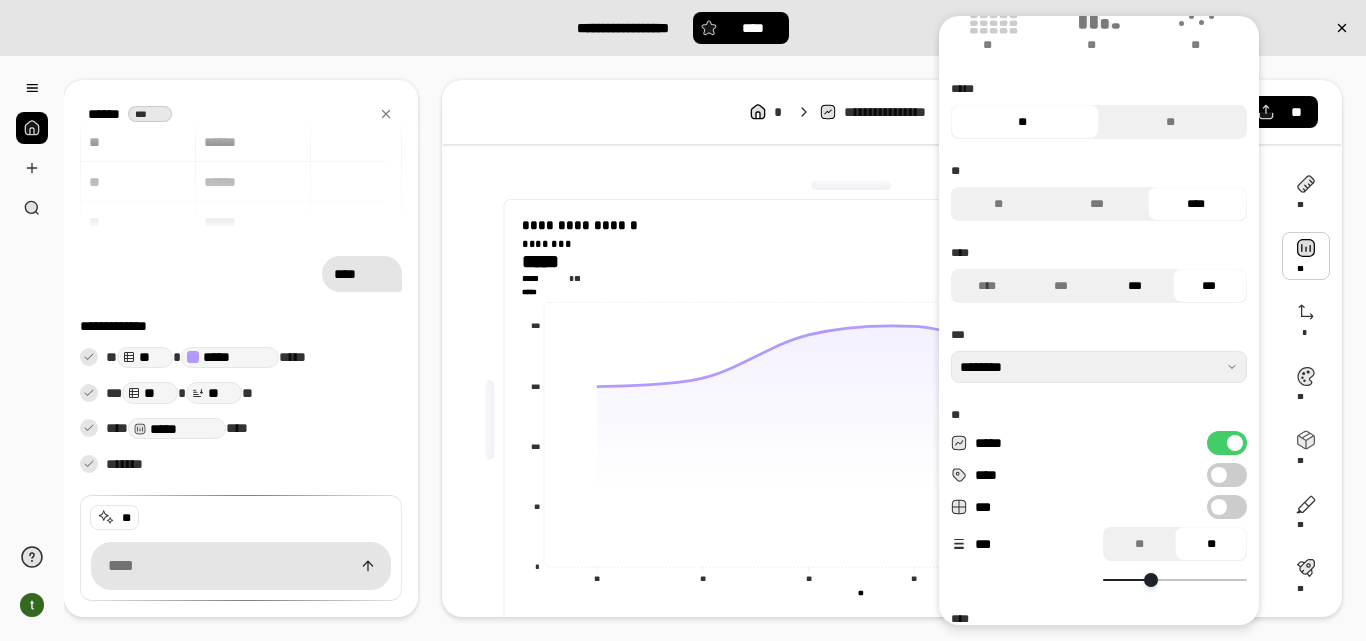 click on "***" at bounding box center [1135, 286] 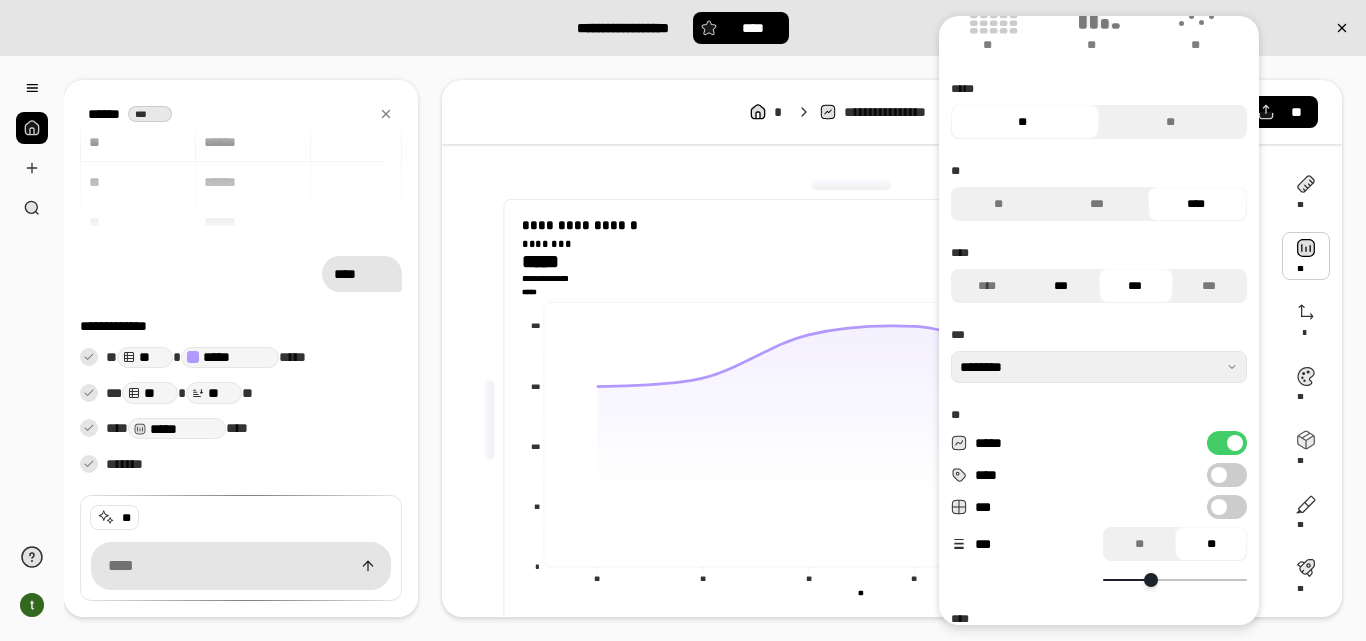 click on "***" at bounding box center (1061, 286) 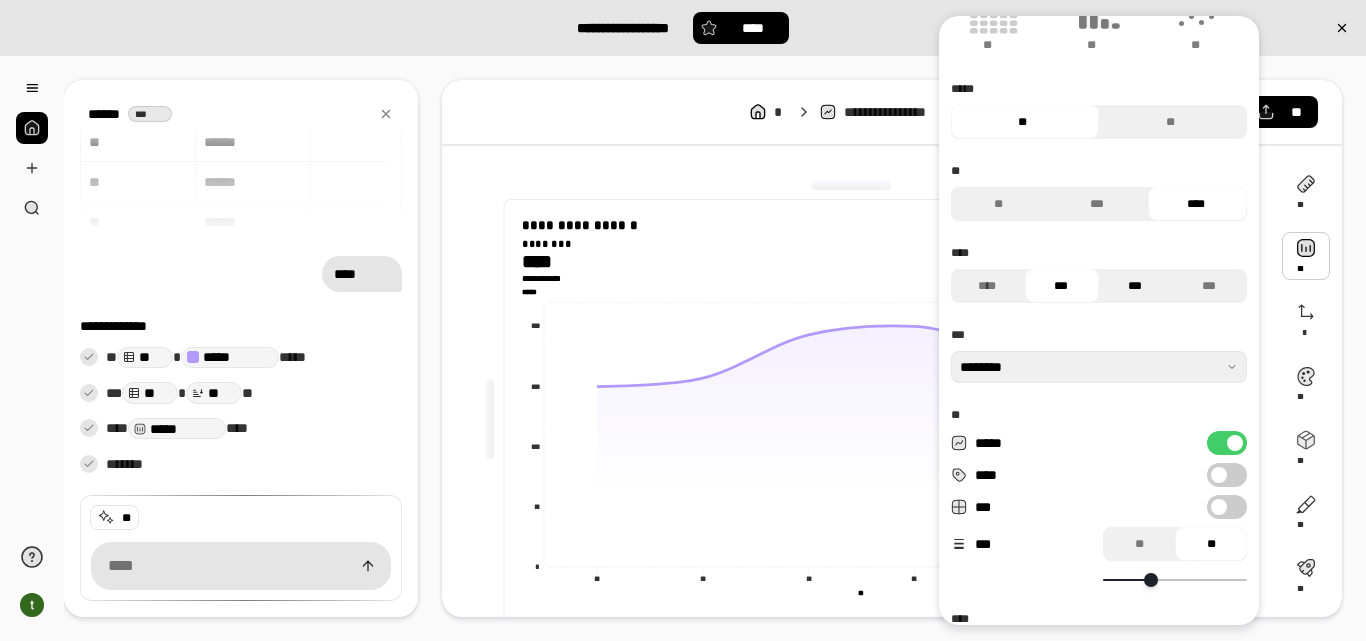 click on "***" at bounding box center [1135, 286] 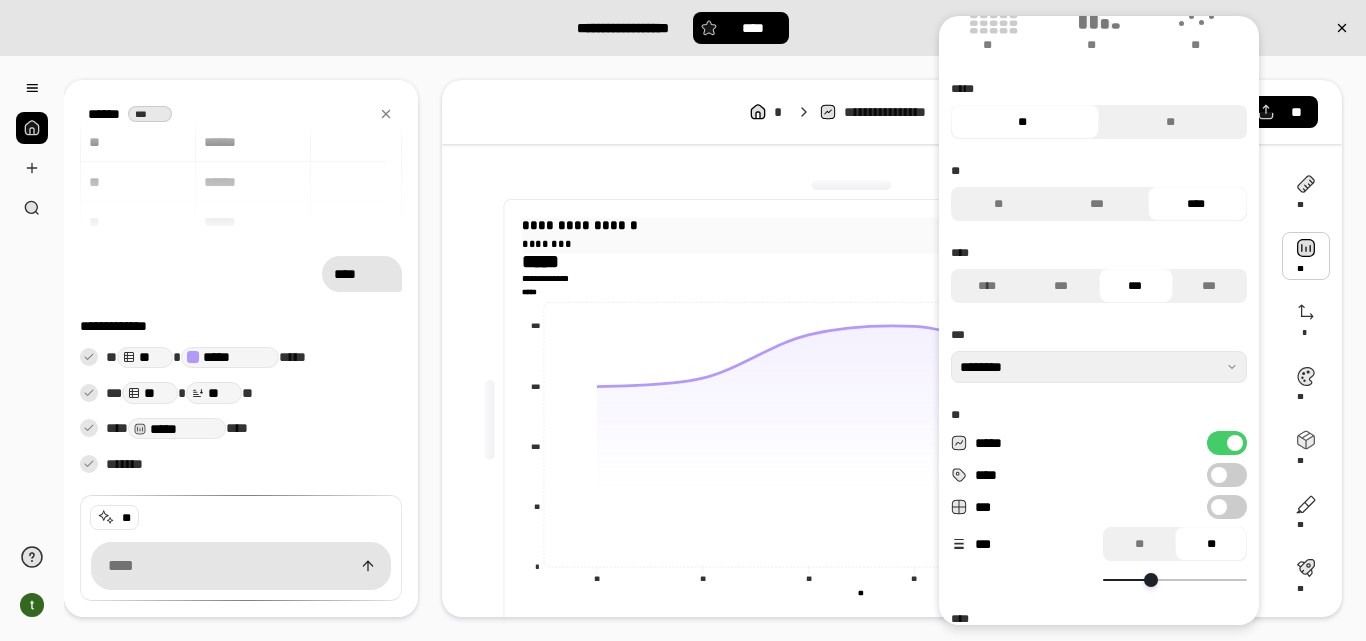 click on "********" at bounding box center [850, 243] 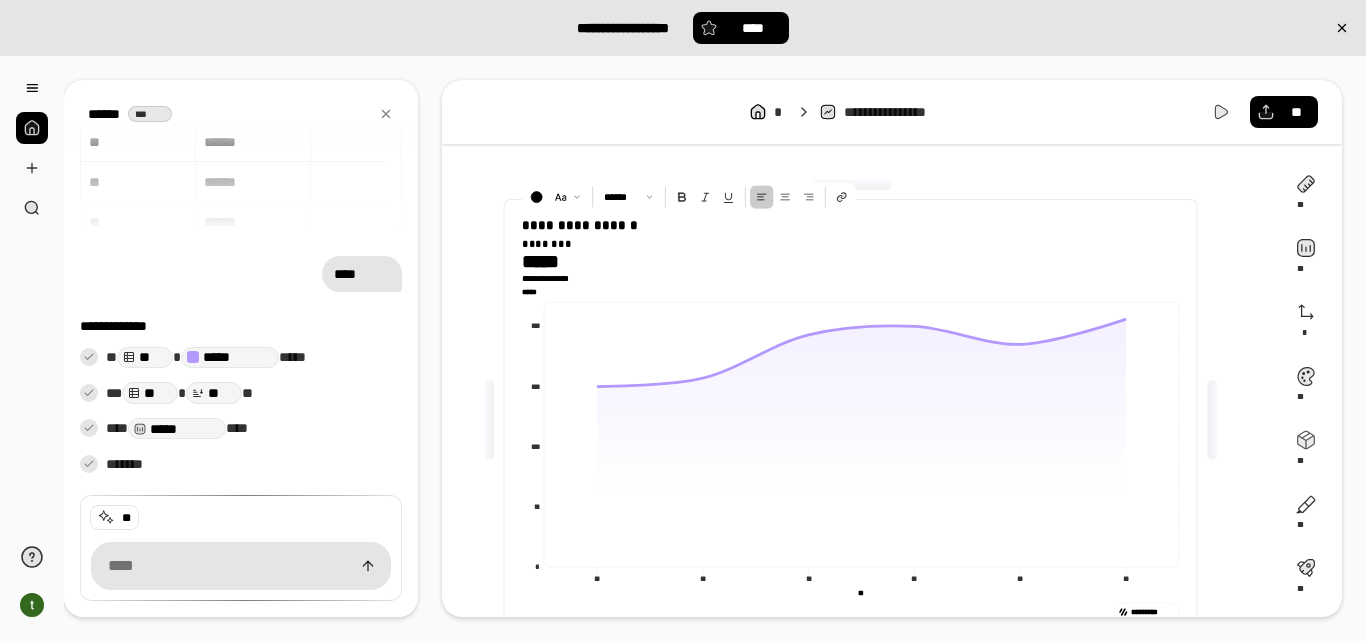 click on "**********" at bounding box center (850, 267) 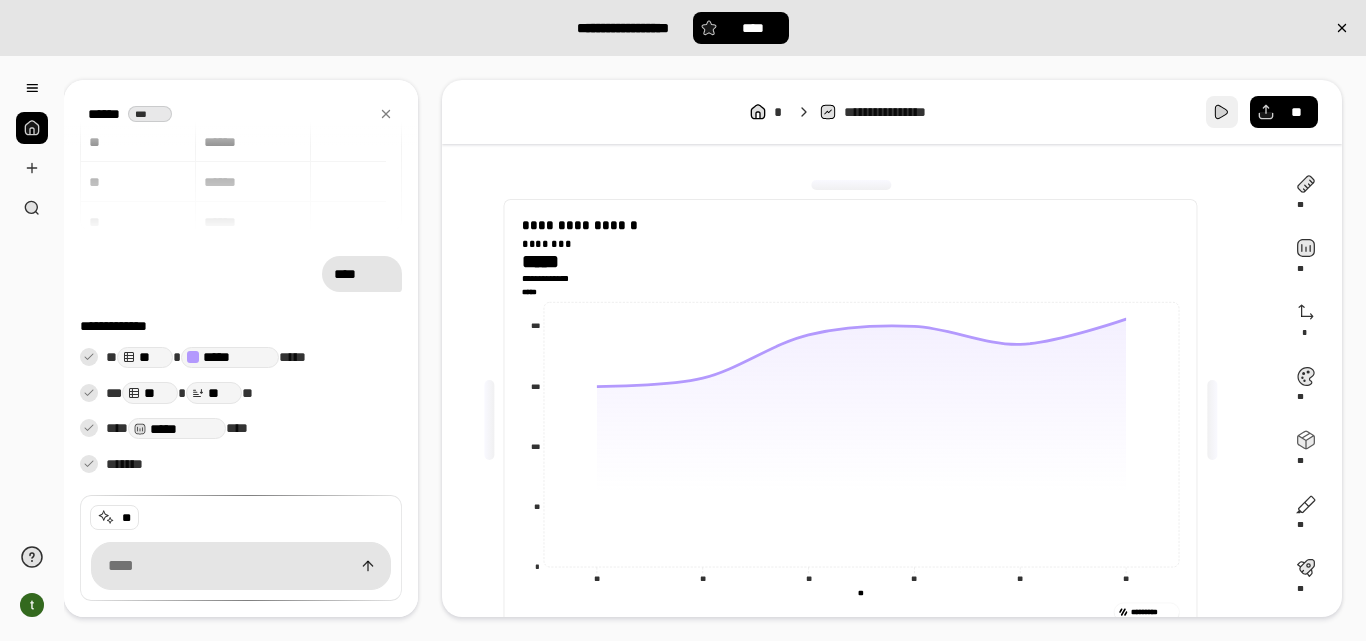 click at bounding box center [1222, 112] 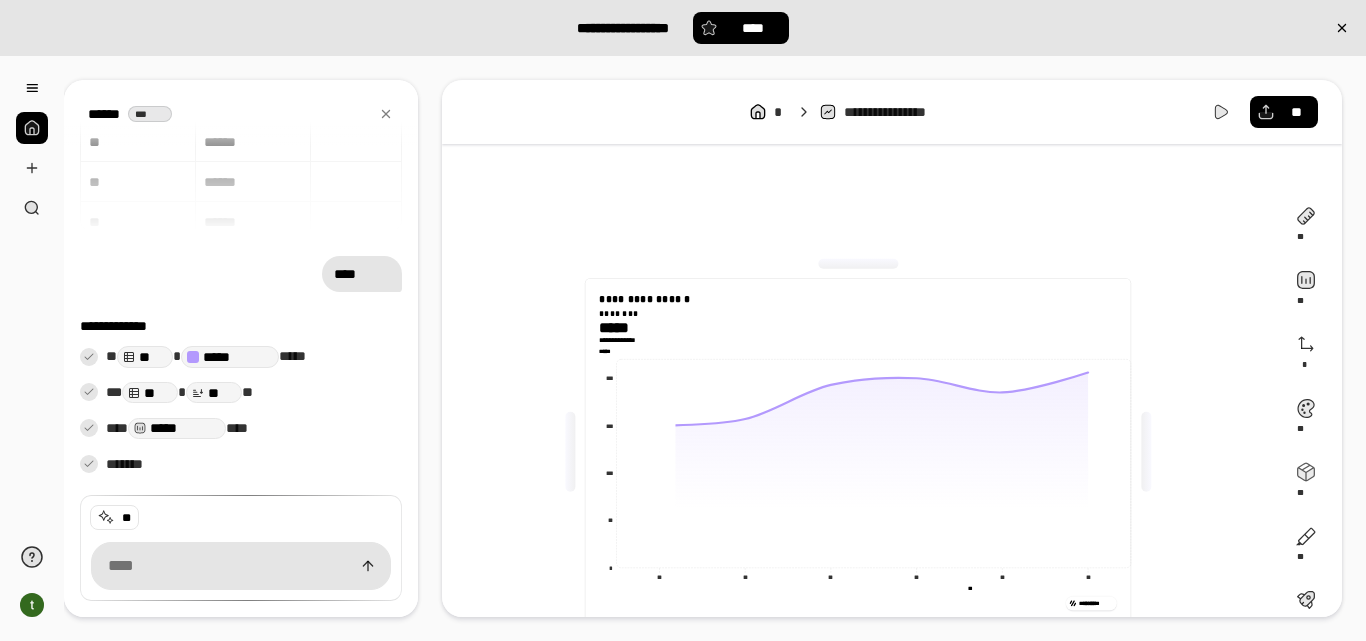 scroll, scrollTop: 0, scrollLeft: 0, axis: both 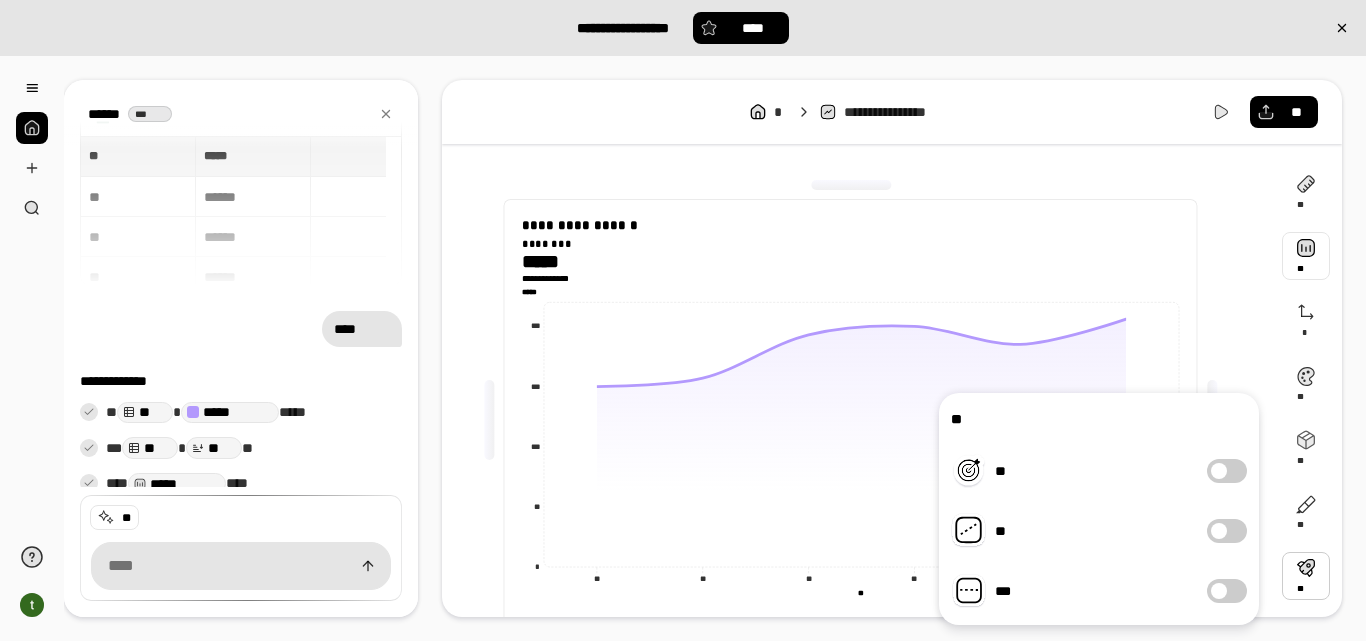 click at bounding box center [490, 420] 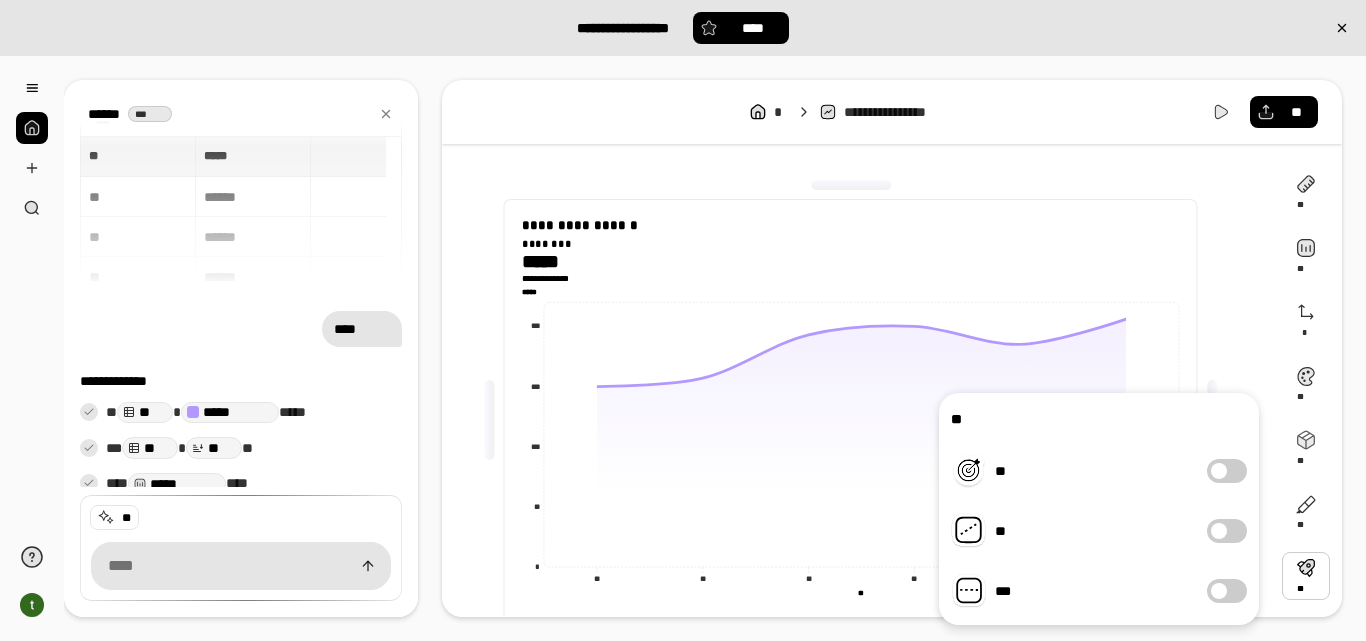 click on "**********" at bounding box center [858, 420] 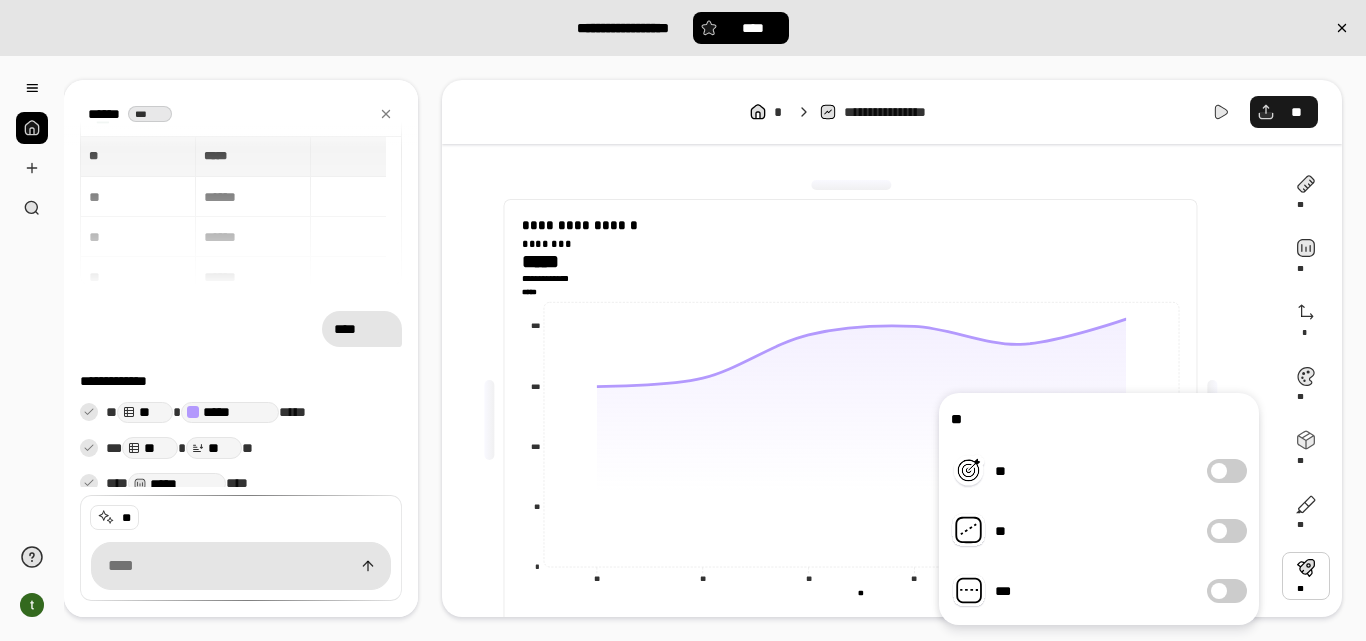 click on "**" at bounding box center [1284, 112] 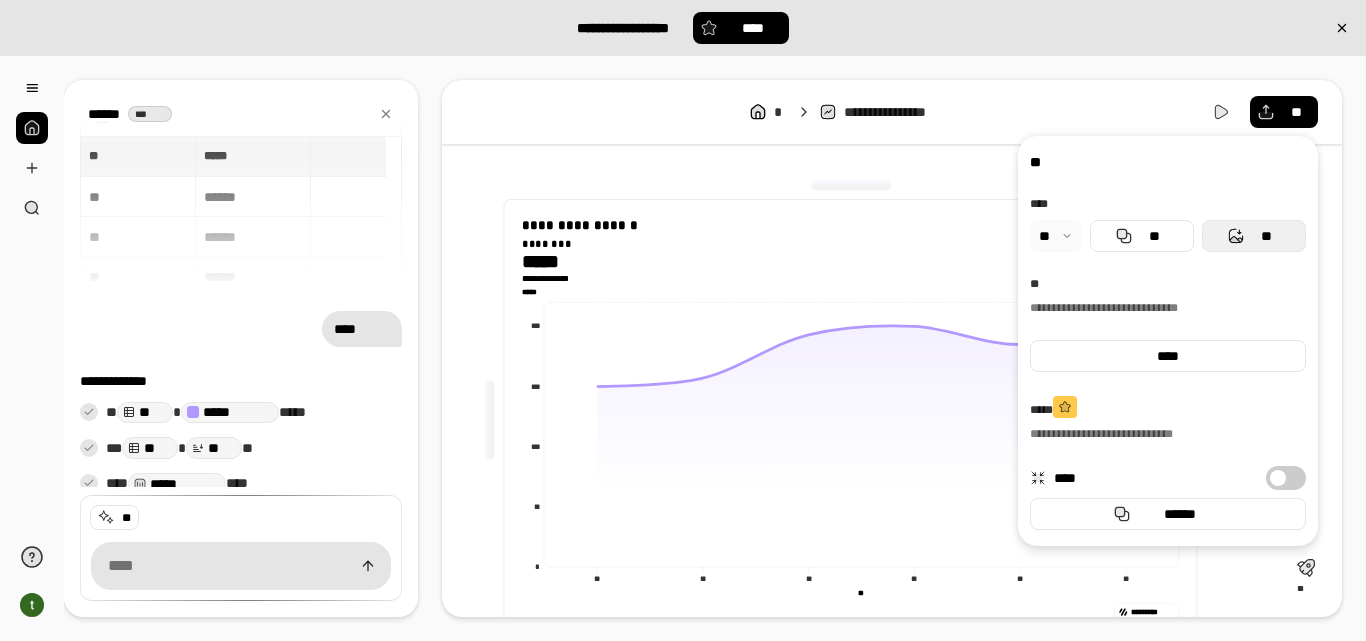 click on "**" at bounding box center (1254, 236) 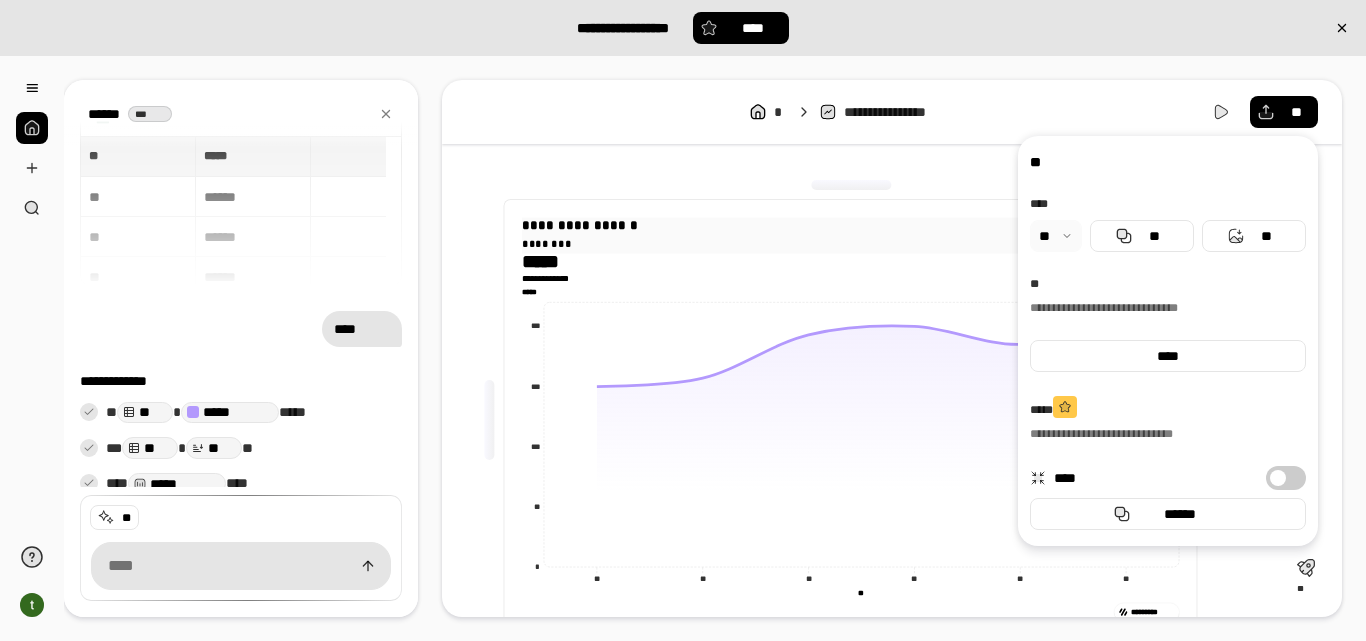 click on "**********" at bounding box center [850, 226] 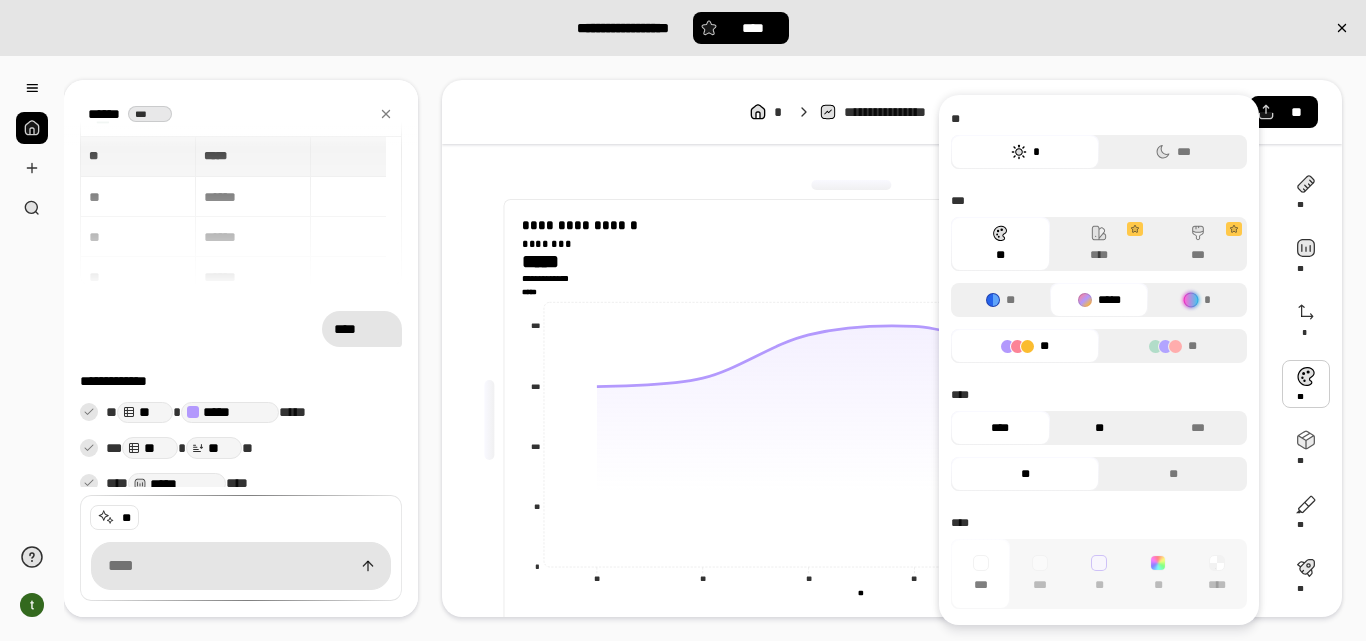 click on "**" at bounding box center (1099, 428) 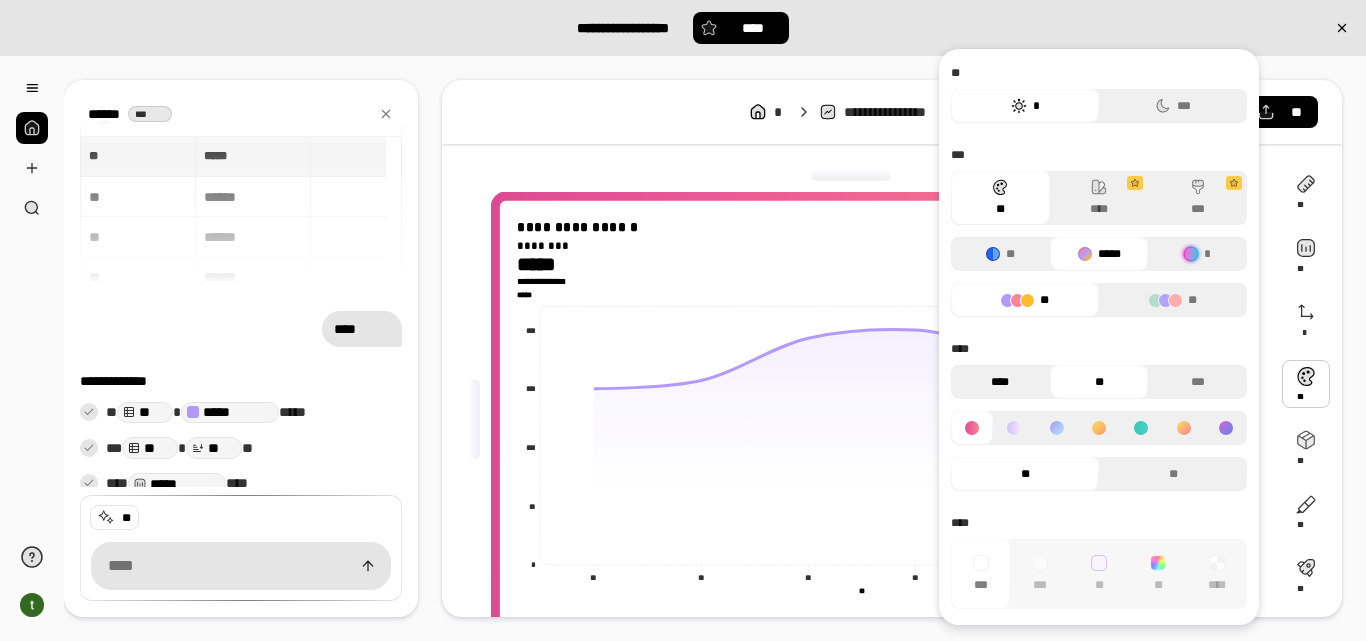 click on "****" at bounding box center (1000, 382) 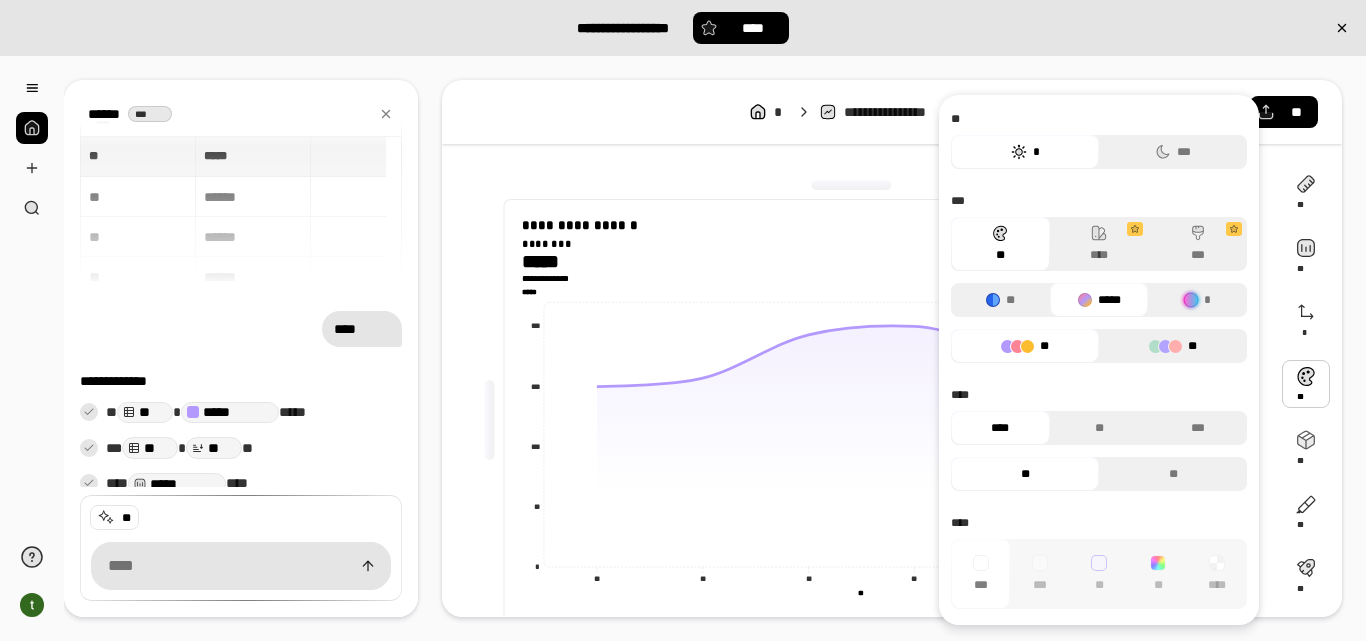 click on "**" at bounding box center [1173, 346] 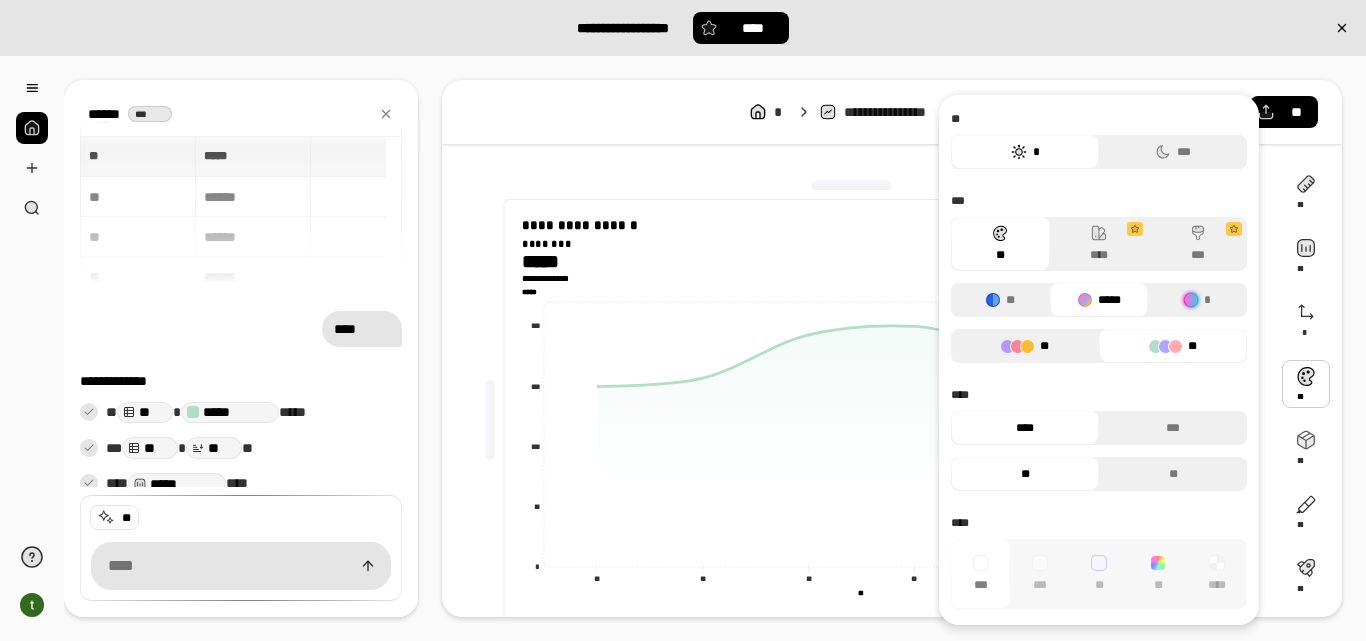 click on "**" at bounding box center (1025, 346) 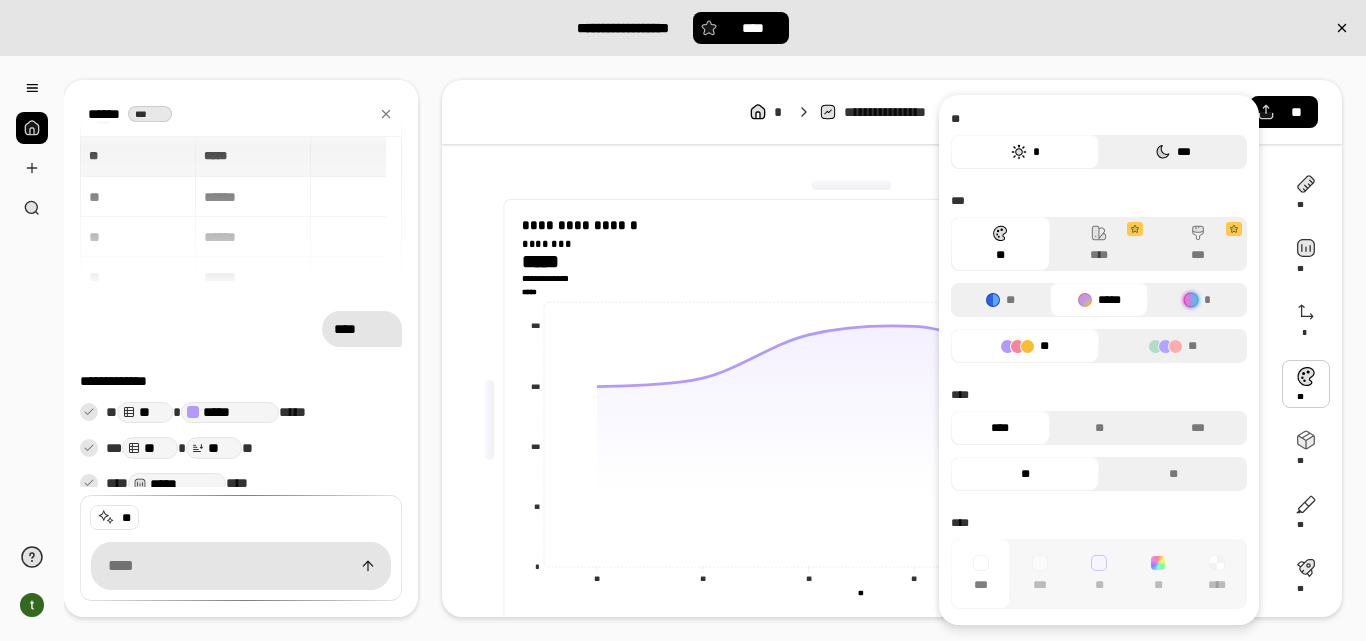 click on "***" at bounding box center (1184, 152) 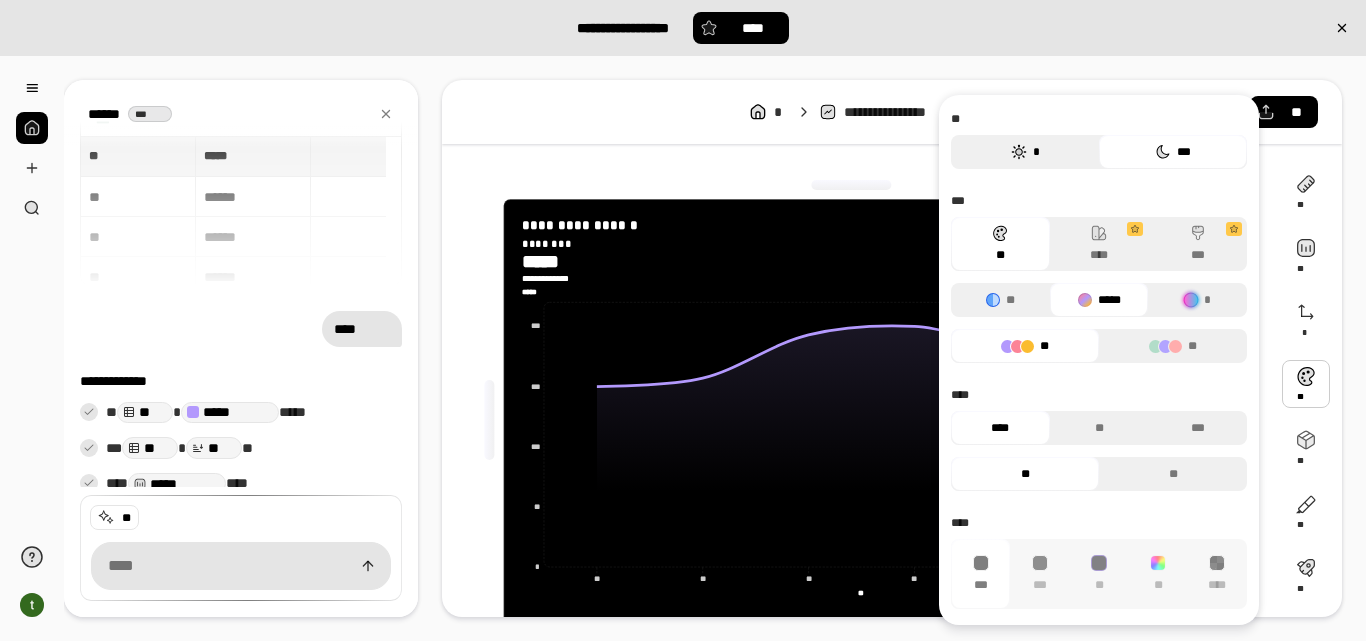 click on "*" at bounding box center [1036, 152] 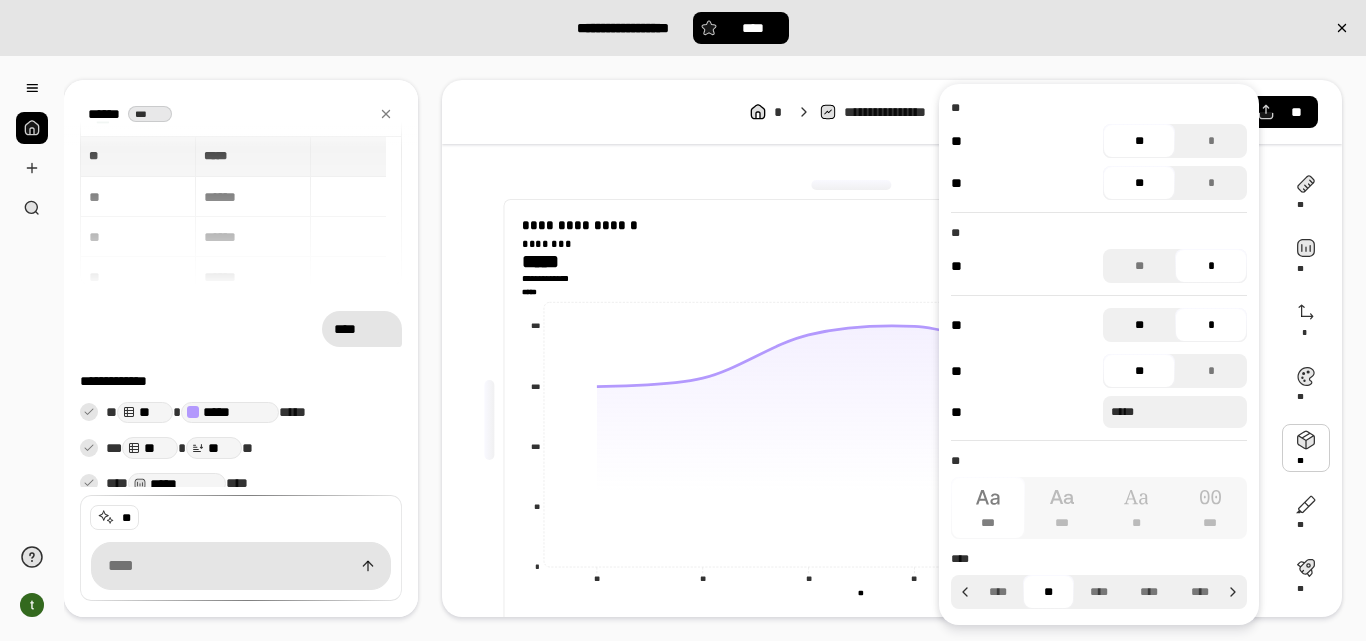 click on "**" at bounding box center (1139, 325) 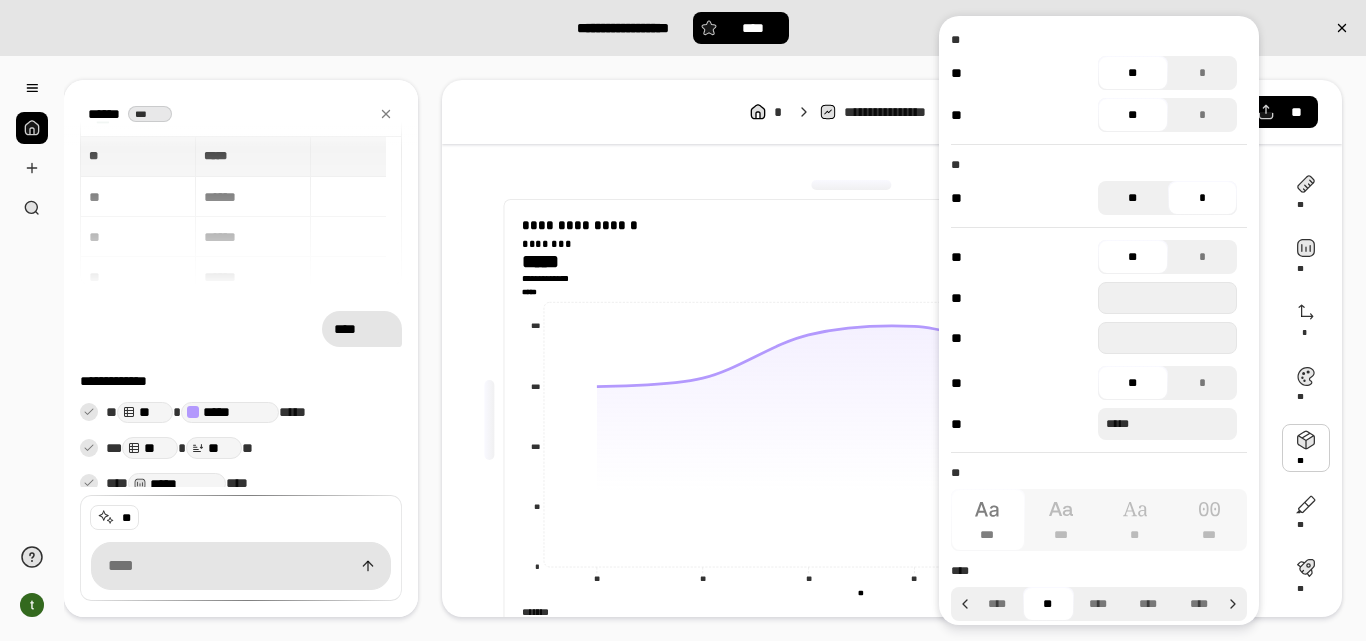 click on "**" at bounding box center [1132, 198] 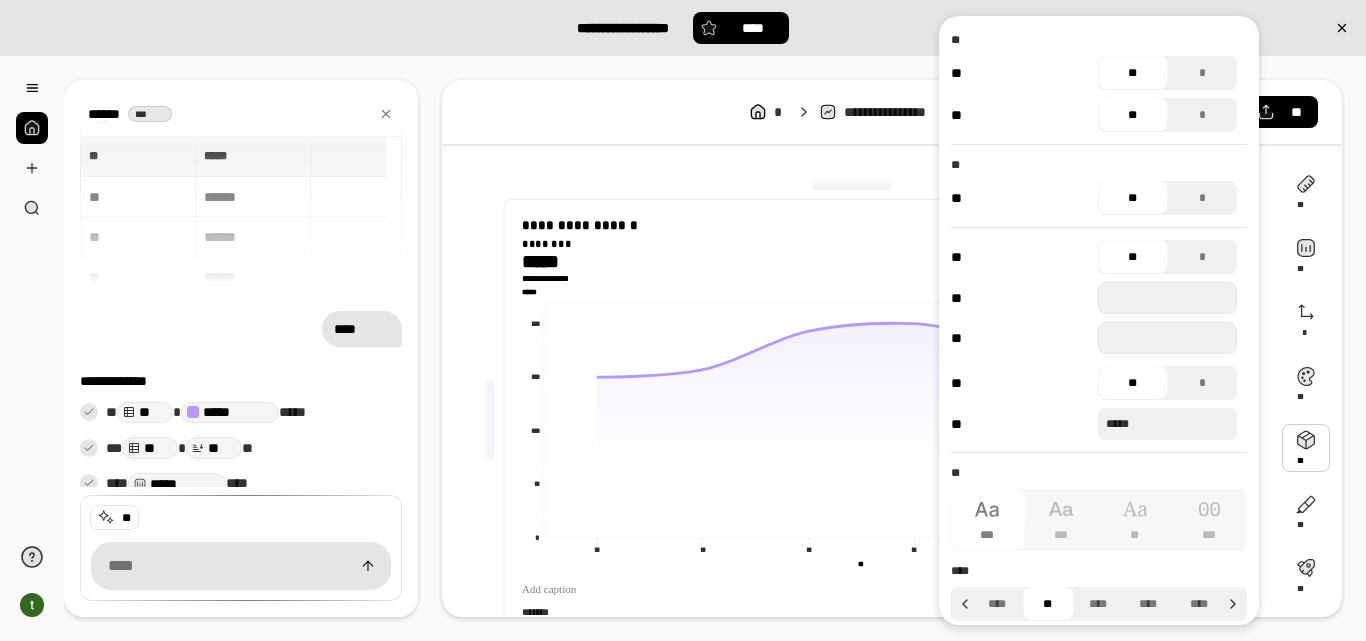 click on "**" at bounding box center [1132, 198] 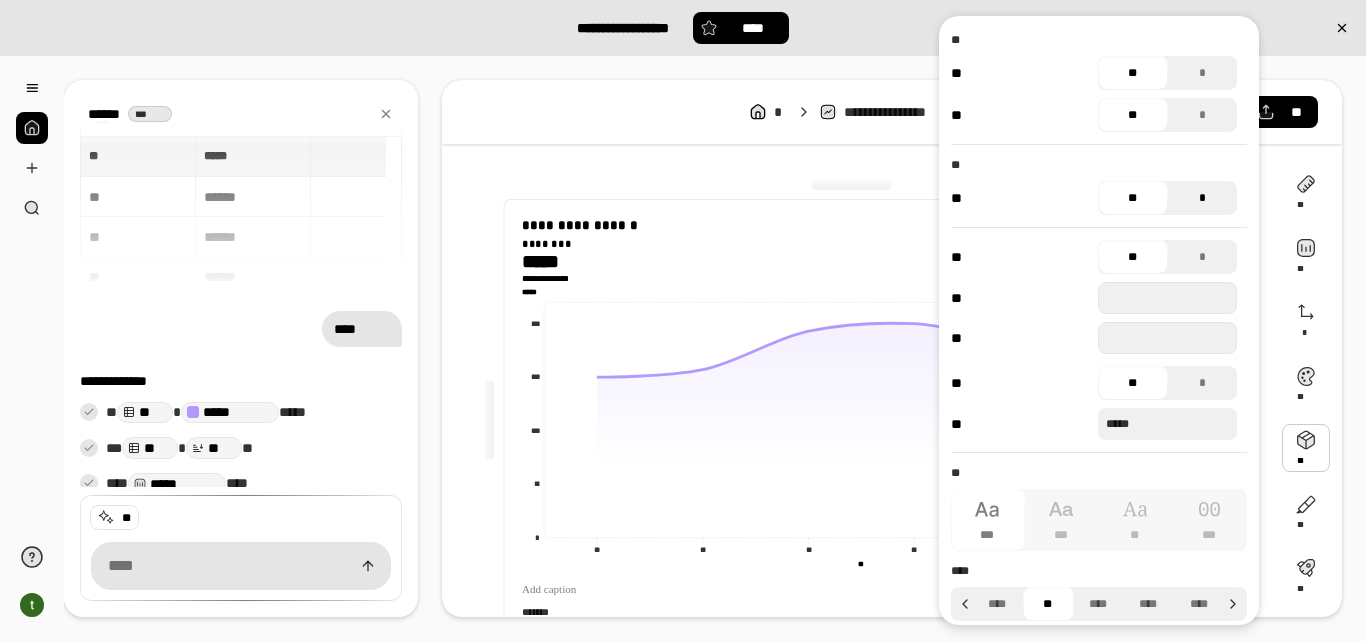 click on "*" at bounding box center (1203, 198) 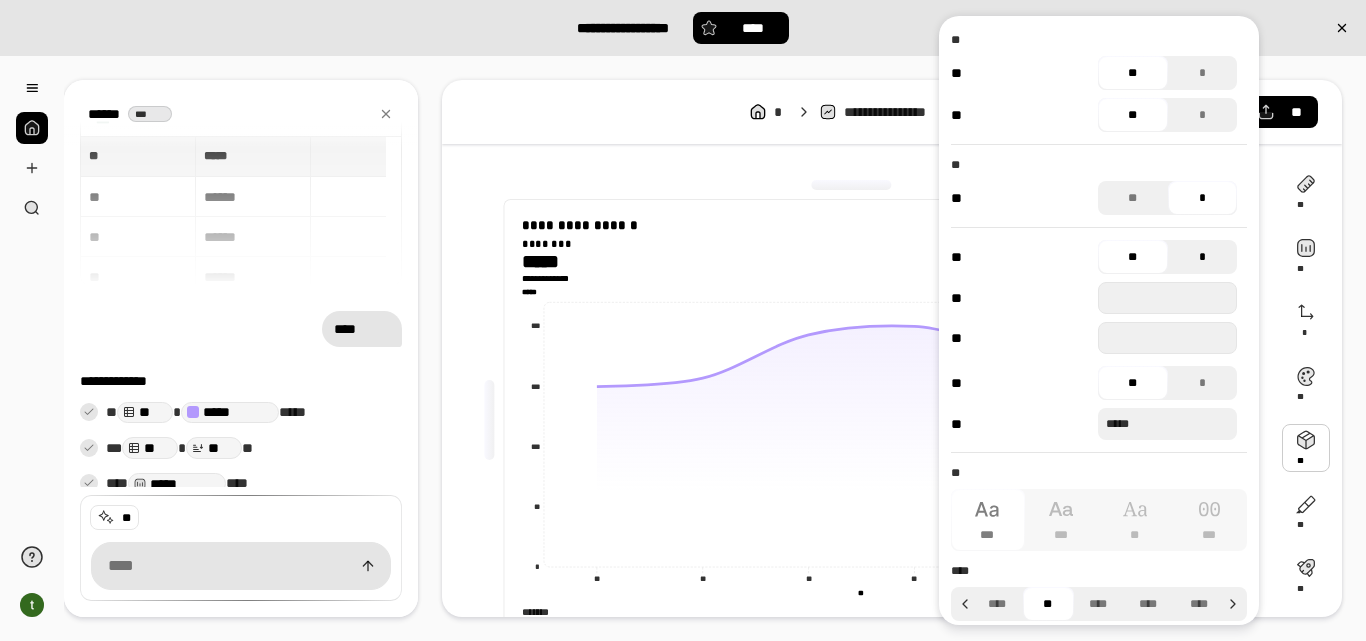 click on "*" at bounding box center [1202, 257] 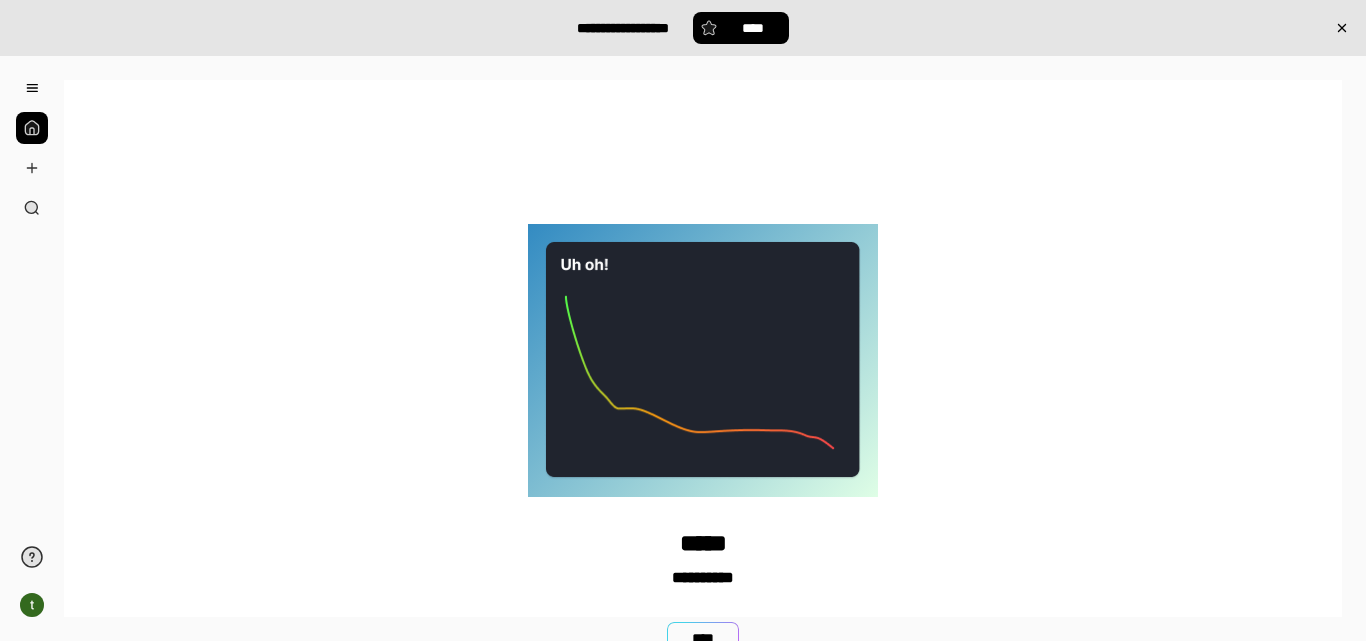 click on "**********" at bounding box center (703, 591) 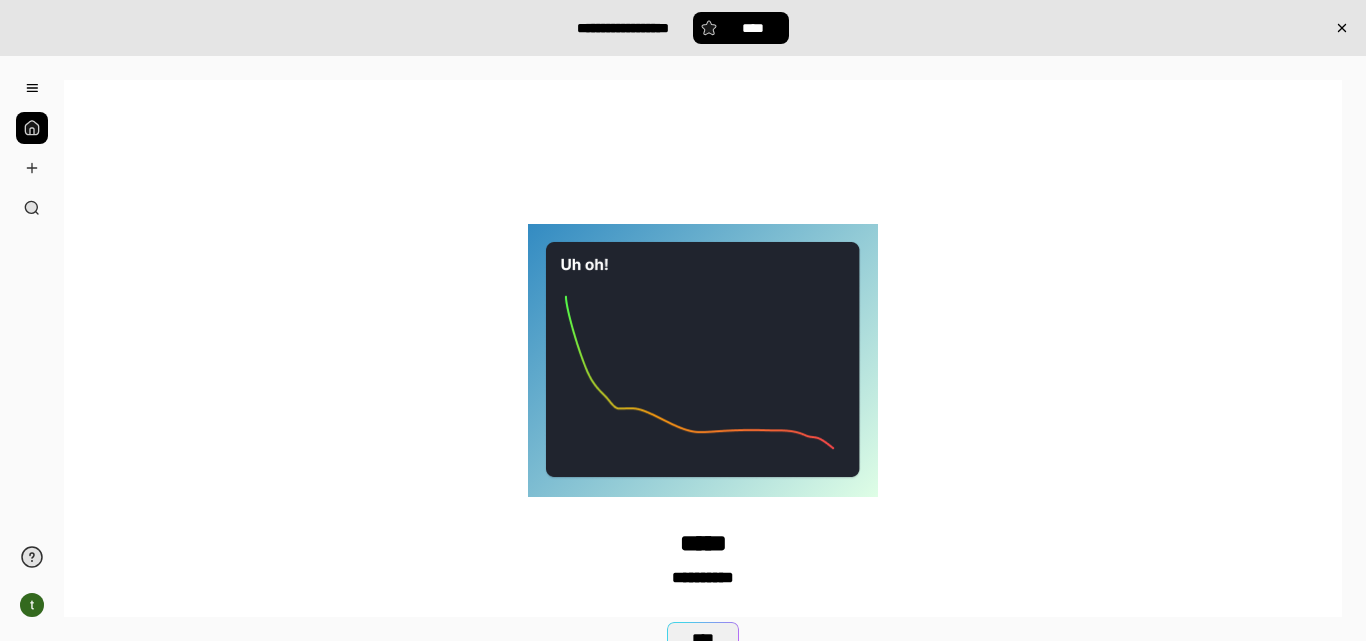 click on "****" at bounding box center (703, 638) 